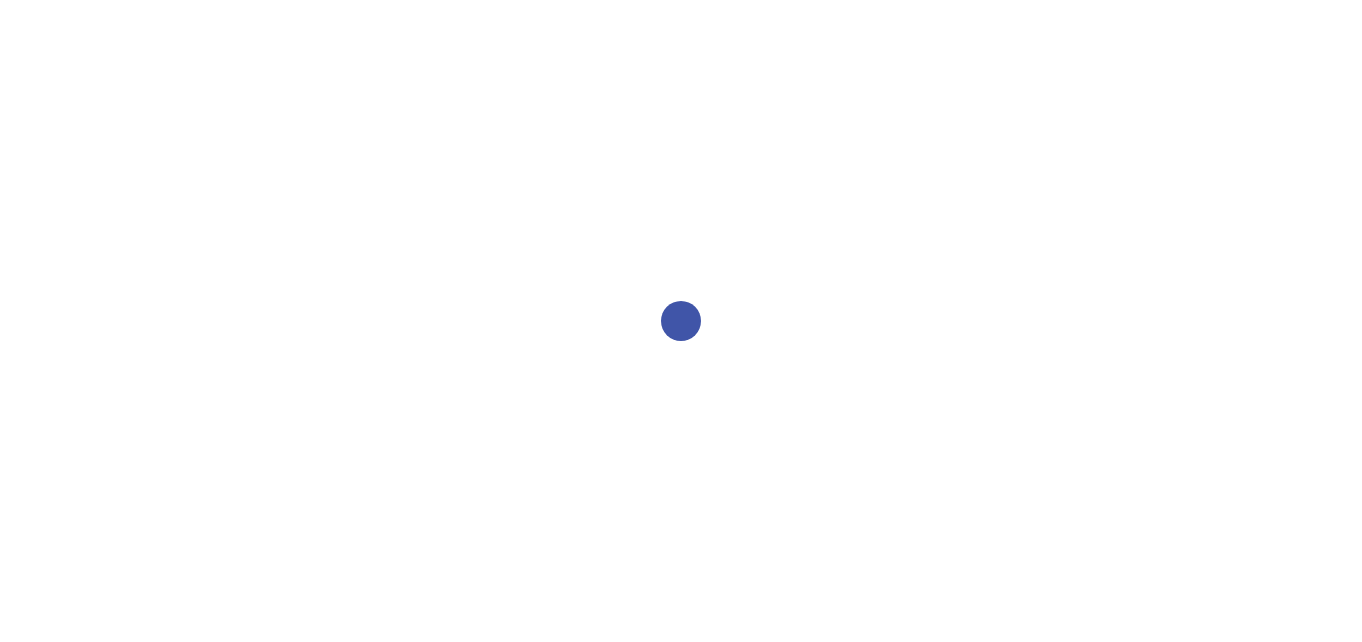 scroll, scrollTop: 0, scrollLeft: 0, axis: both 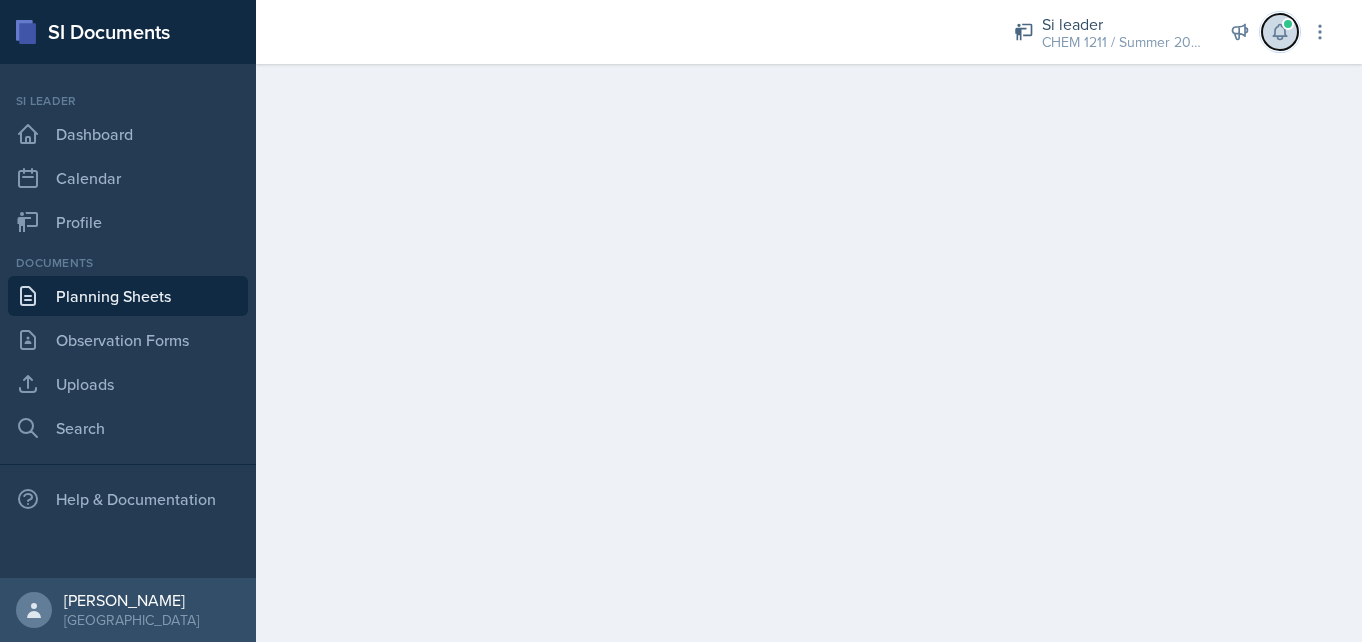 click at bounding box center (1280, 32) 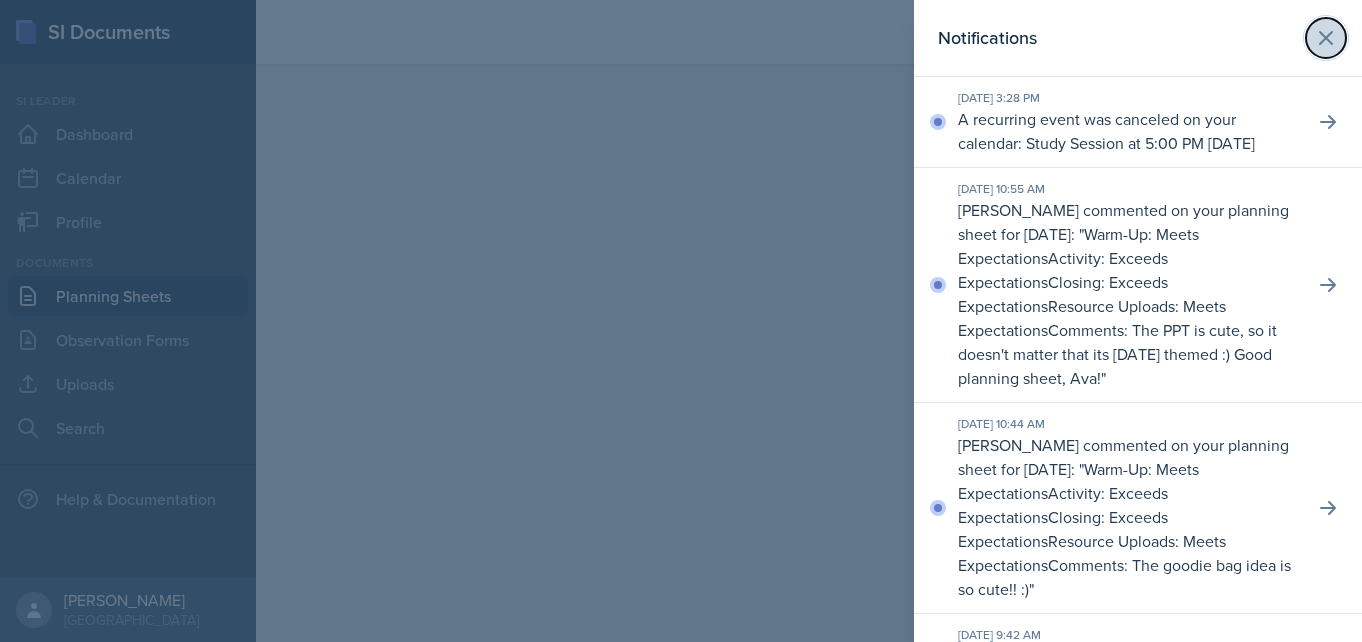 click 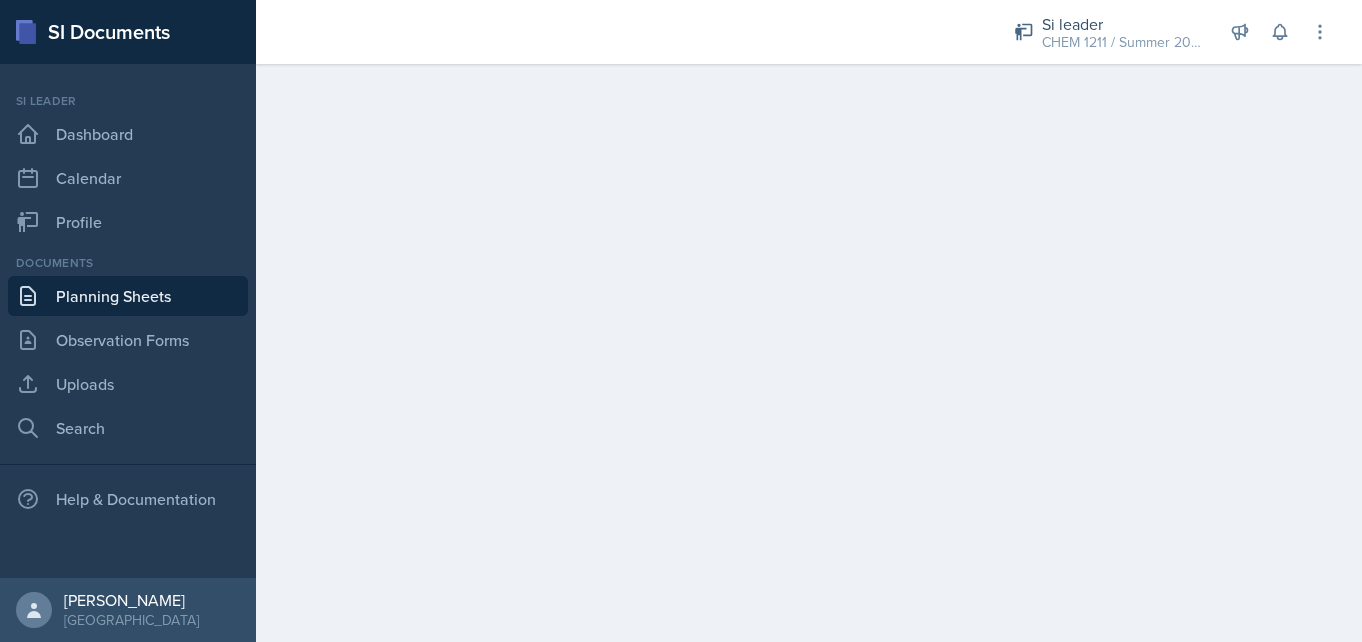 click on "Planning Sheets" at bounding box center [128, 296] 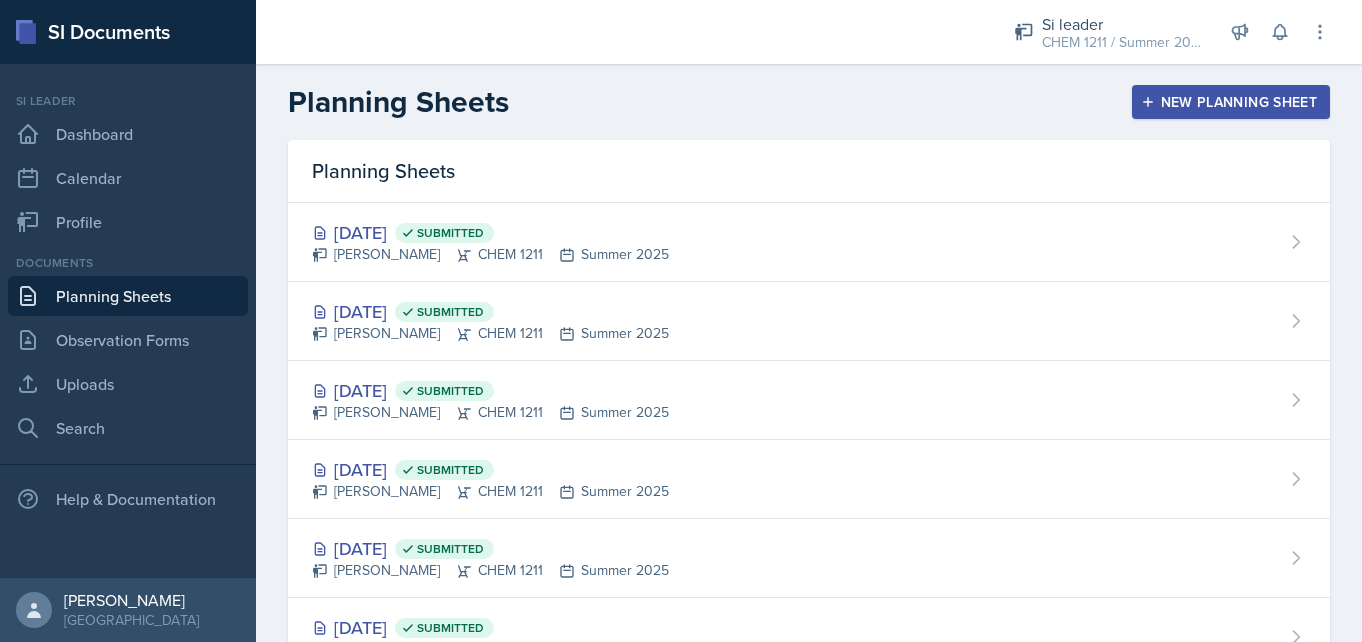 click on "New Planning Sheet" at bounding box center [1231, 102] 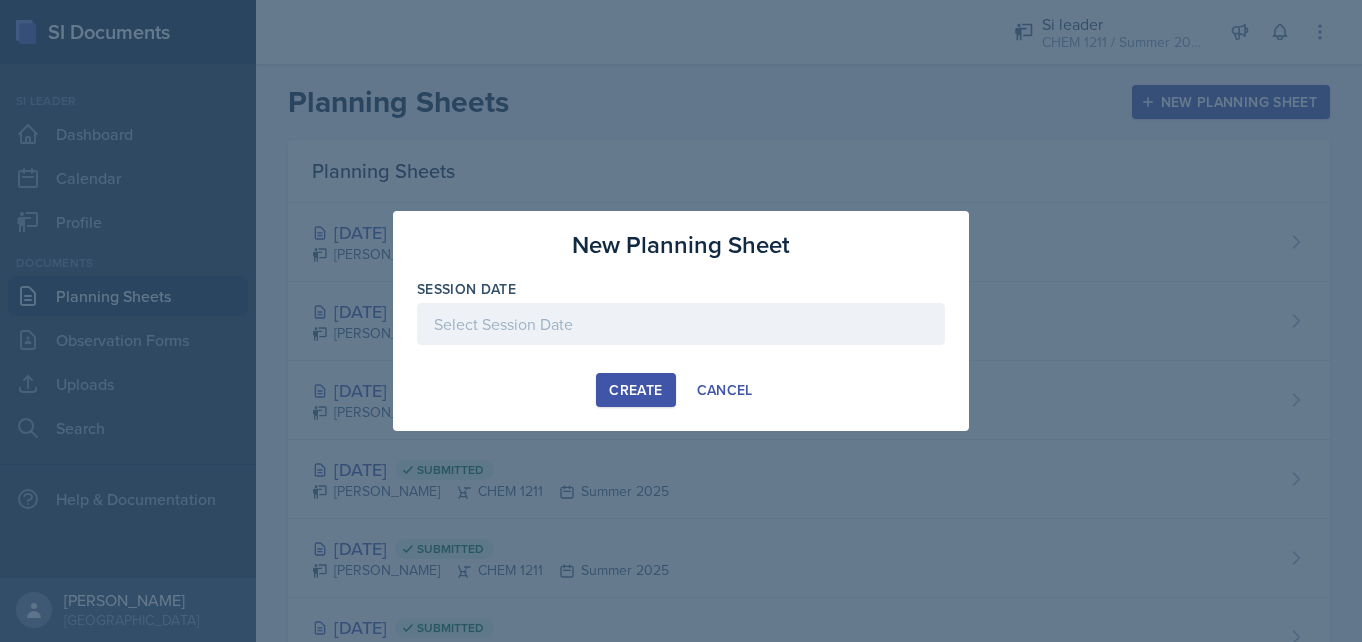 click at bounding box center [681, 321] 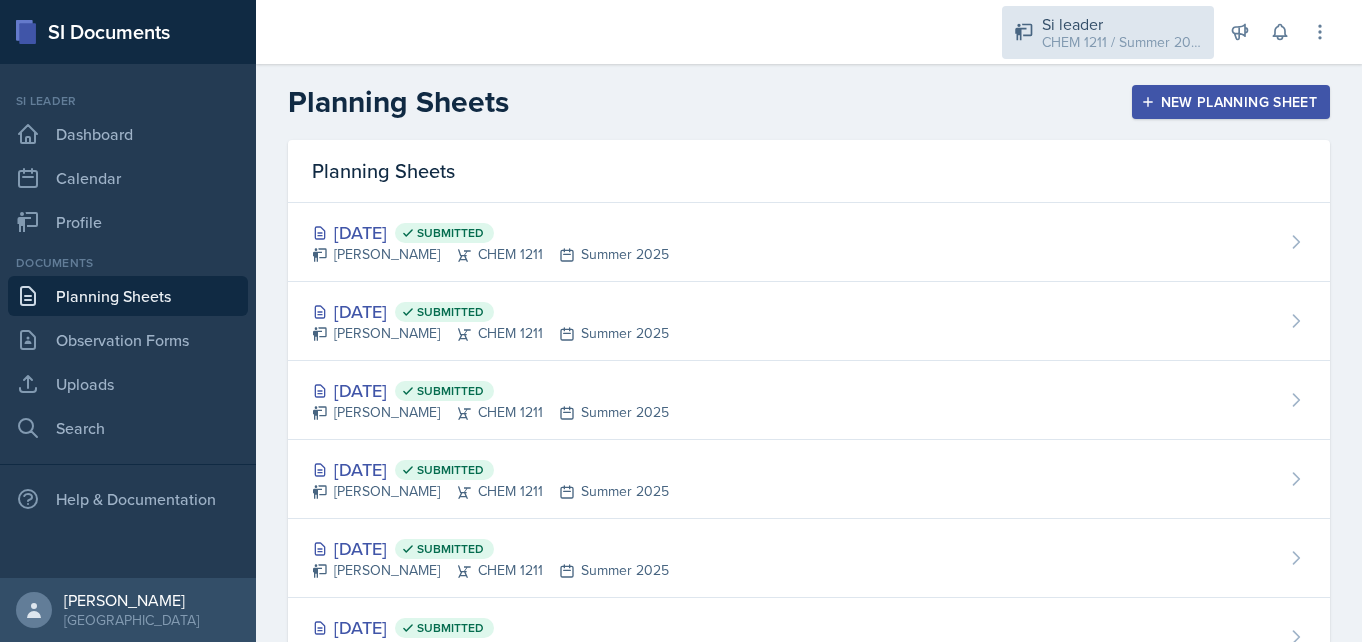 click on "CHEM 1211 / Summer 2025" at bounding box center (1122, 42) 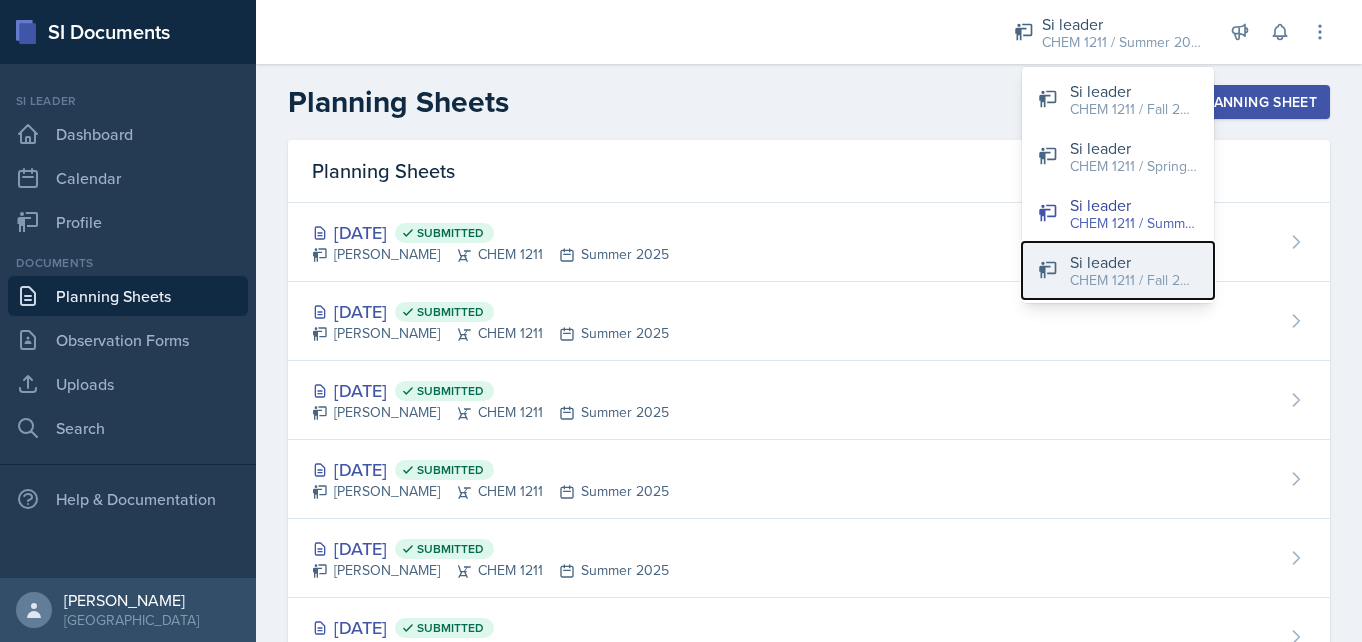 click on "CHEM 1211 / Fall 2024" at bounding box center (1134, 280) 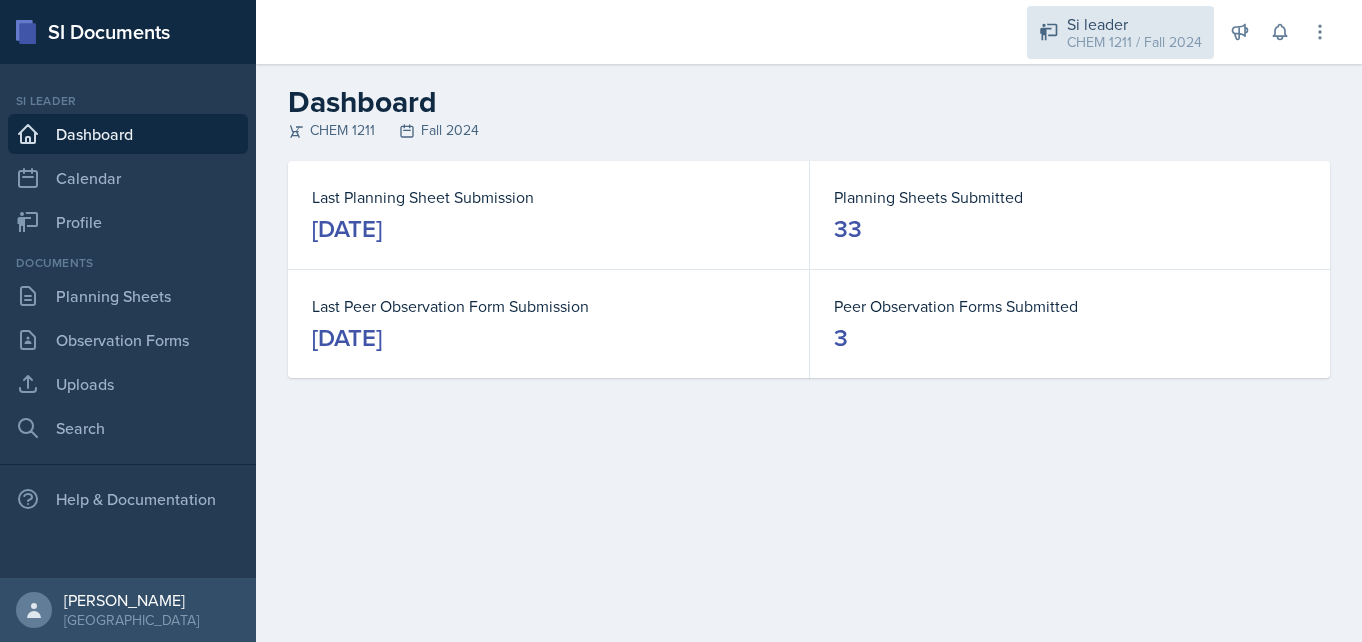 click on "Si leader" at bounding box center [1134, 24] 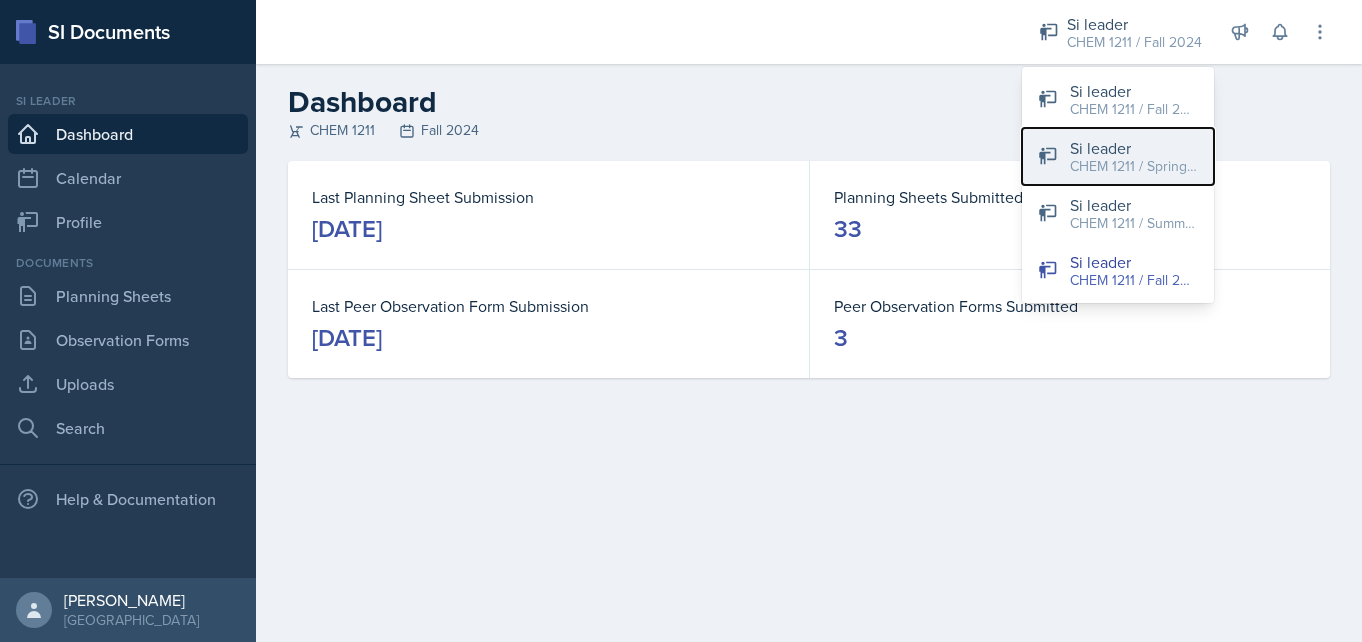click on "CHEM 1211 / Spring 2025" at bounding box center [1134, 166] 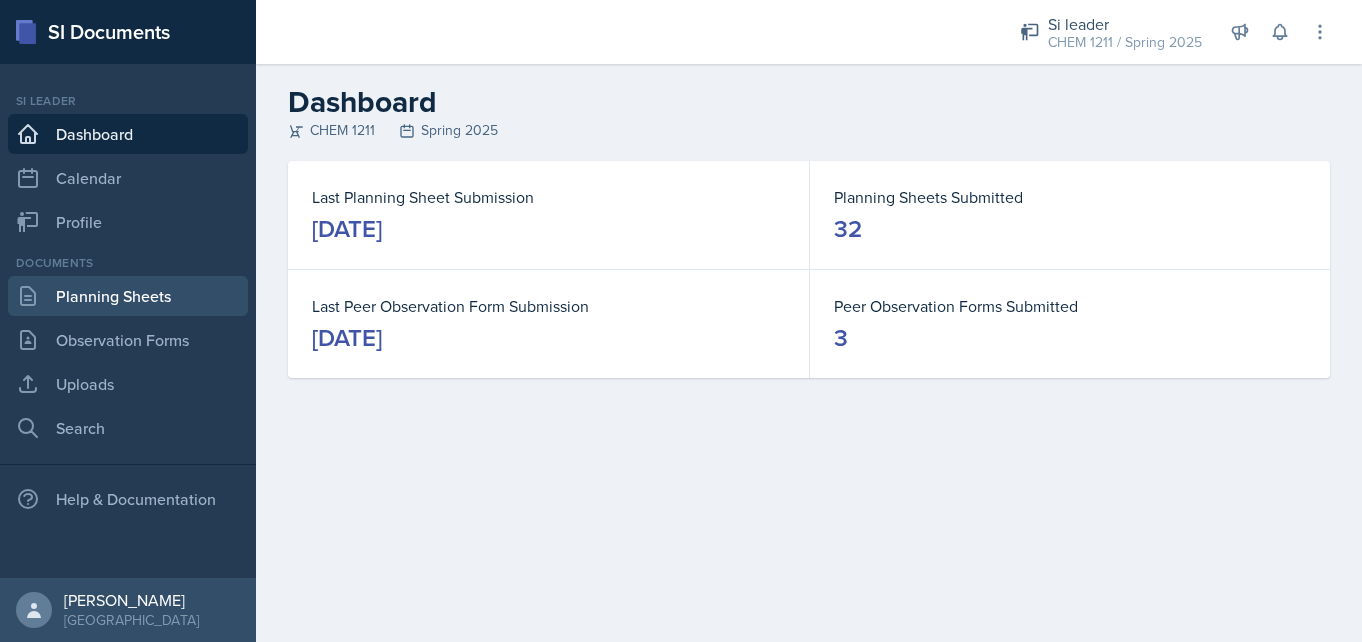 click on "Planning Sheets" at bounding box center (128, 296) 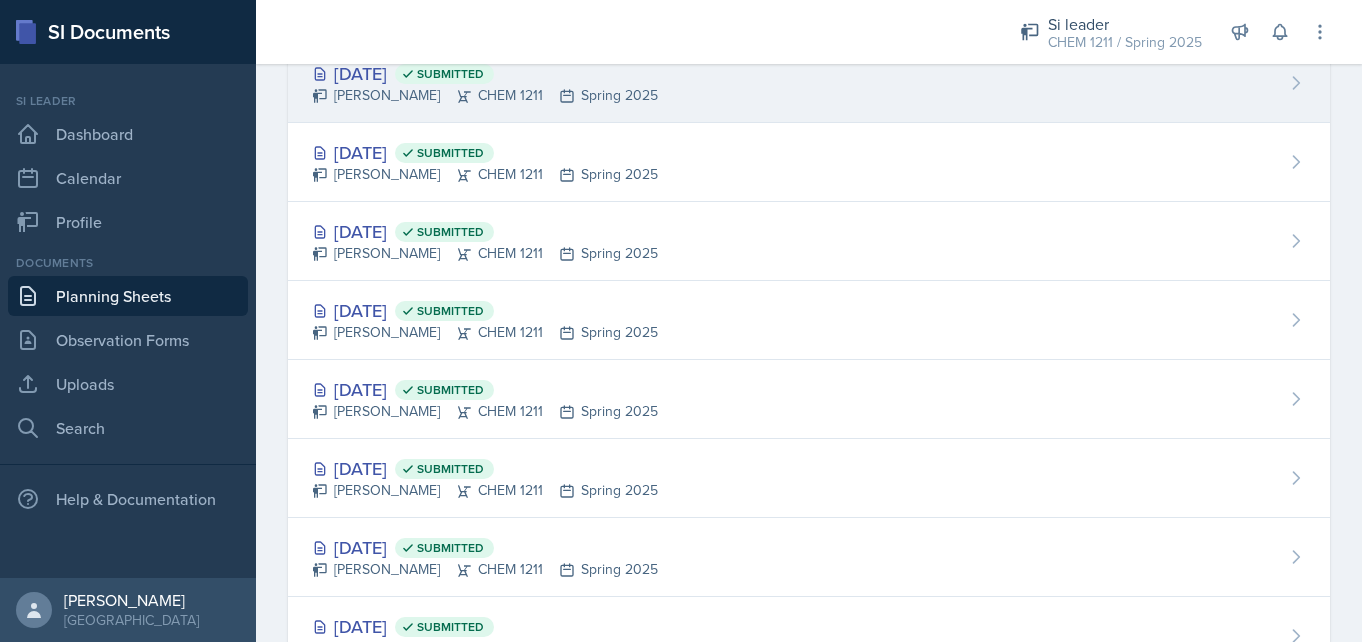 scroll, scrollTop: 275, scrollLeft: 0, axis: vertical 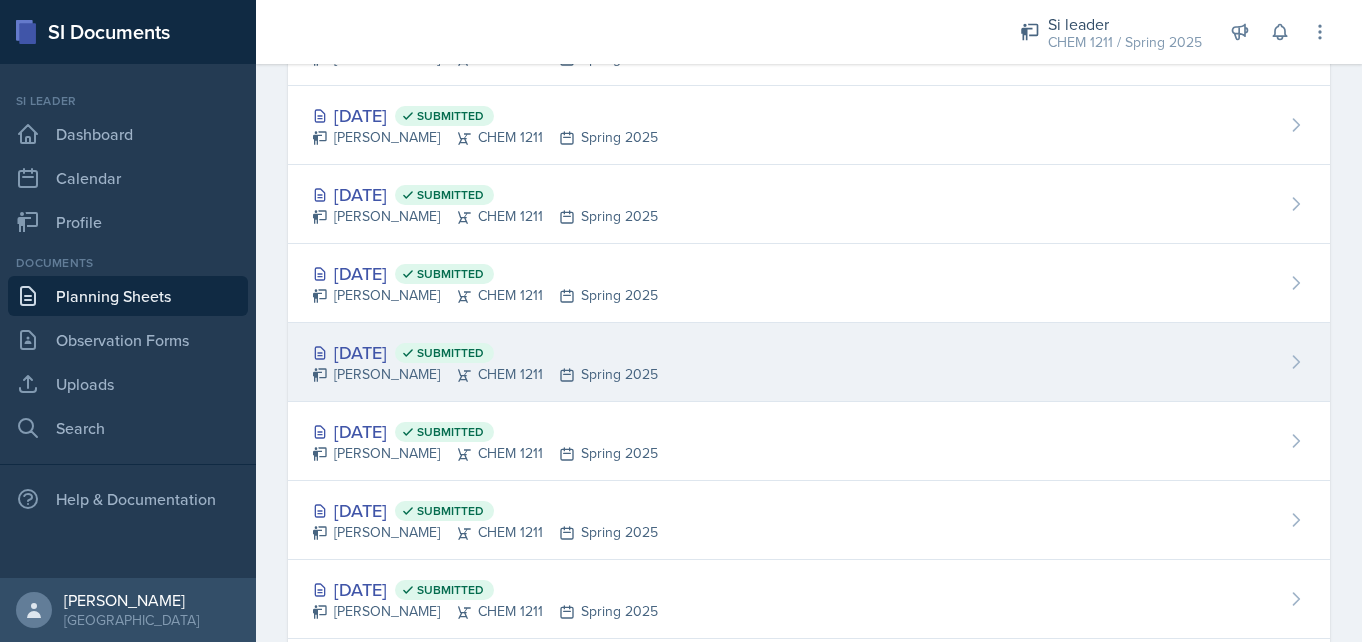 click on "[DATE]
Submitted" at bounding box center (485, 352) 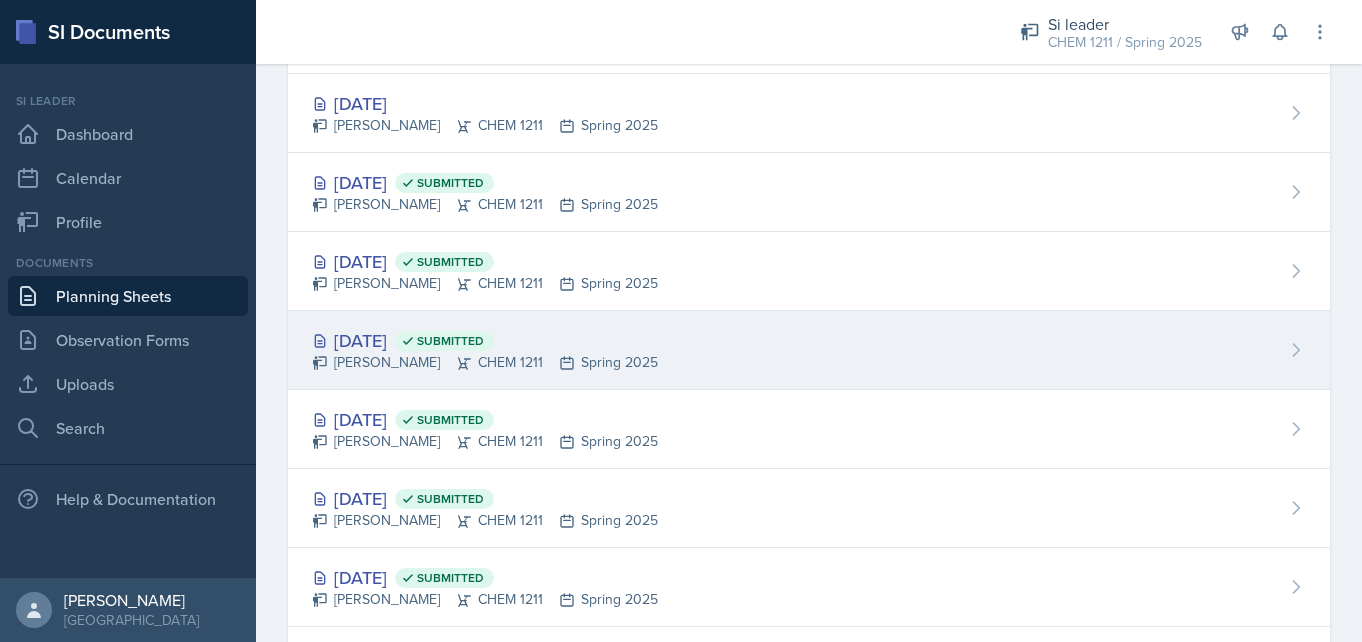 scroll, scrollTop: 131, scrollLeft: 0, axis: vertical 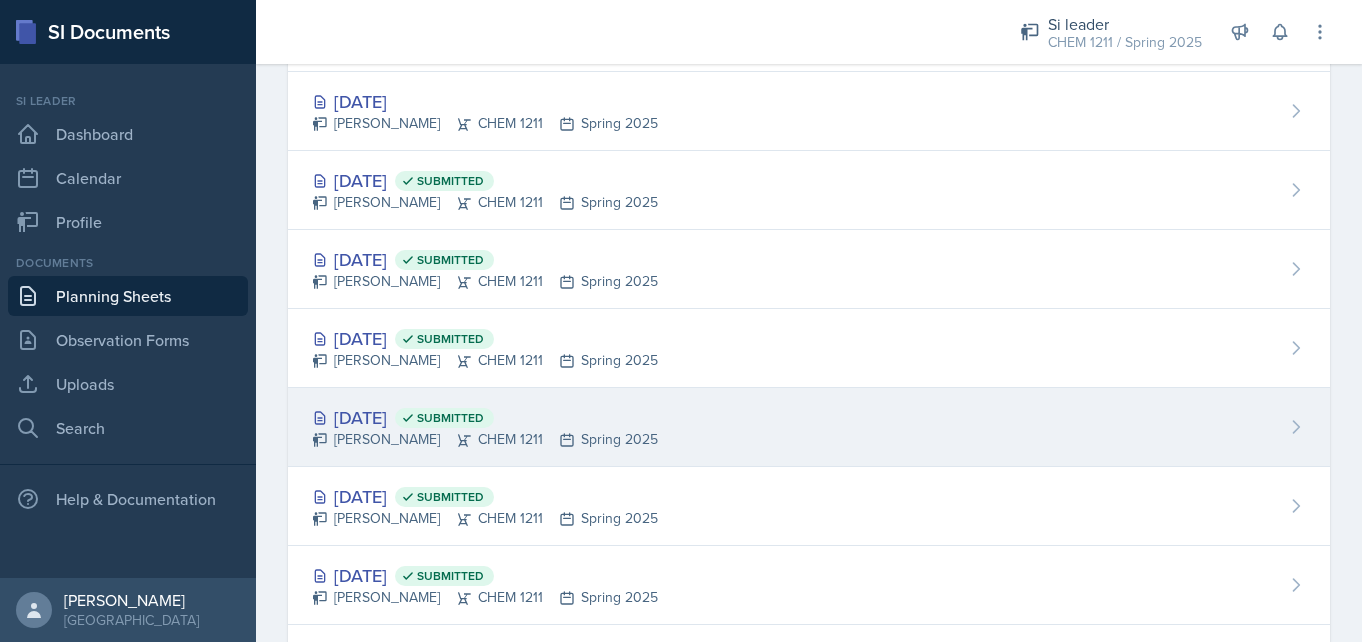 click on "[DATE]
Submitted" at bounding box center (485, 417) 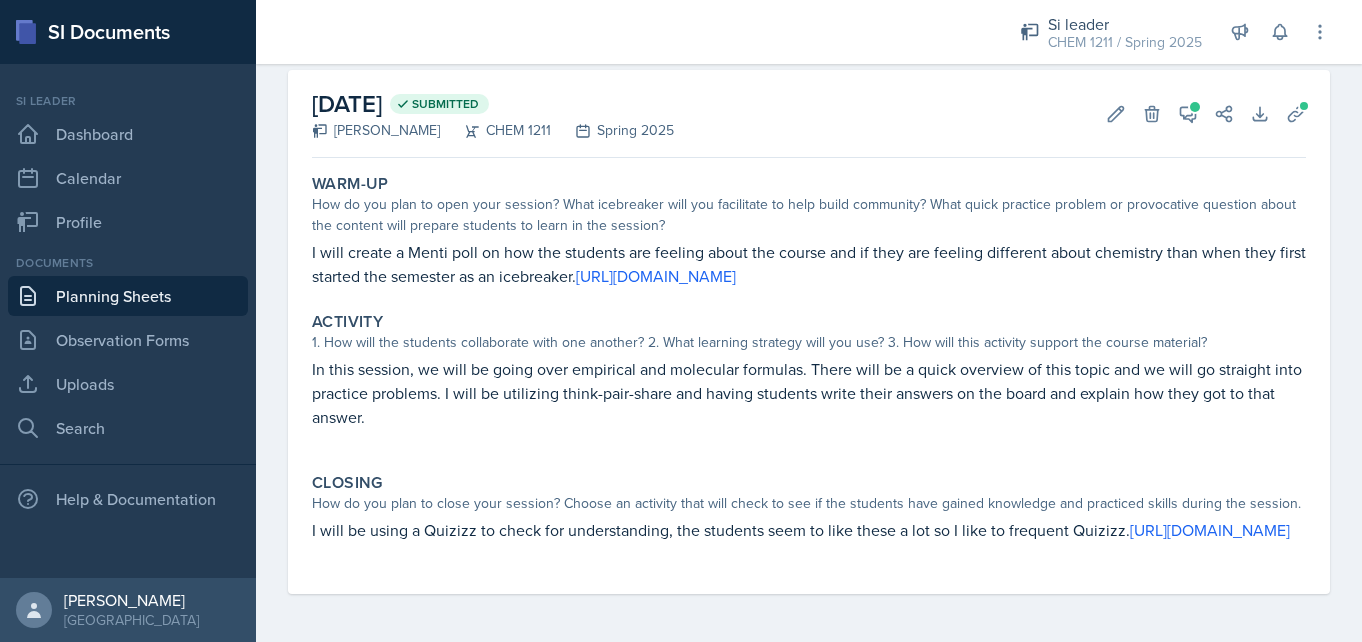 scroll, scrollTop: 125, scrollLeft: 0, axis: vertical 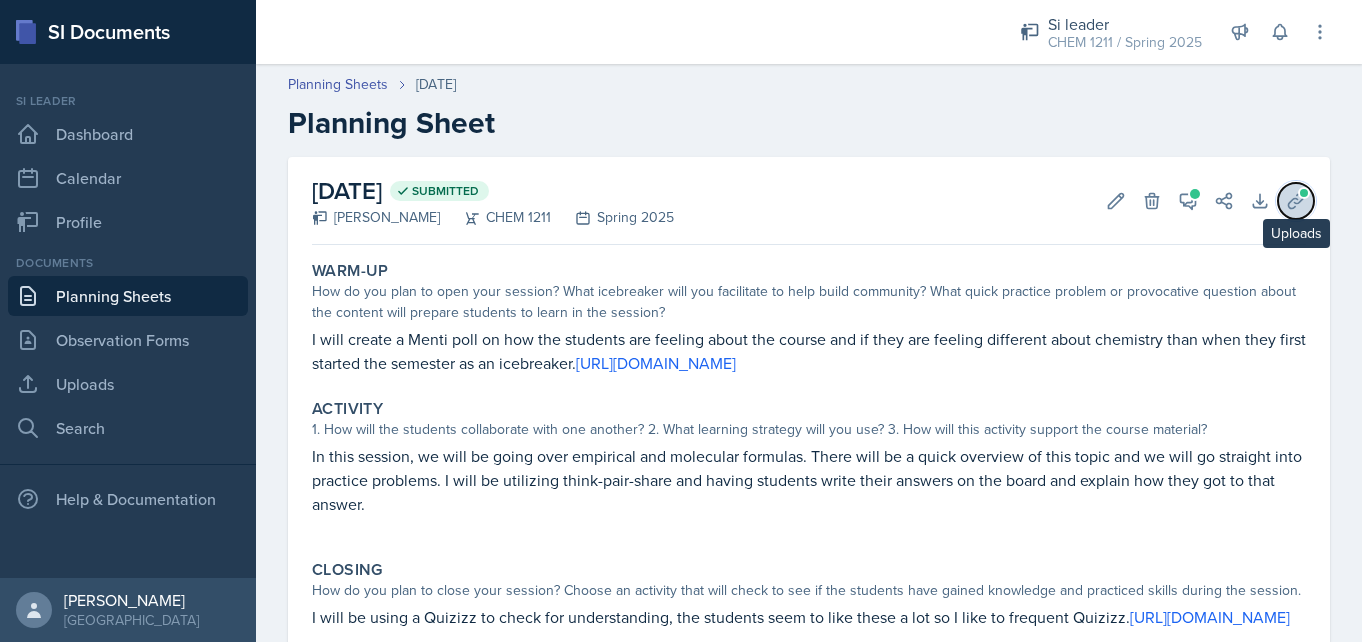click at bounding box center (1304, 193) 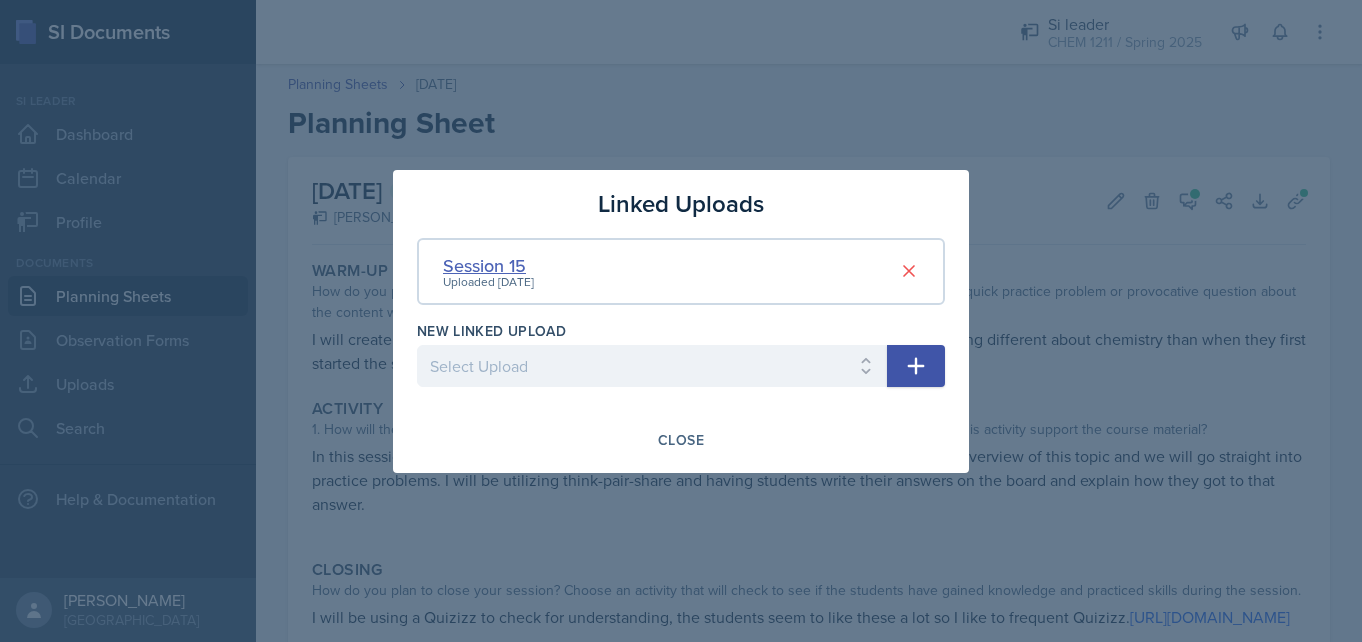 click on "Session 15" at bounding box center [488, 265] 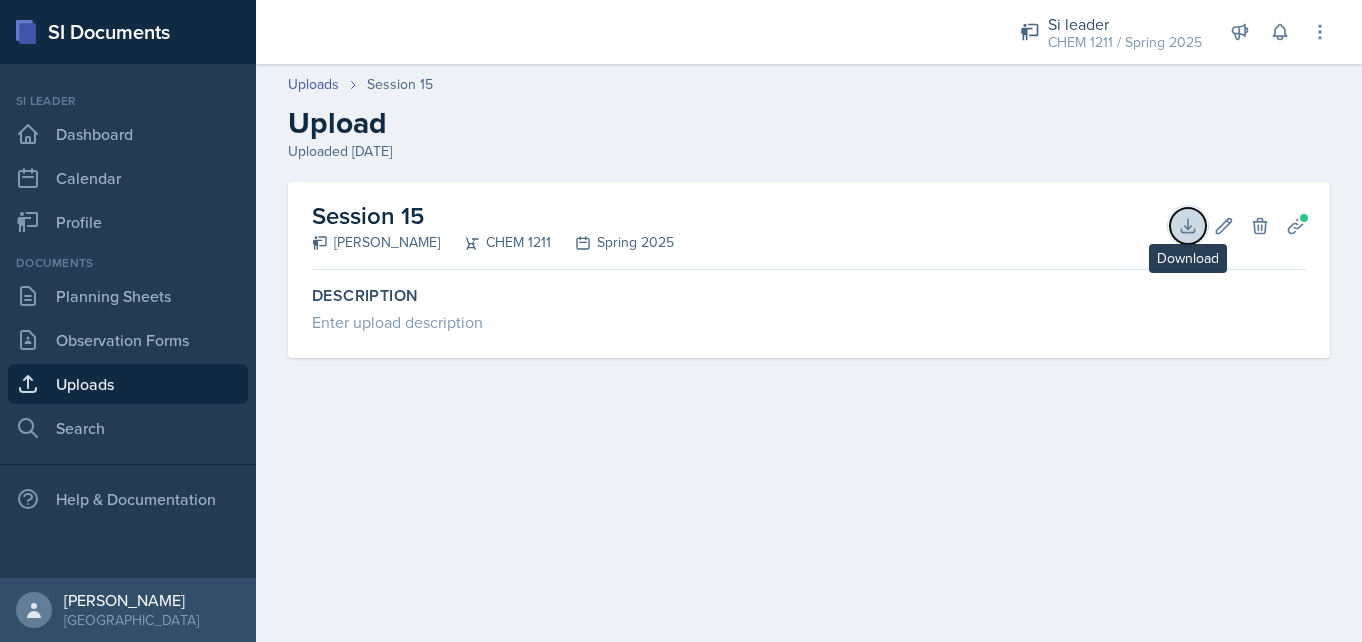 click 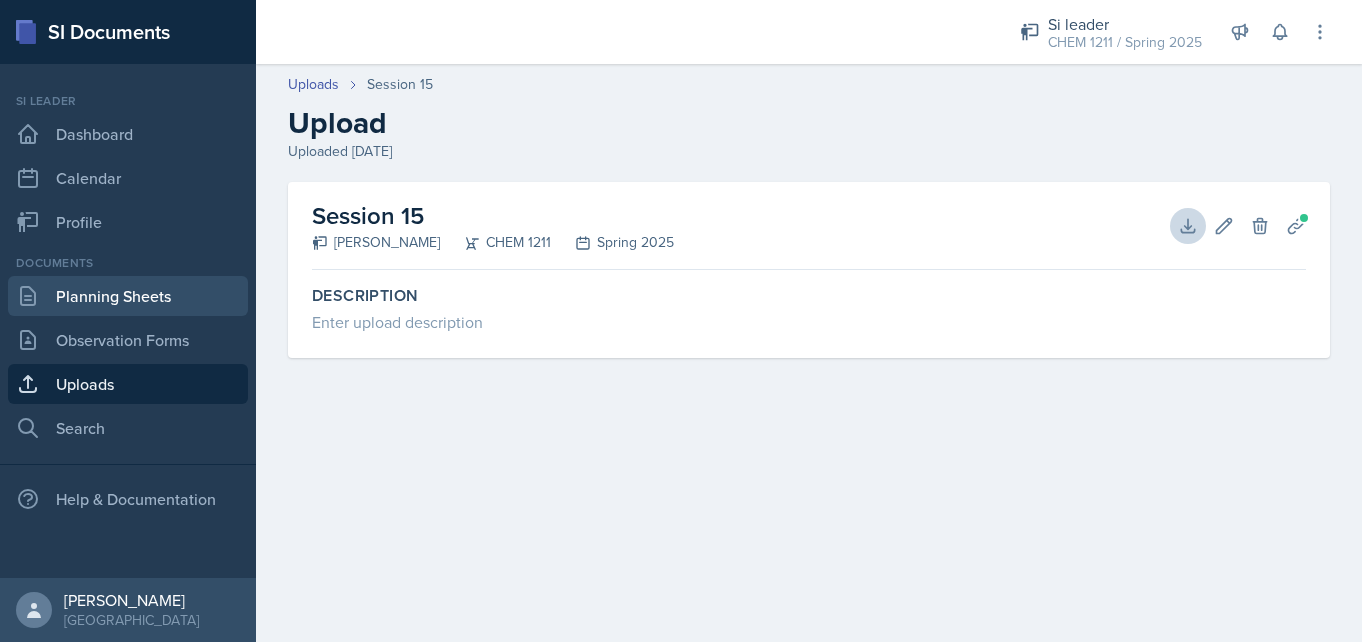 click on "Planning Sheets" at bounding box center (128, 296) 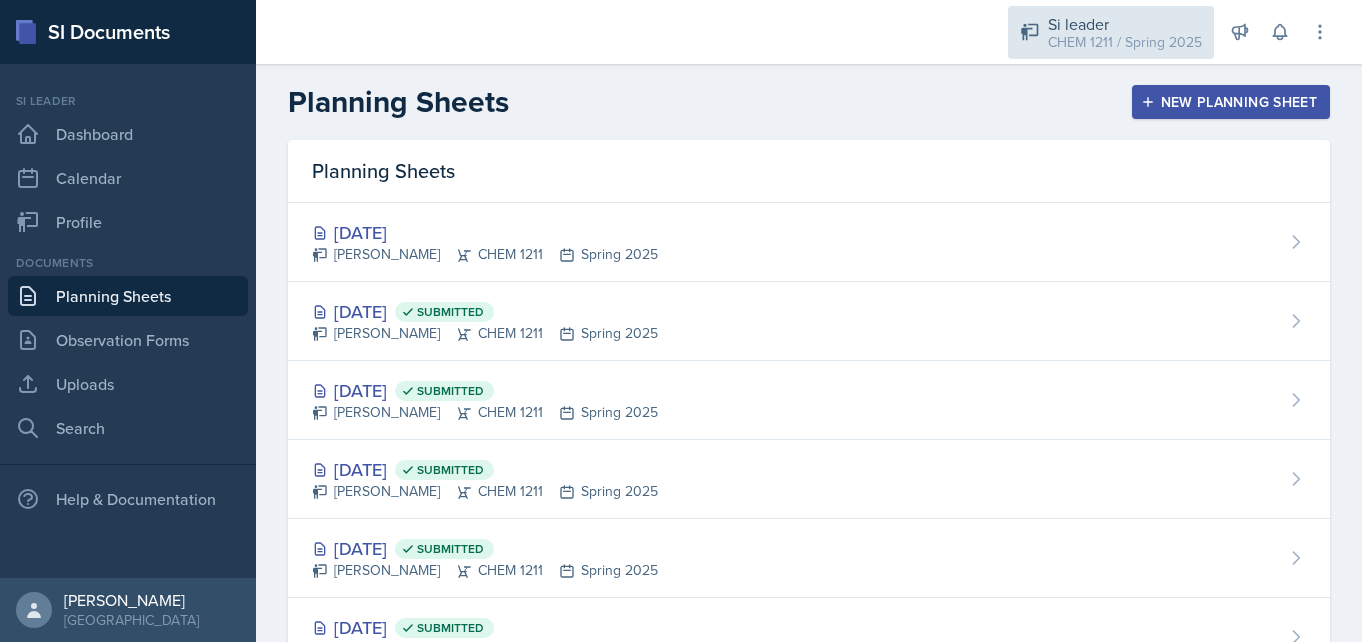 click on "CHEM 1211 / Spring 2025" at bounding box center (1125, 42) 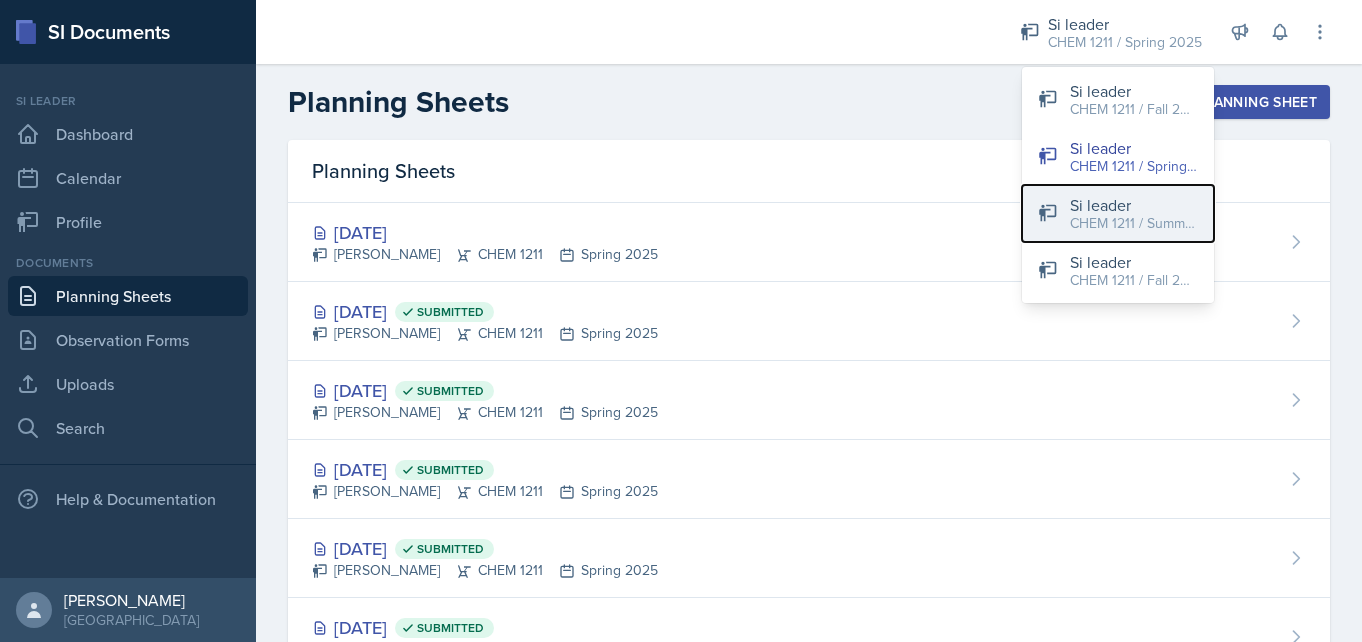 click on "CHEM 1211 / Summer 2025" at bounding box center (1134, 223) 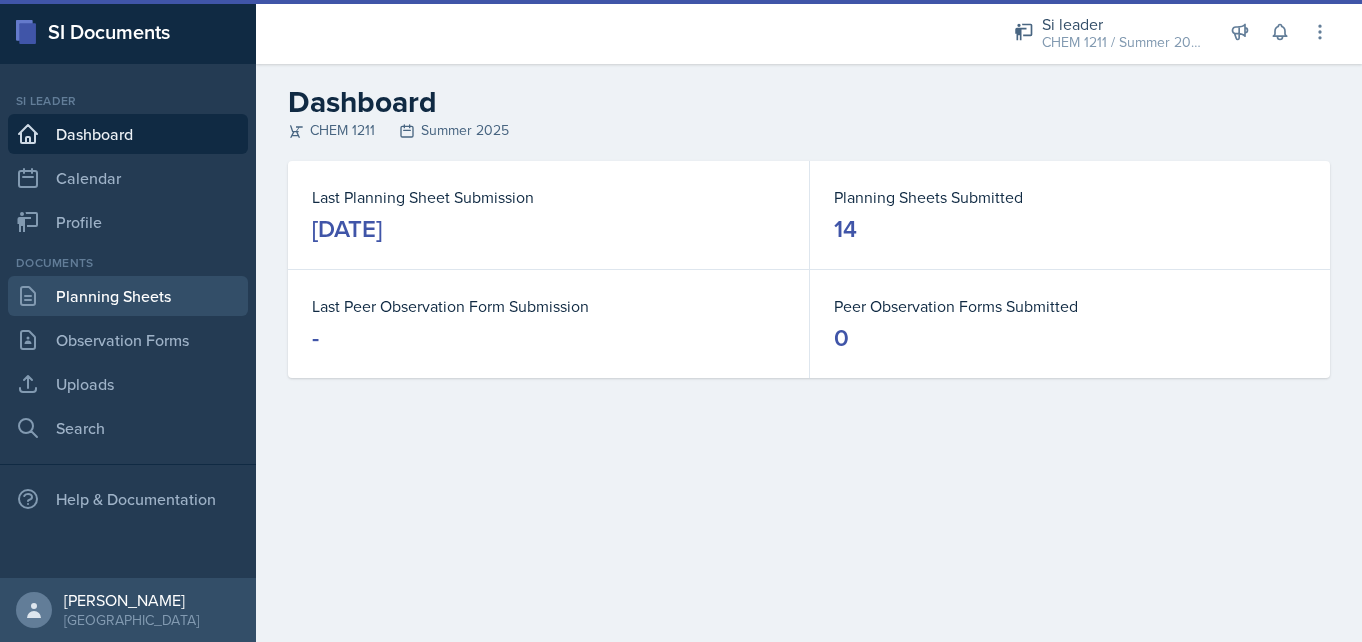click on "Planning Sheets" at bounding box center (128, 296) 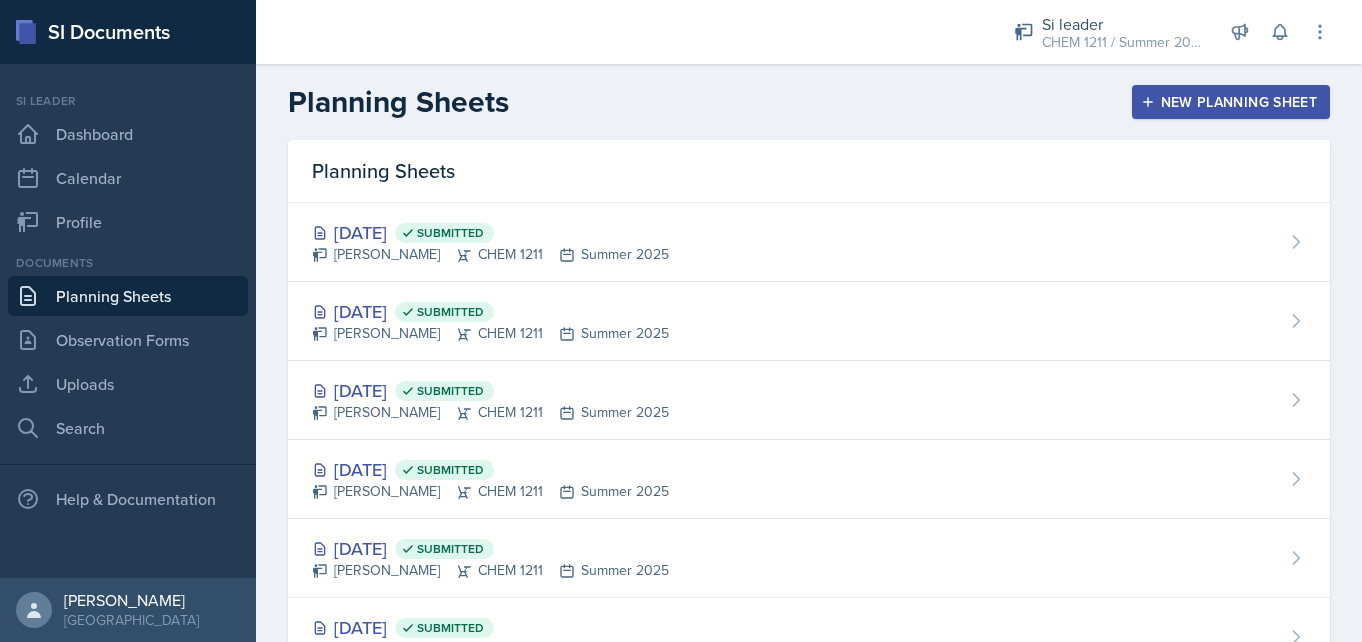 click on "New Planning Sheet" at bounding box center [1231, 102] 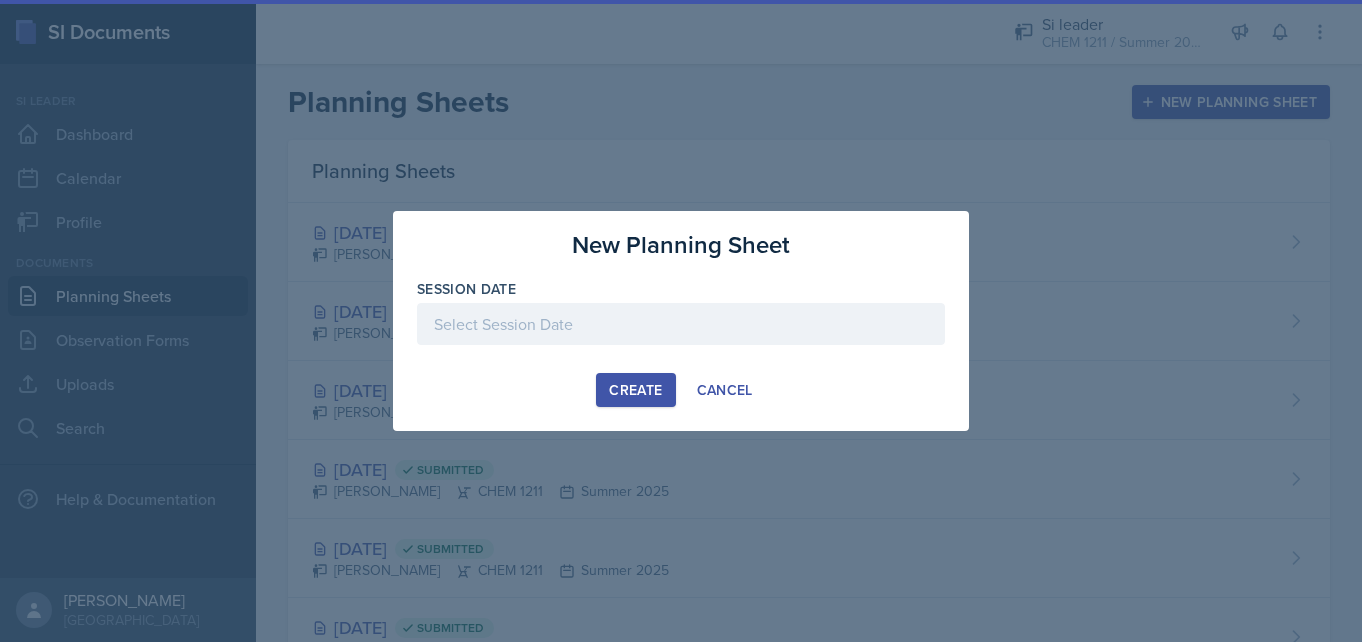 click at bounding box center (681, 324) 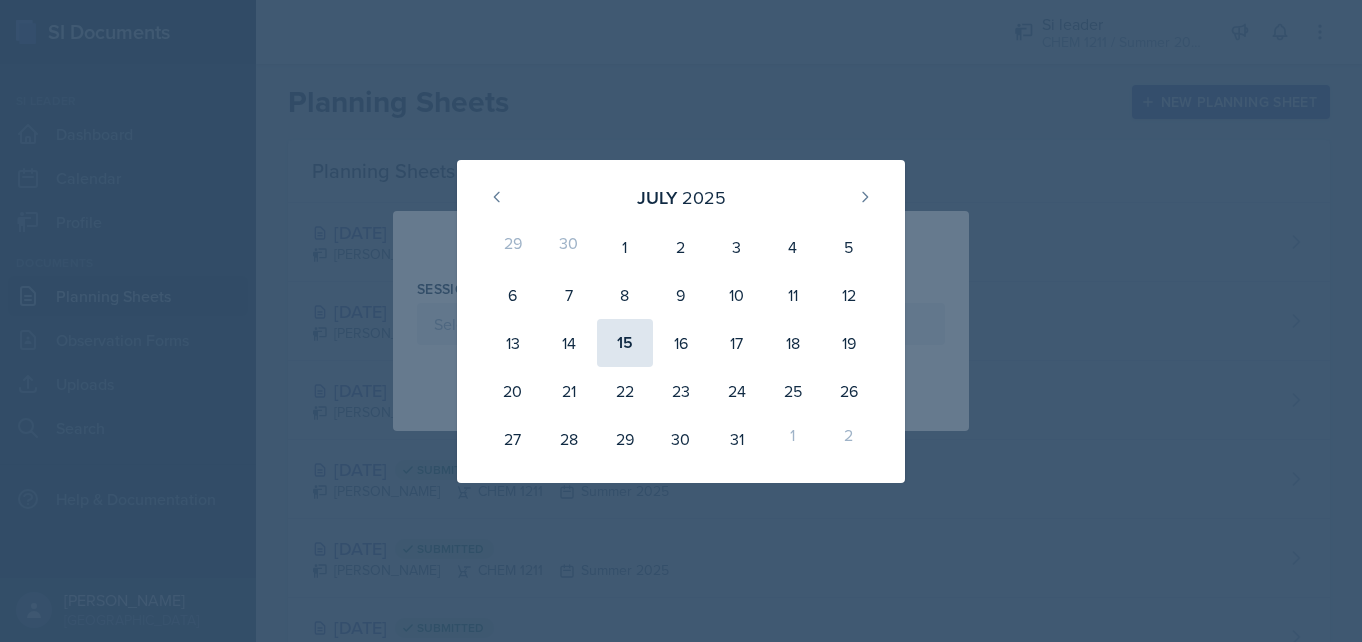 click on "15" at bounding box center [625, 343] 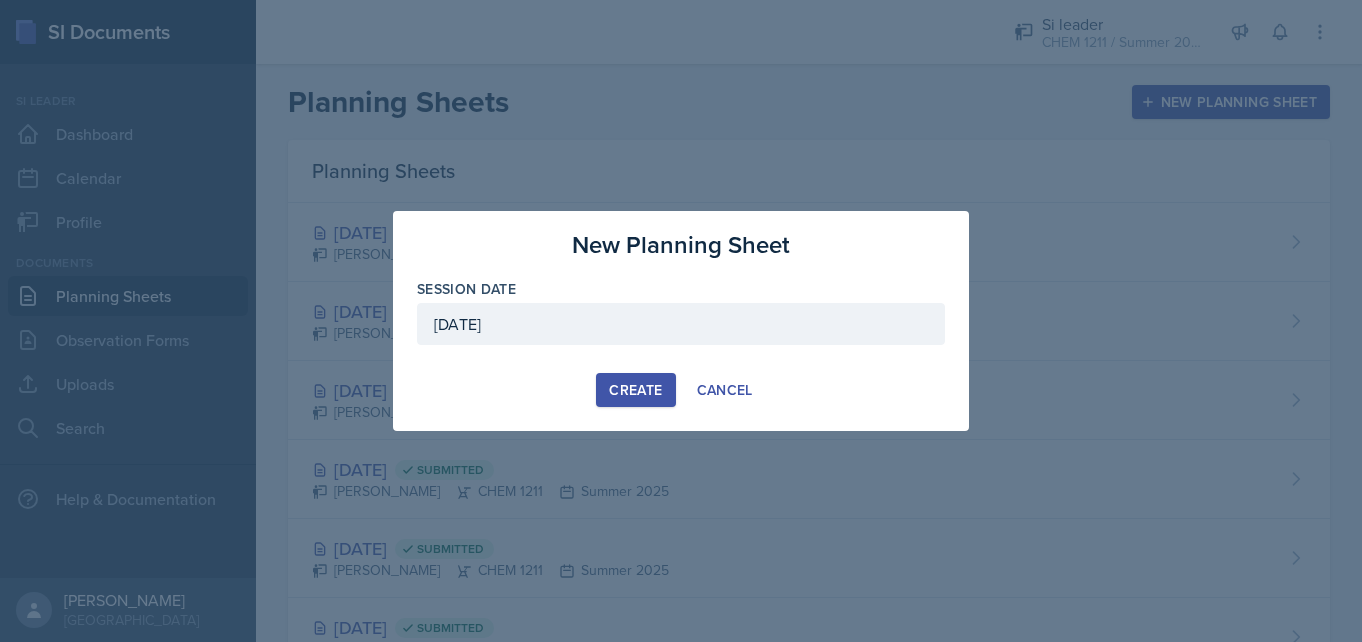 click on "Create" at bounding box center [635, 390] 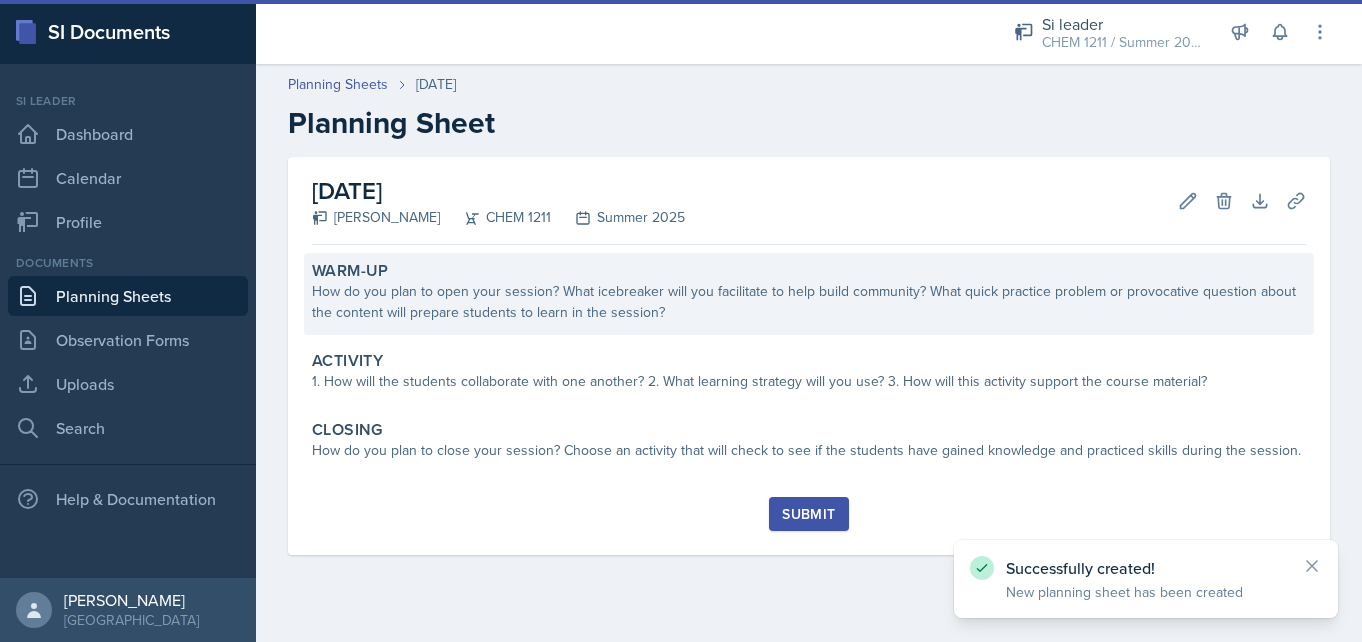 click on "How do you plan to open your session? What icebreaker will you facilitate to help build community? What quick practice problem or provocative question about the content will prepare students to learn in the session?" at bounding box center (809, 302) 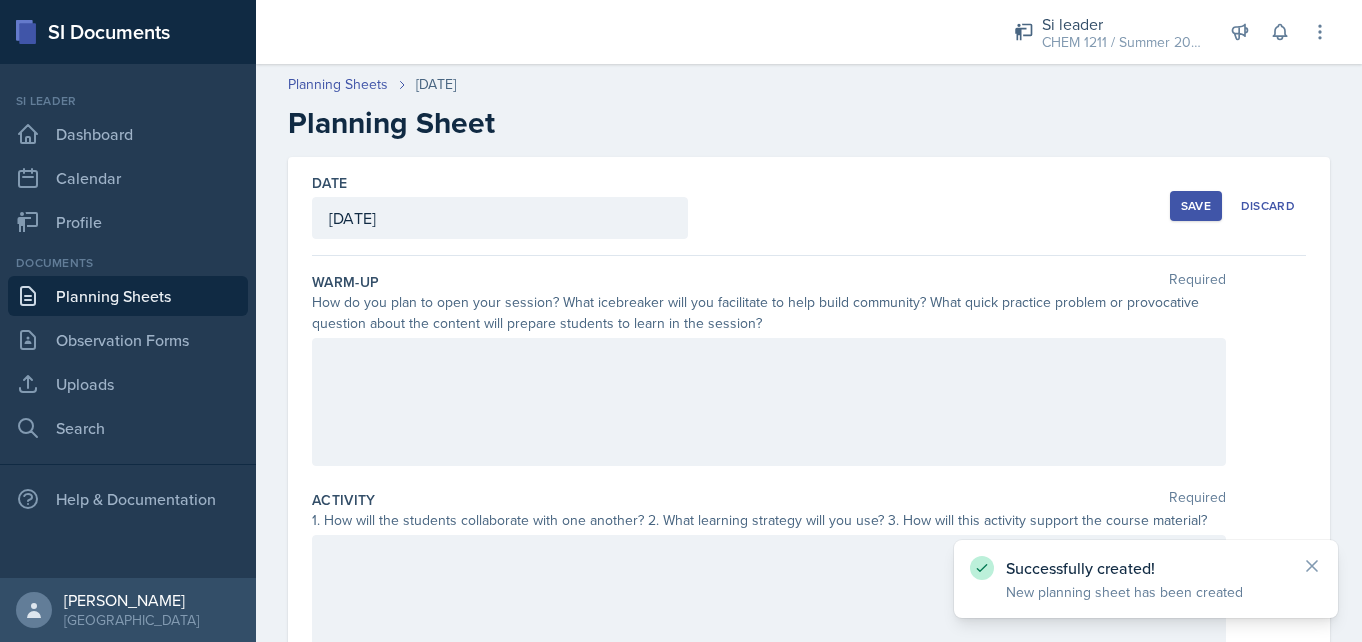 click at bounding box center (769, 402) 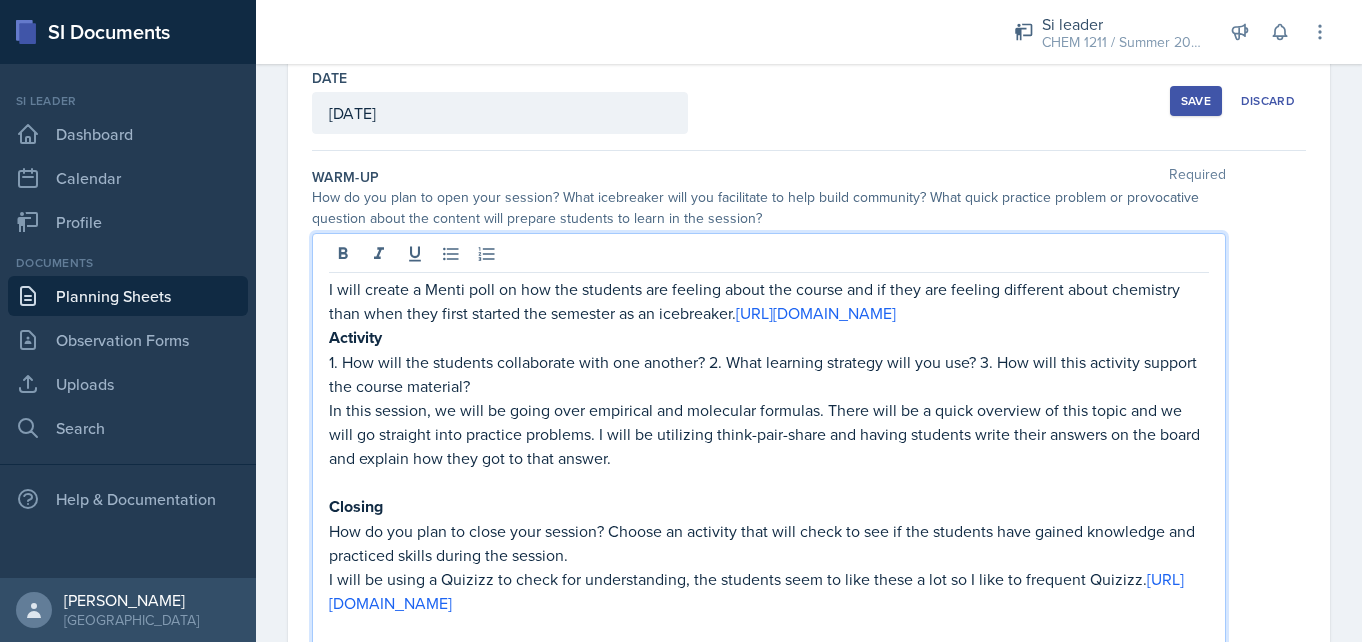 scroll, scrollTop: 273, scrollLeft: 0, axis: vertical 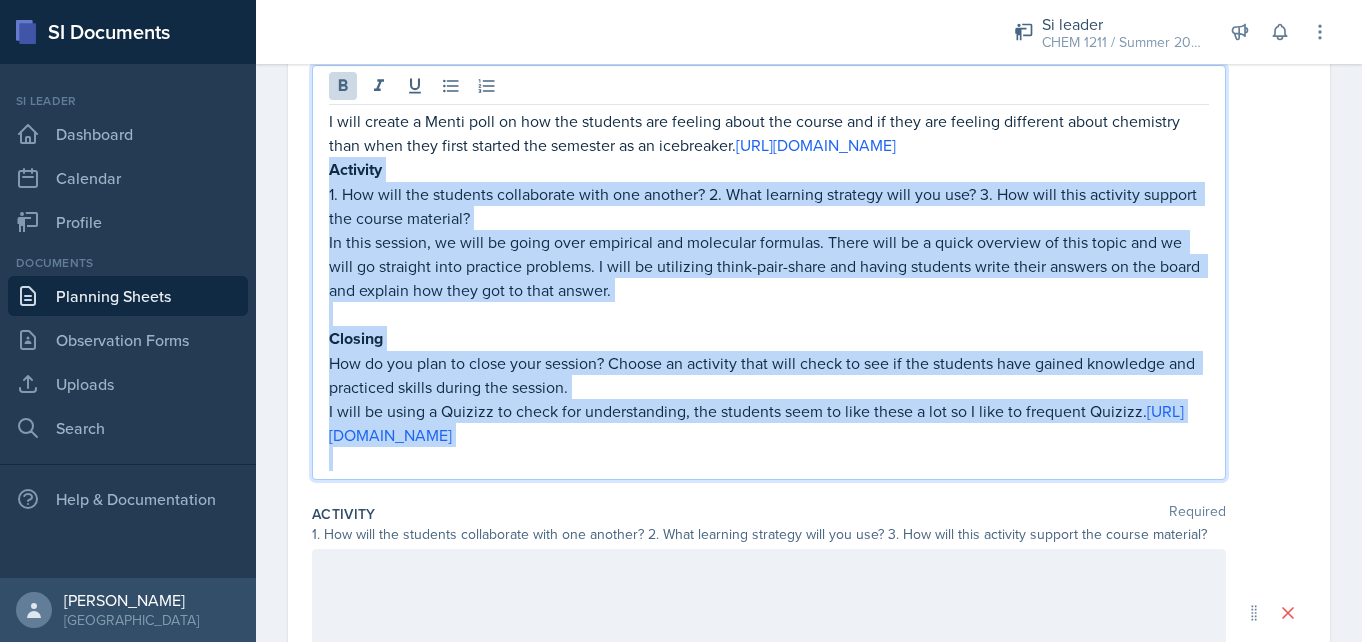 drag, startPoint x: 550, startPoint y: 472, endPoint x: 284, endPoint y: 197, distance: 382.5977 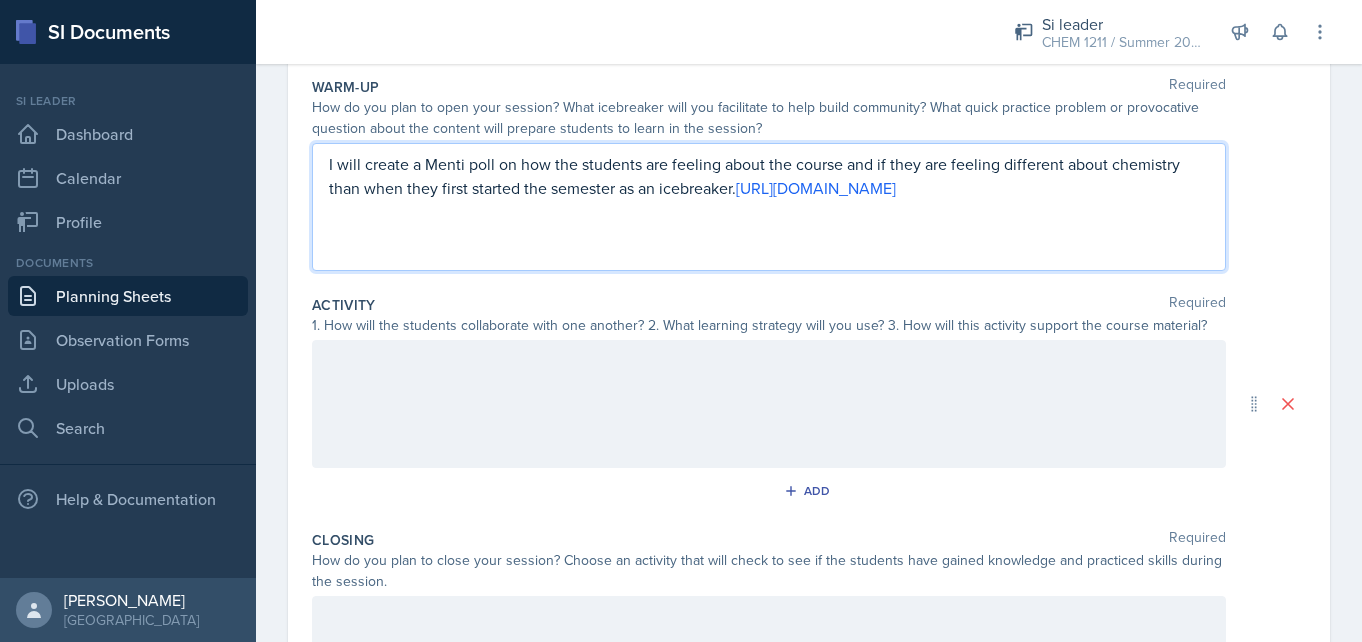 click at bounding box center [769, 361] 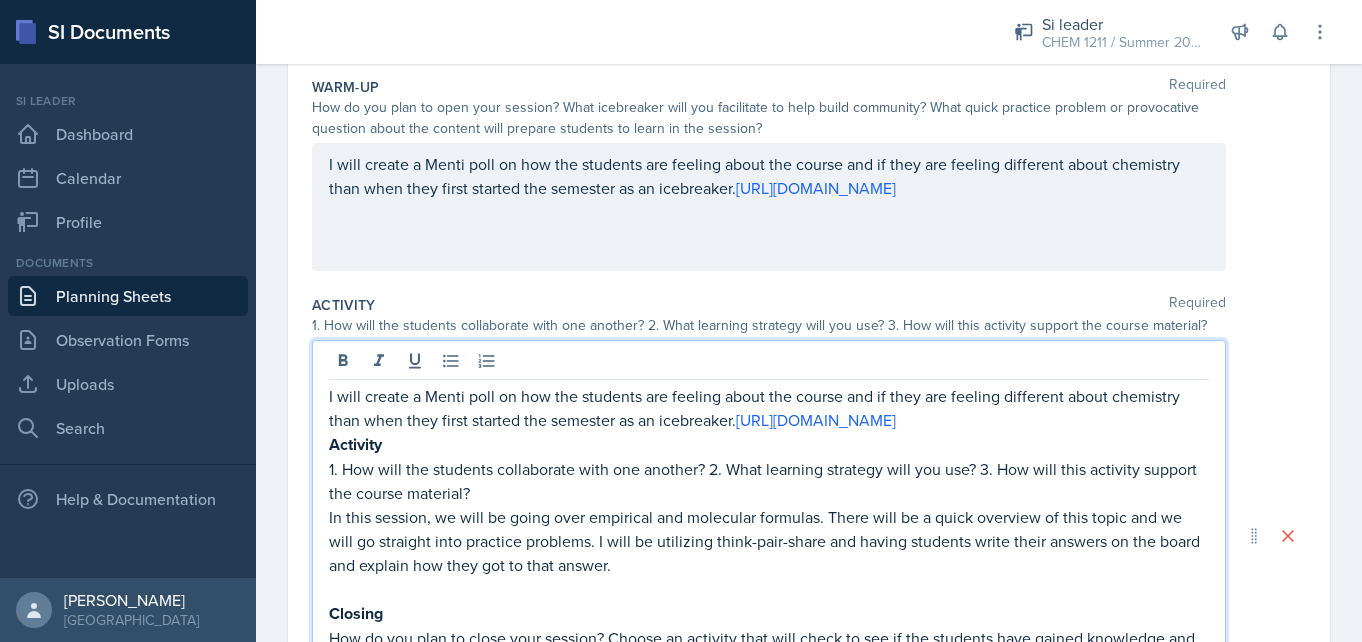 scroll, scrollTop: 302, scrollLeft: 0, axis: vertical 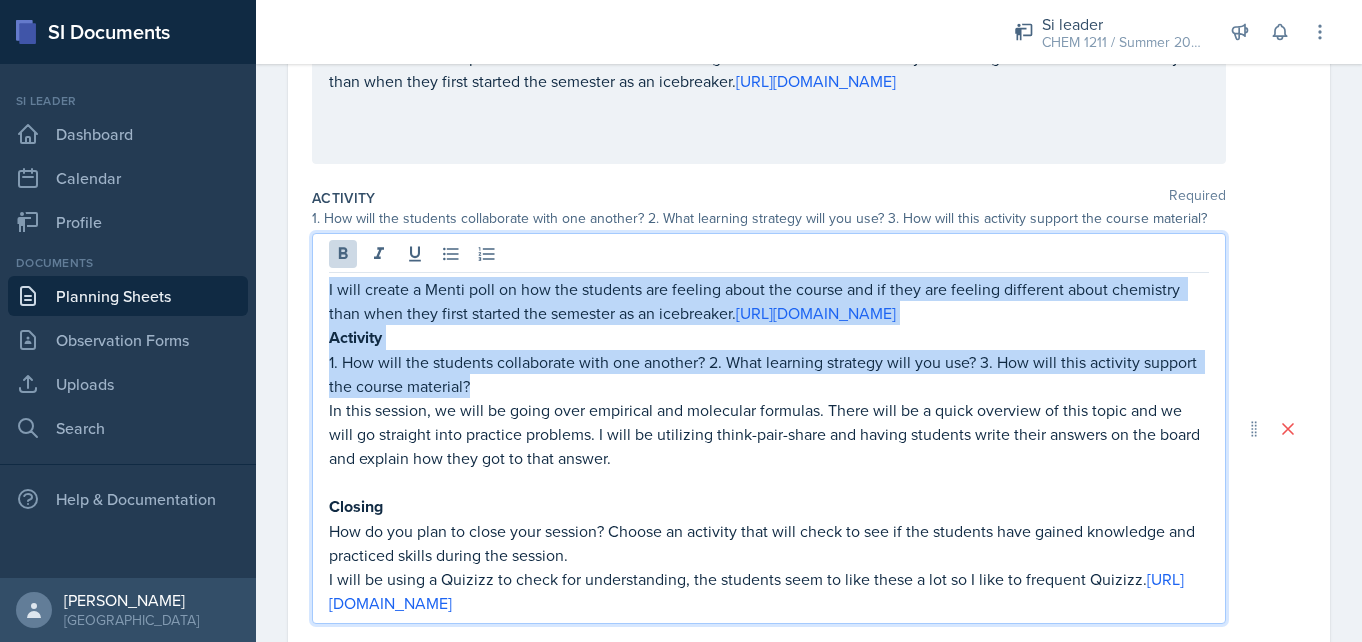 drag, startPoint x: 522, startPoint y: 411, endPoint x: 306, endPoint y: 292, distance: 246.61102 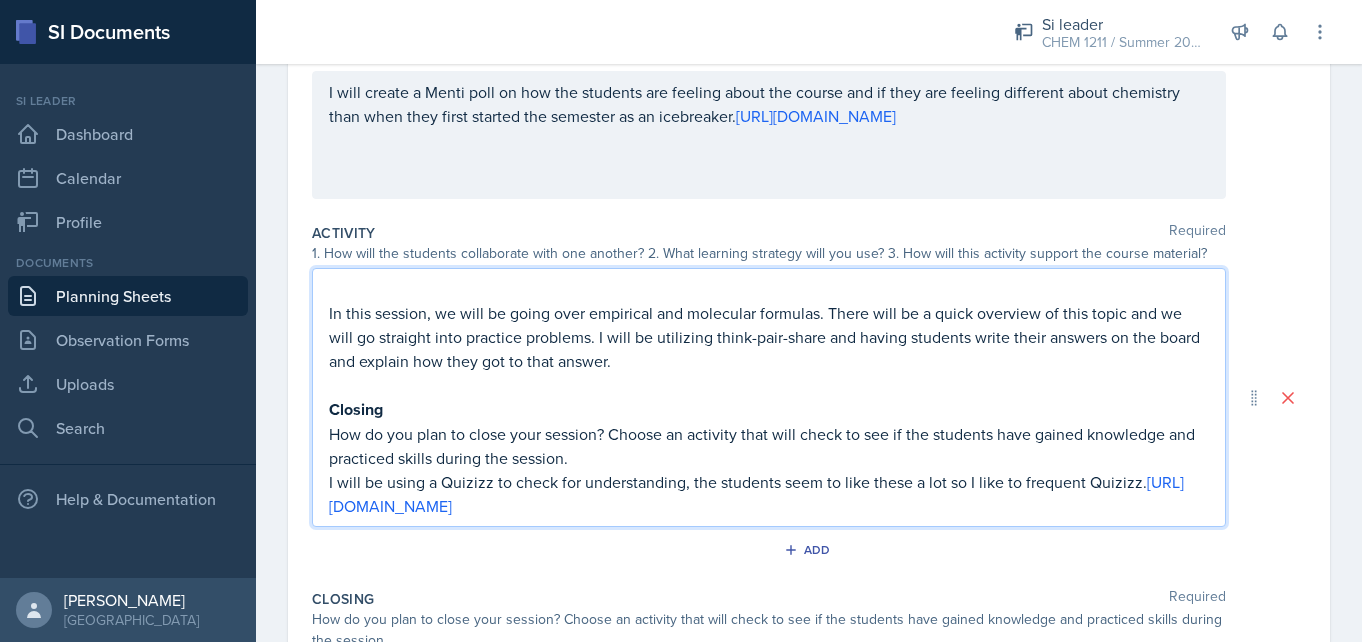 click on "In this session, we will be going over empirical and molecular formulas. There will be a quick overview of this topic and we will go straight into practice problems. I will be utilizing think-pair-share and having students write their answers on the board and explain how they got to that answer." at bounding box center [769, 337] 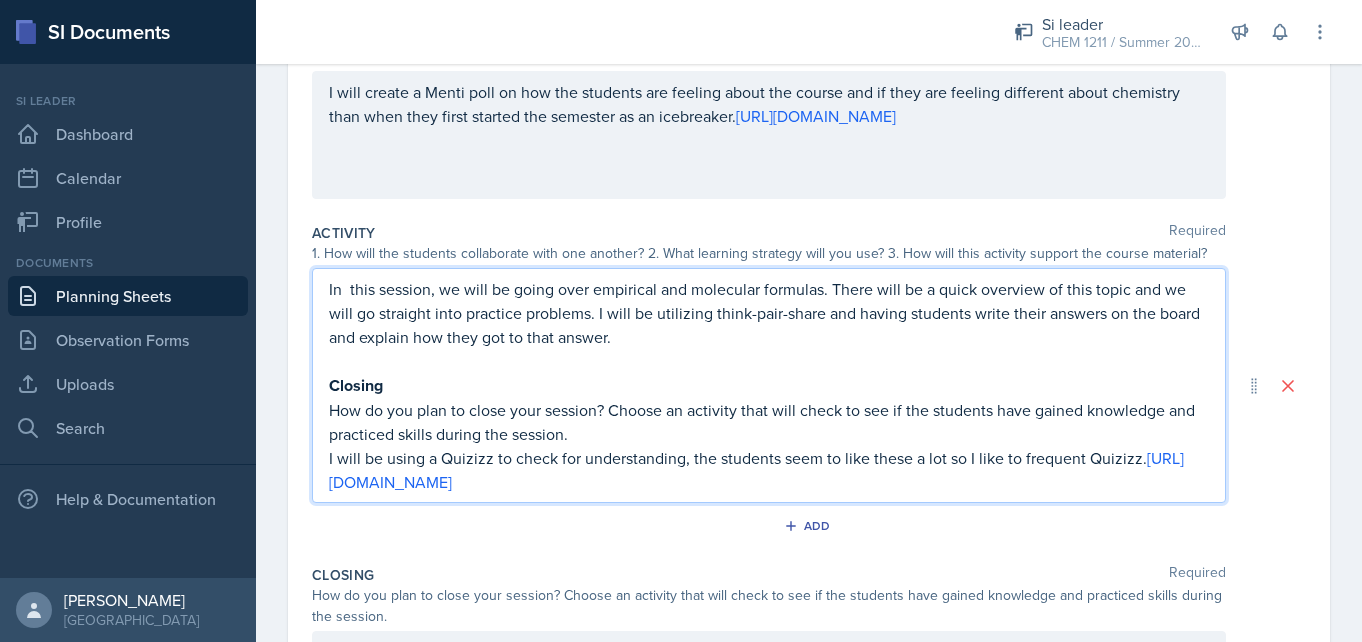 drag, startPoint x: 830, startPoint y: 477, endPoint x: 291, endPoint y: 384, distance: 546.96436 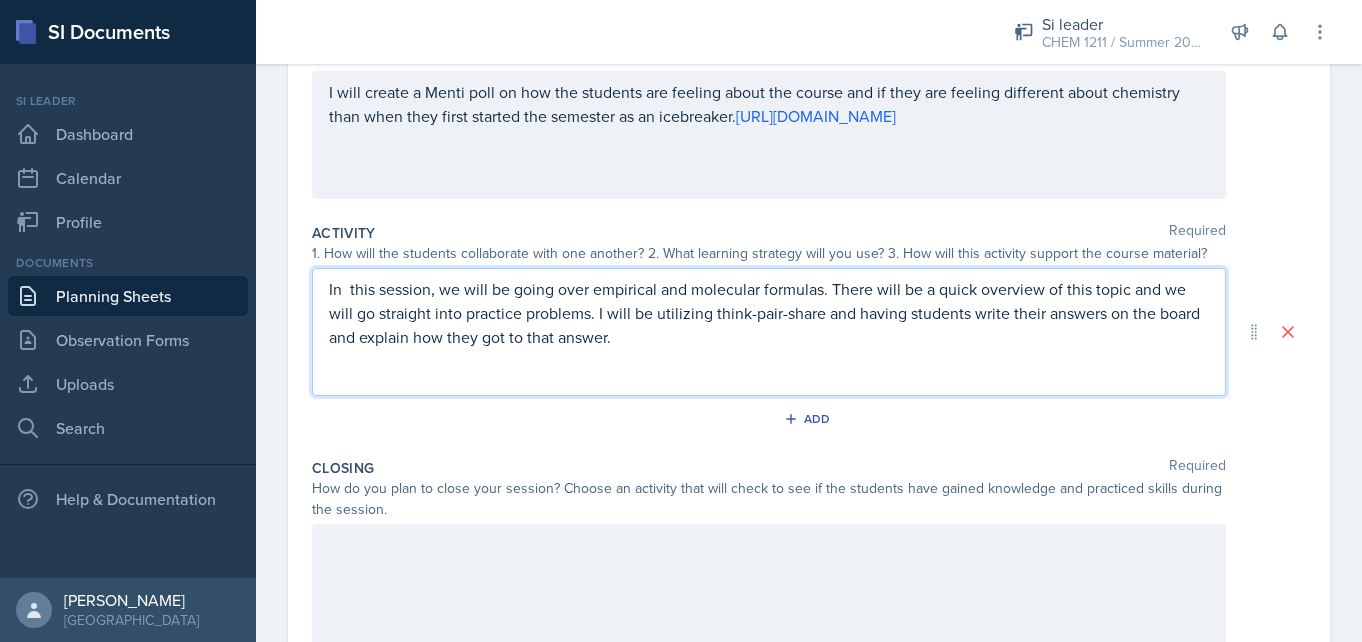 click on "In  this session, we will be going over empirical and molecular formulas. There will be a quick overview of this topic and we will go straight into practice problems. I will be utilizing think-pair-share and having students write their answers on the board and explain how they got to that answer." at bounding box center (769, 313) 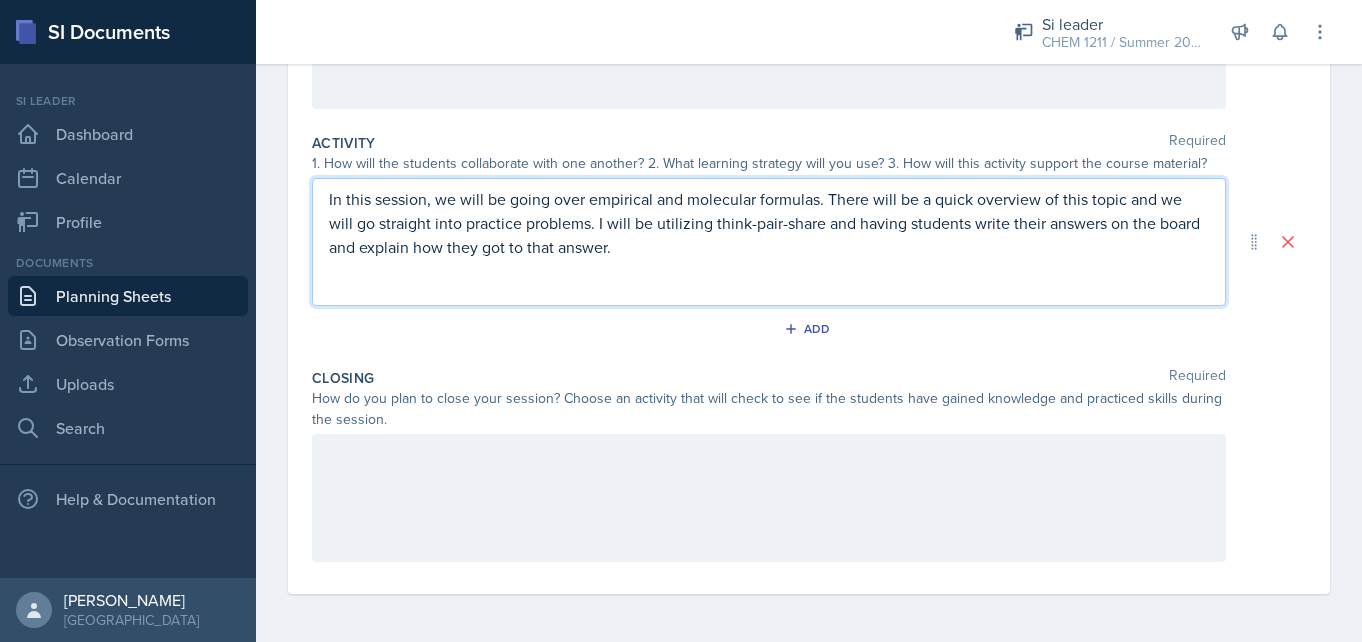 click at bounding box center [769, 498] 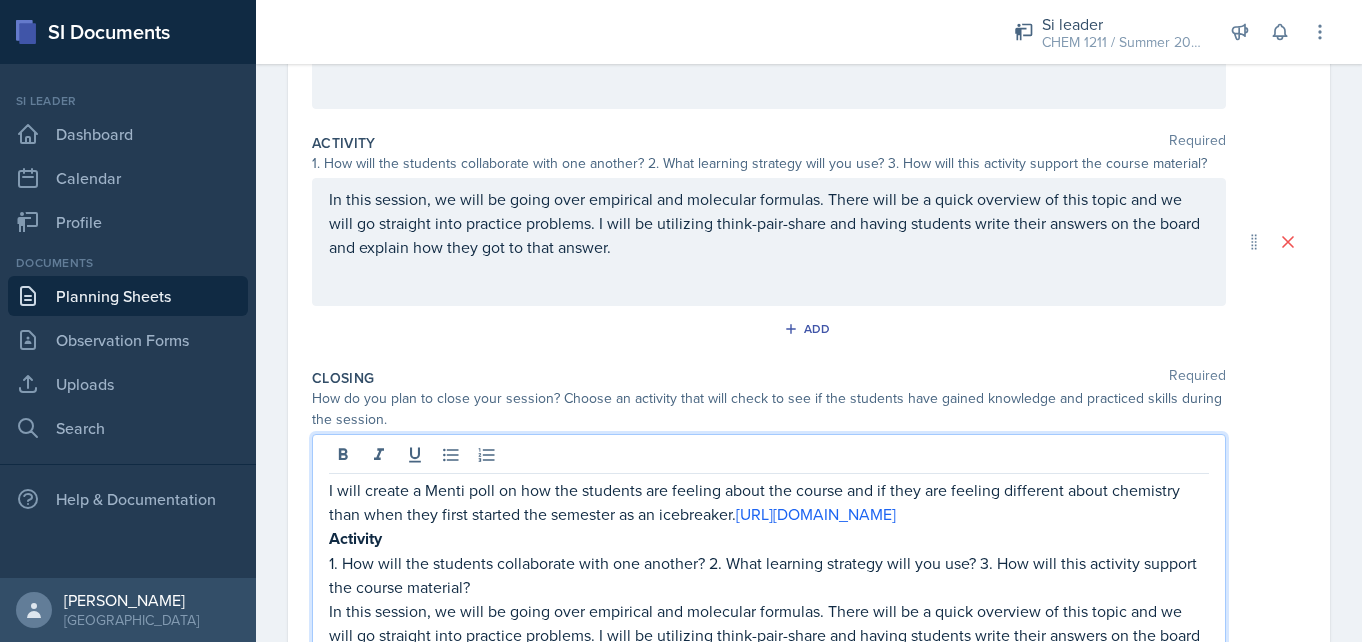 scroll, scrollTop: 558, scrollLeft: 0, axis: vertical 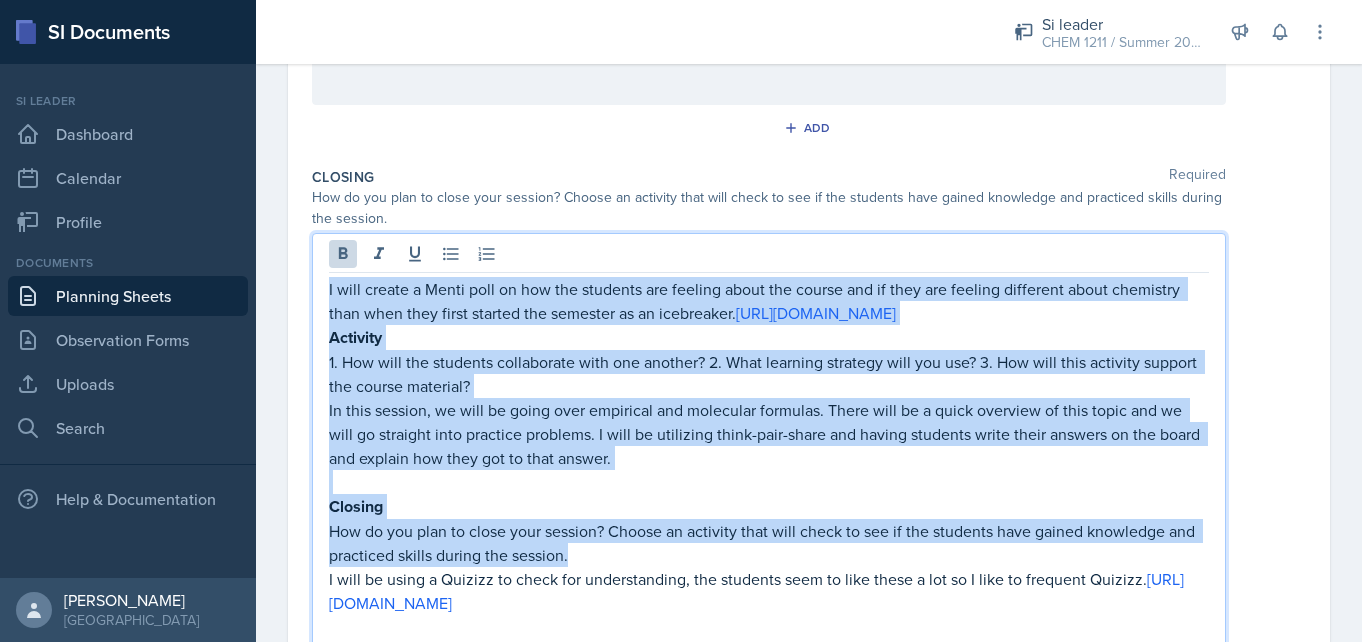 drag, startPoint x: 584, startPoint y: 577, endPoint x: 274, endPoint y: 169, distance: 512.41 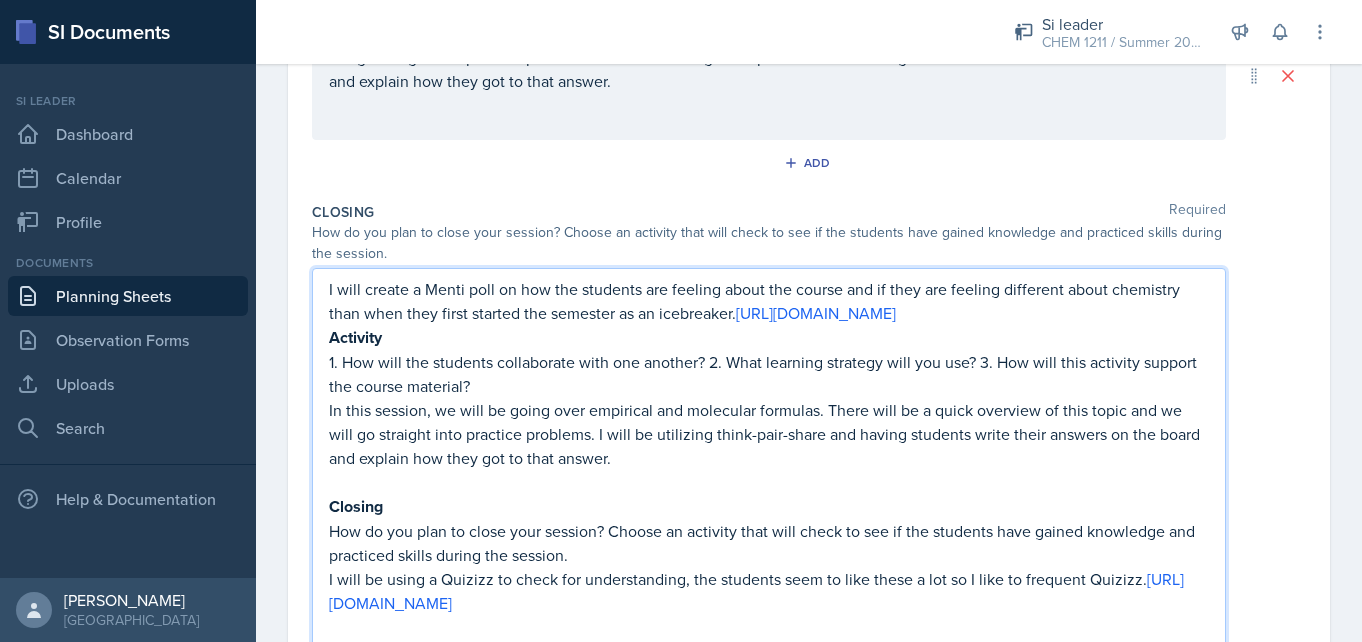 scroll, scrollTop: 357, scrollLeft: 0, axis: vertical 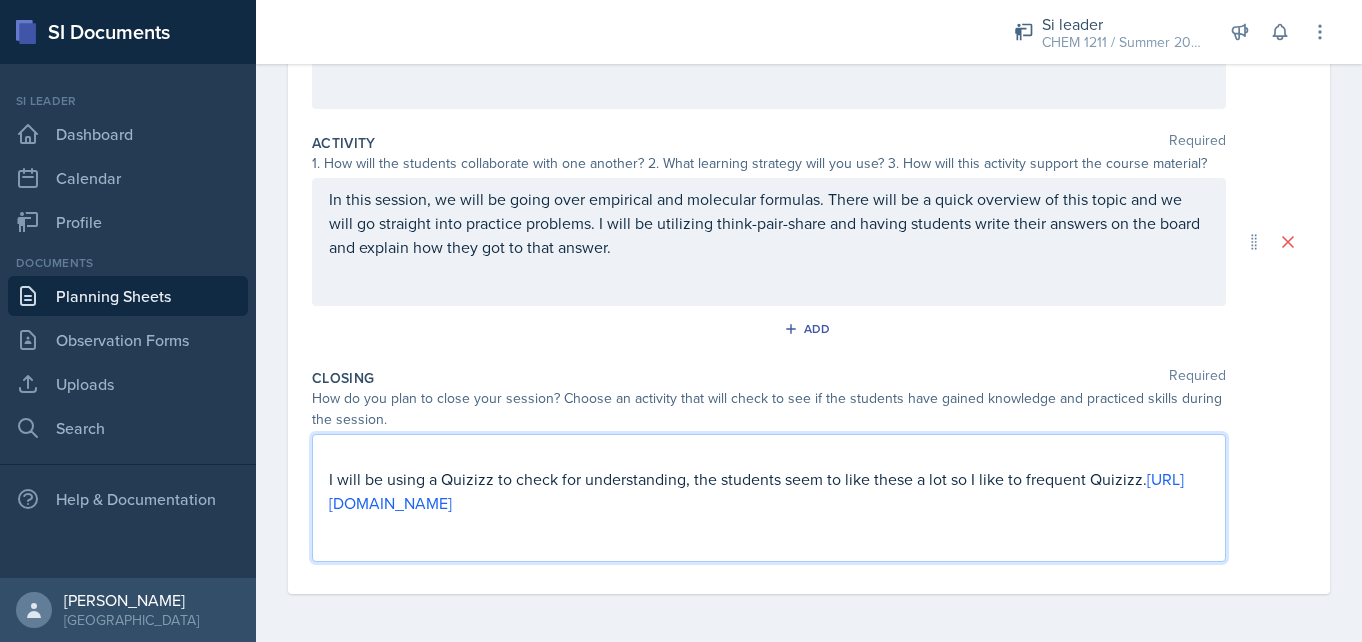 click on "I will be using a Quizizz to check for understanding, the students seem to like these a lot so I like to frequent Quizizz.  [URL][DOMAIN_NAME]" at bounding box center (769, 498) 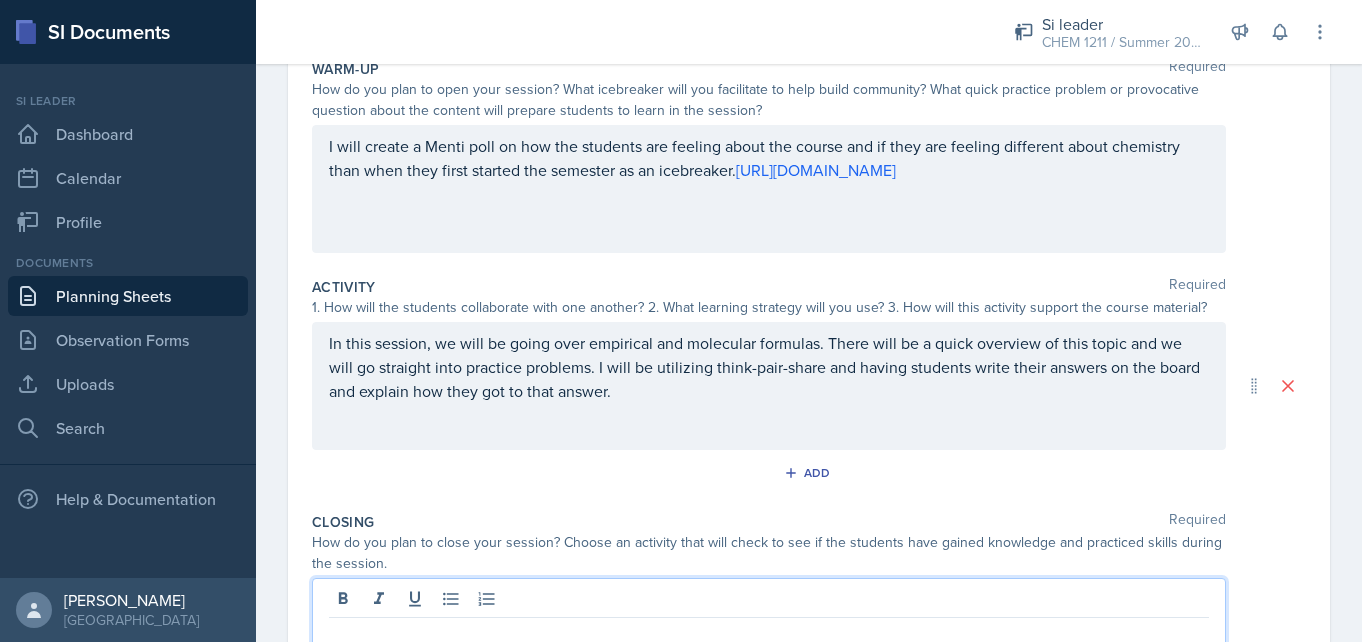 scroll, scrollTop: 0, scrollLeft: 0, axis: both 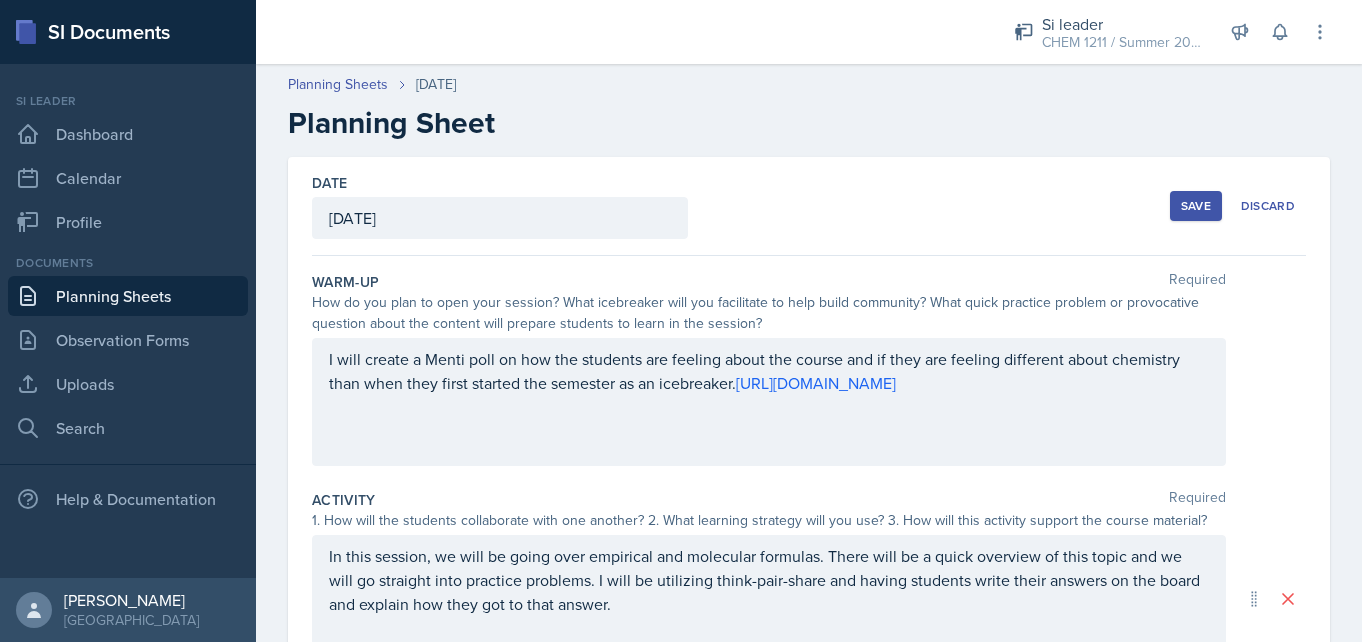click on "Save" at bounding box center [1196, 206] 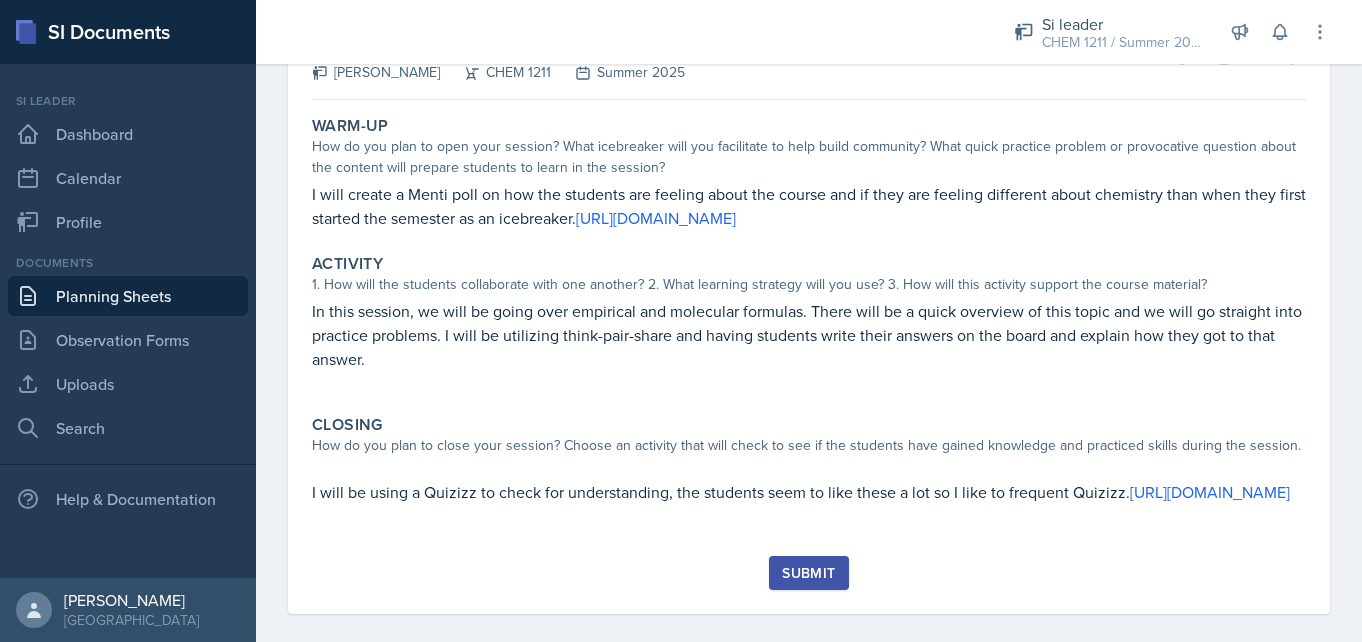 scroll, scrollTop: 0, scrollLeft: 0, axis: both 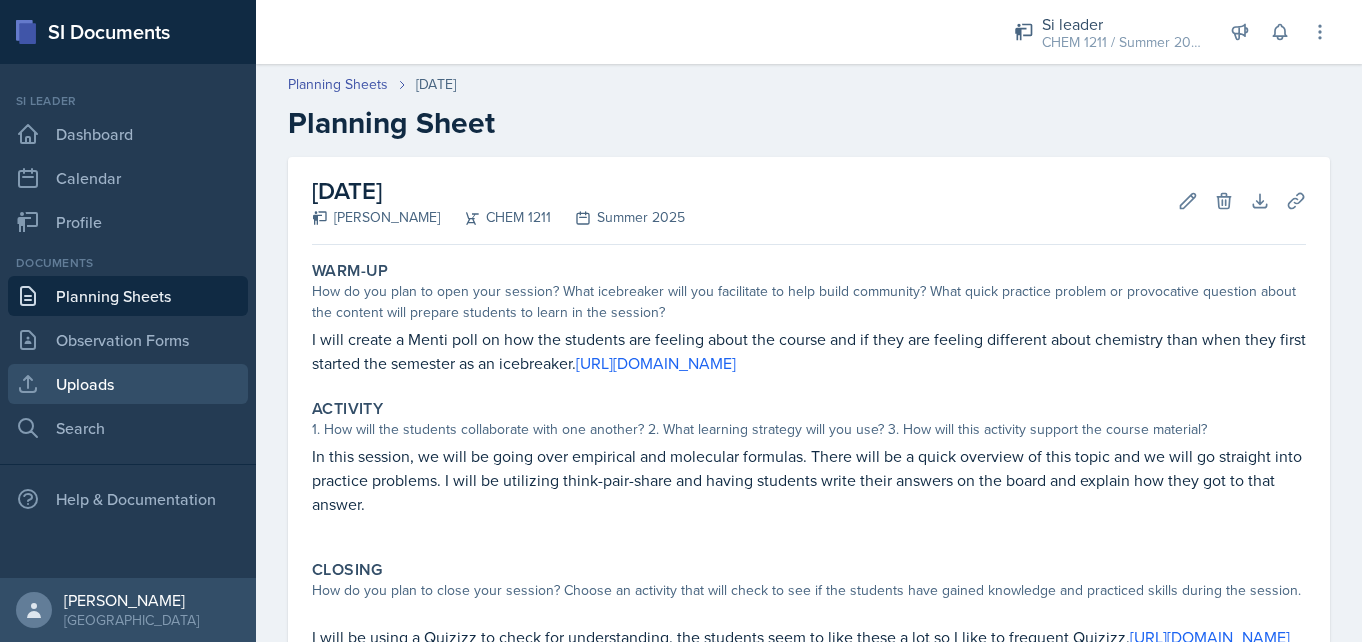 click on "Uploads" at bounding box center (128, 384) 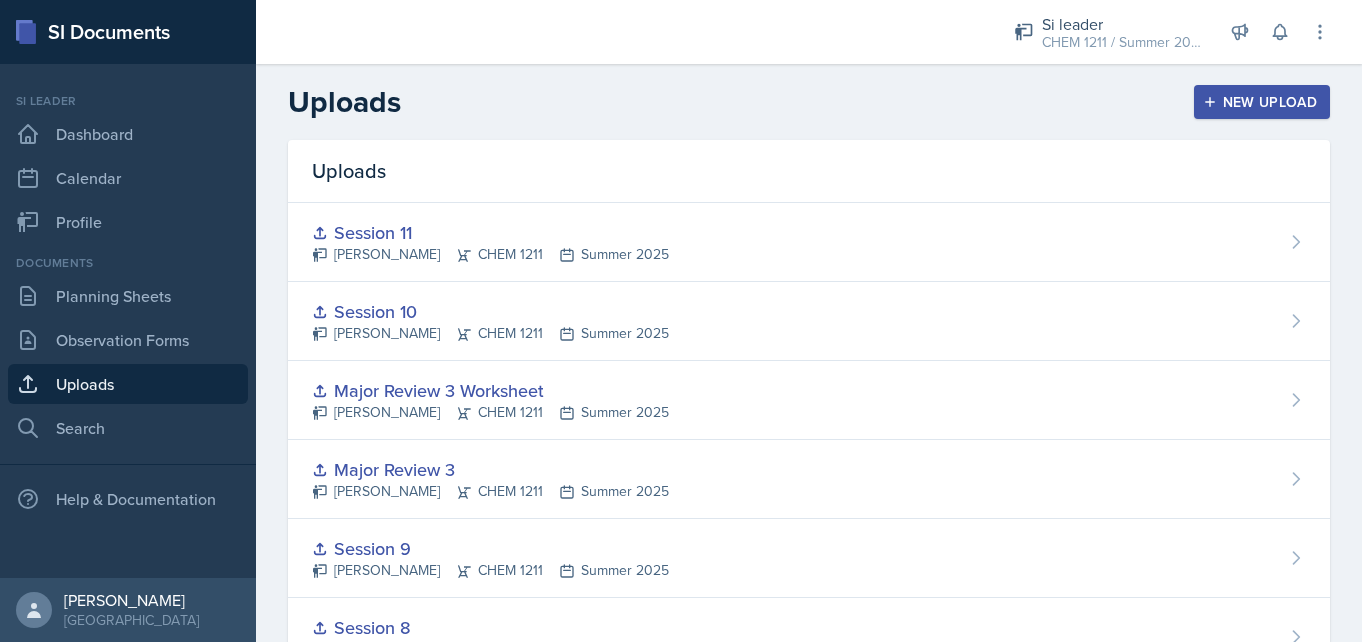 click on "New Upload" at bounding box center [1262, 102] 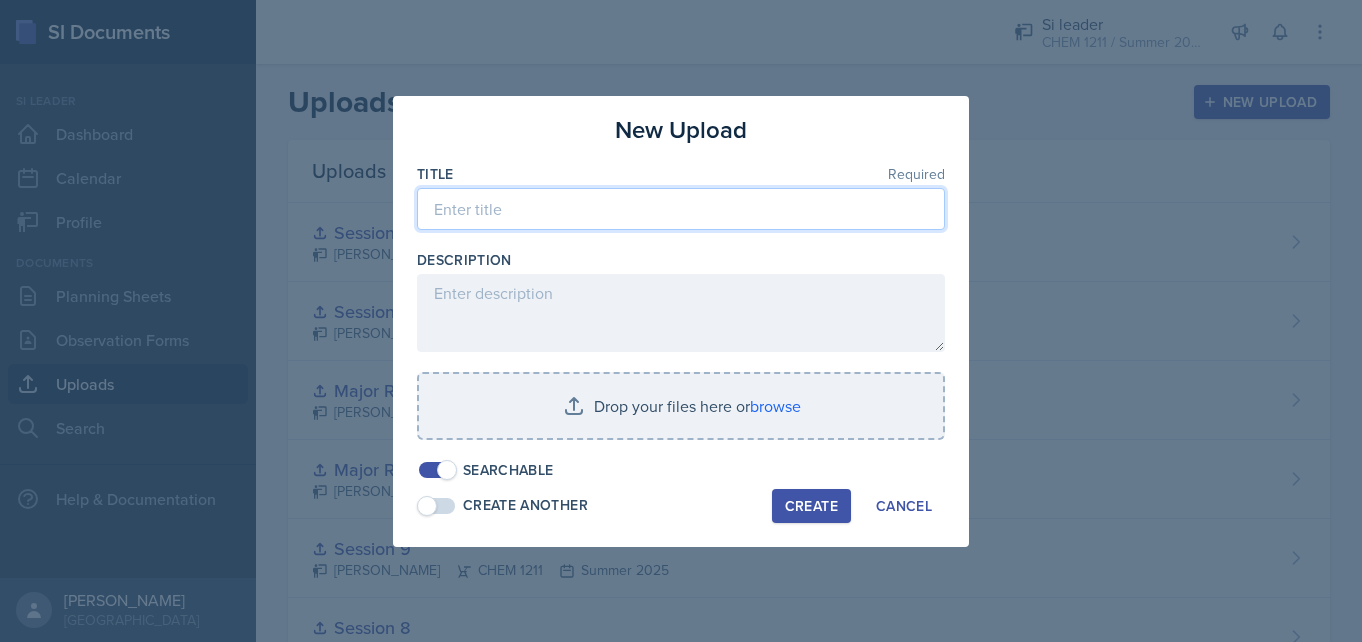 click at bounding box center [681, 209] 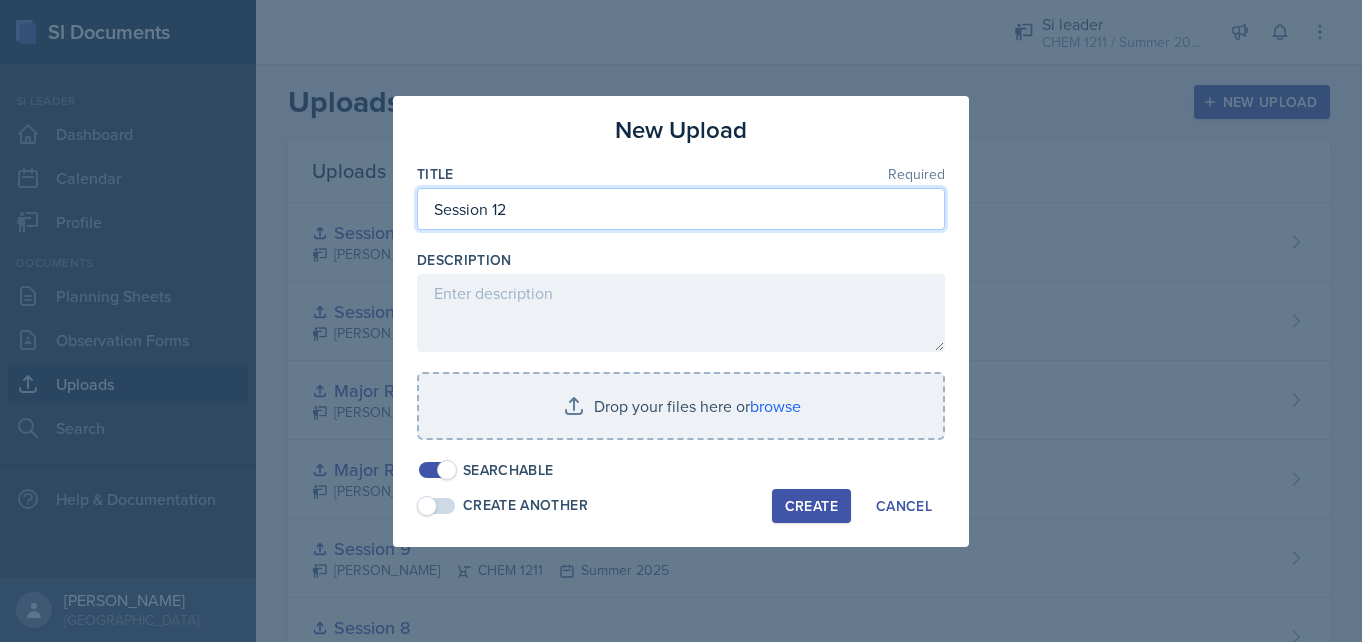 type on "Session 12" 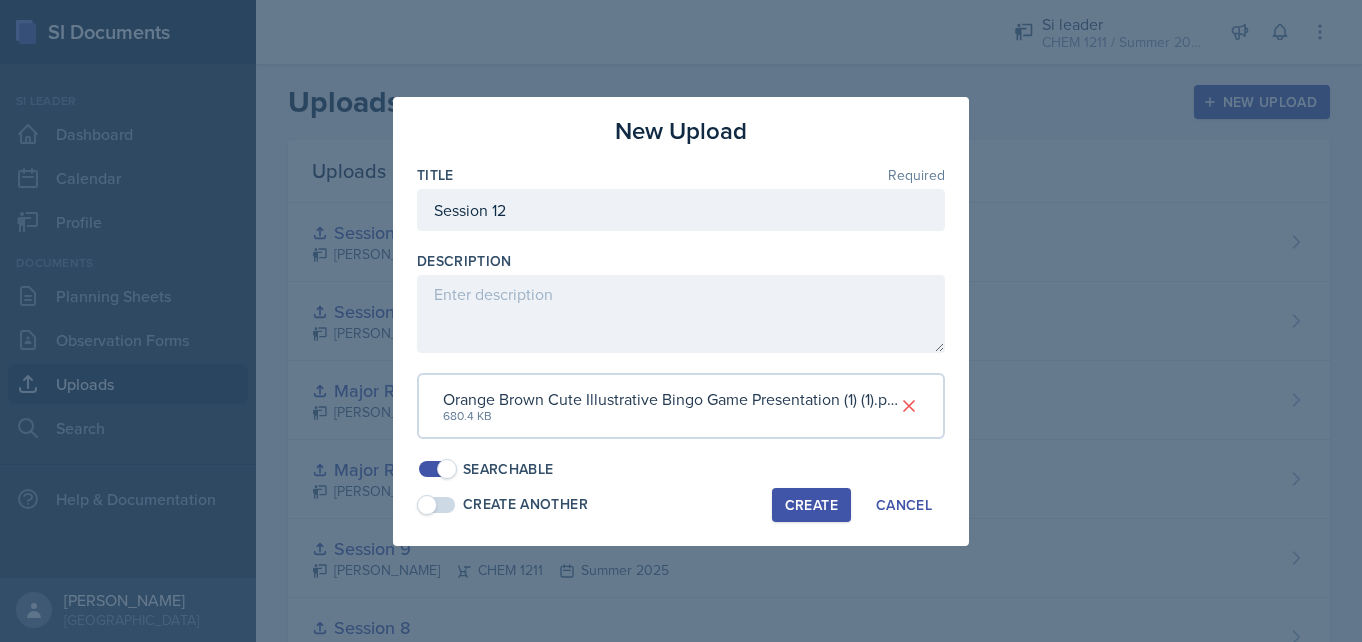 click on "Create" at bounding box center (811, 505) 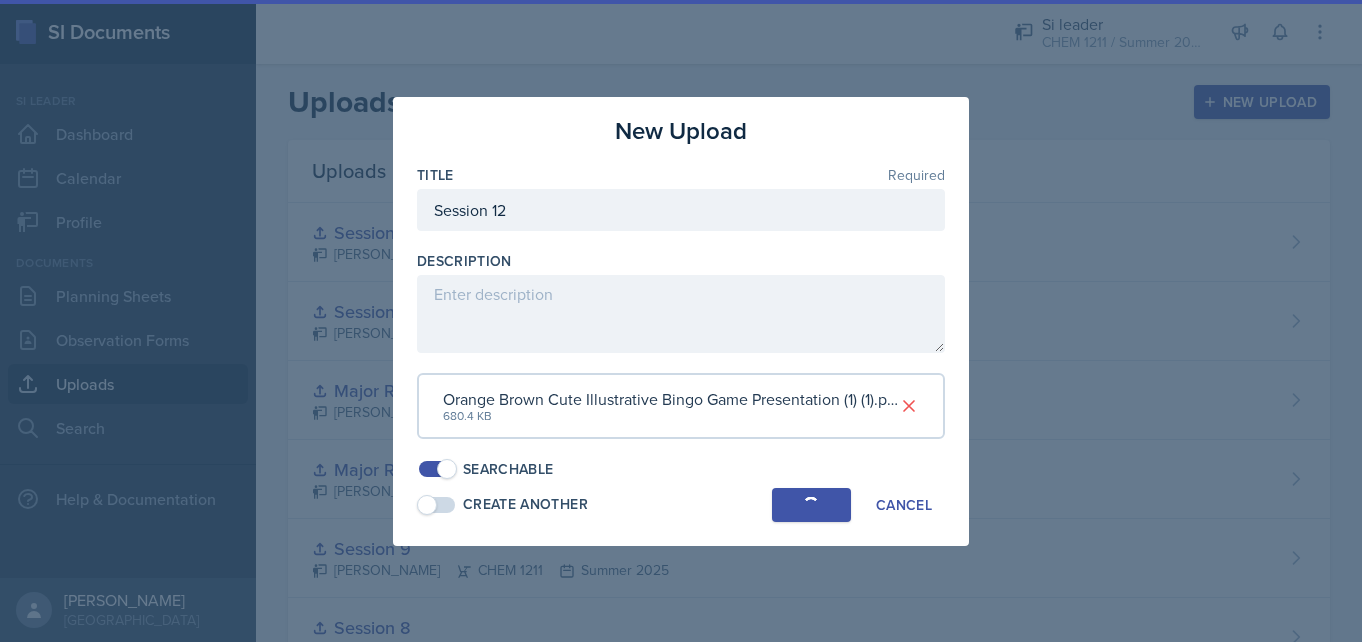 type 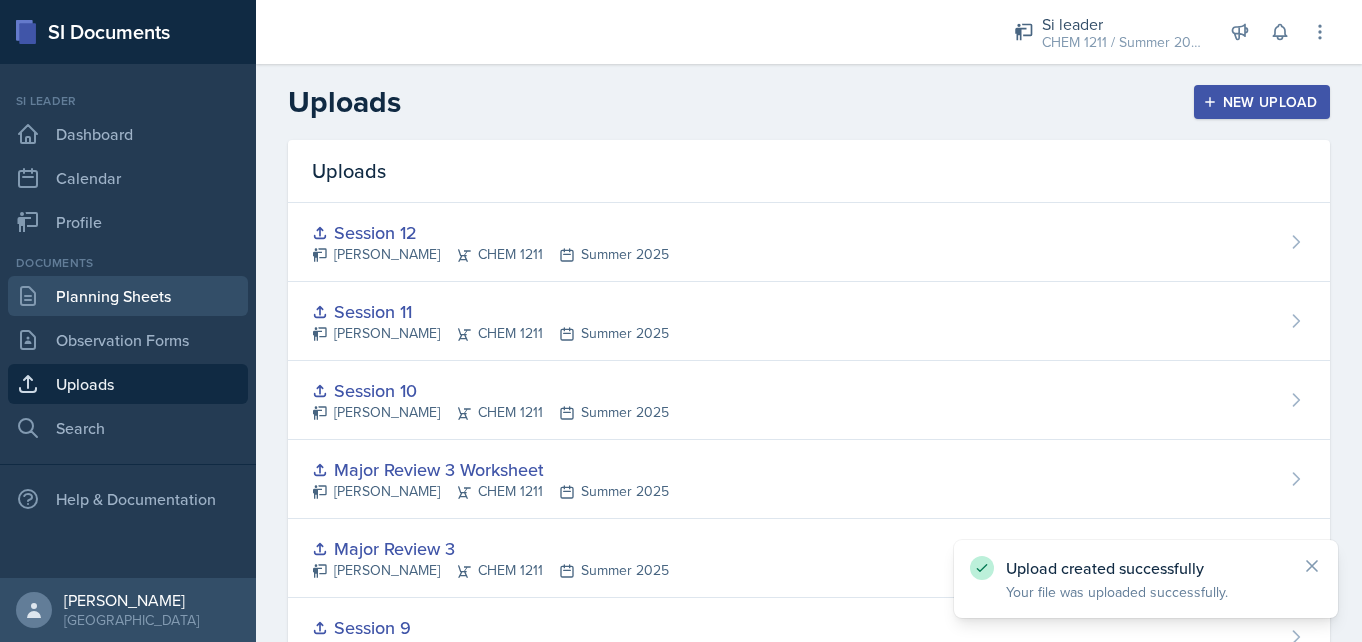 click on "Planning Sheets" at bounding box center [128, 296] 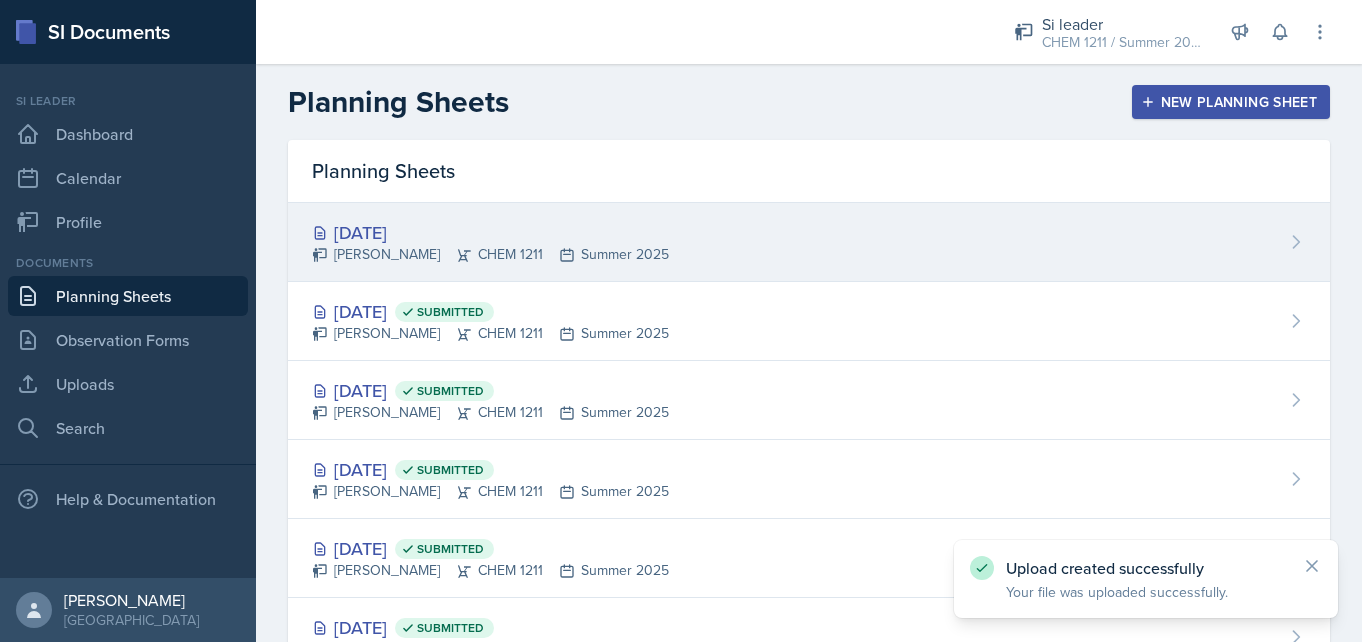click on "[DATE]
[PERSON_NAME]
CHEM 1211
Summer 2025" at bounding box center [809, 242] 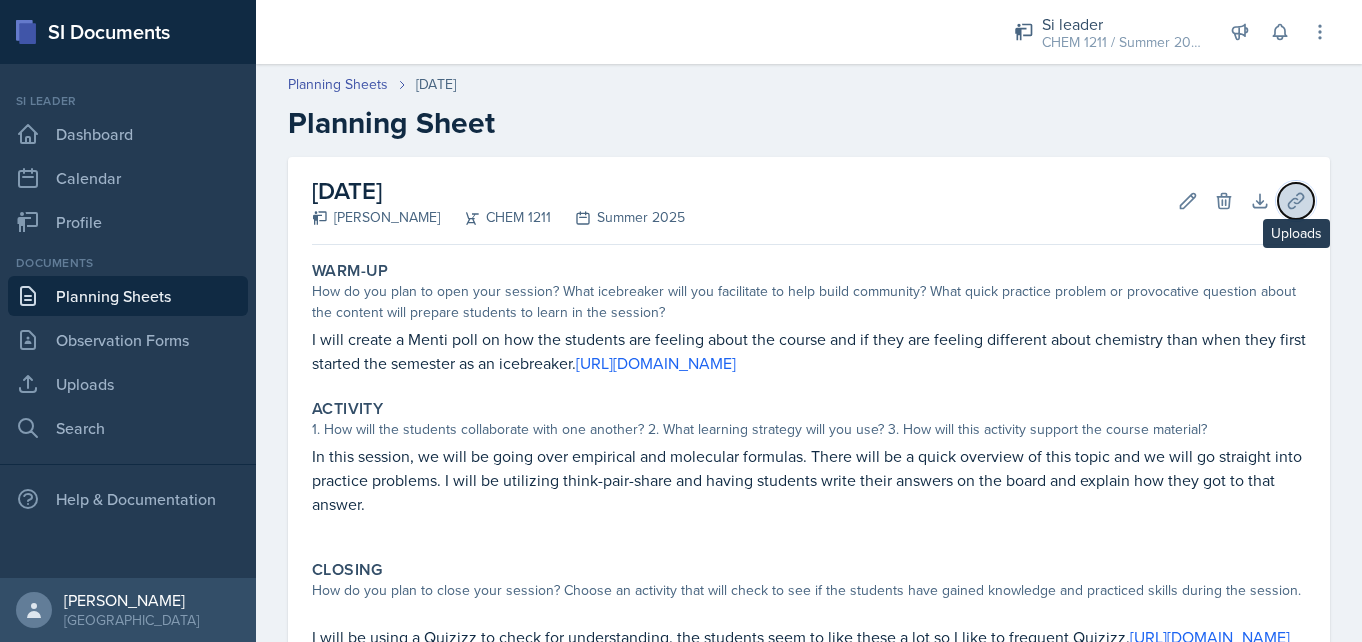 click 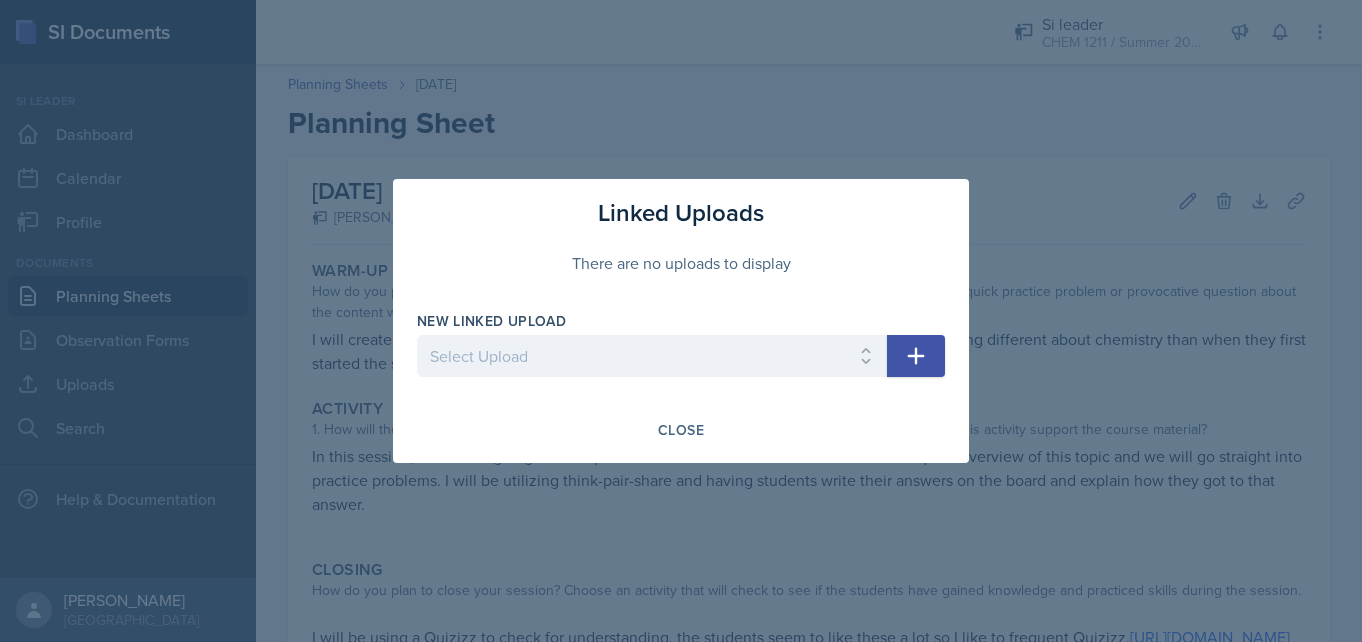 click at bounding box center [652, 387] 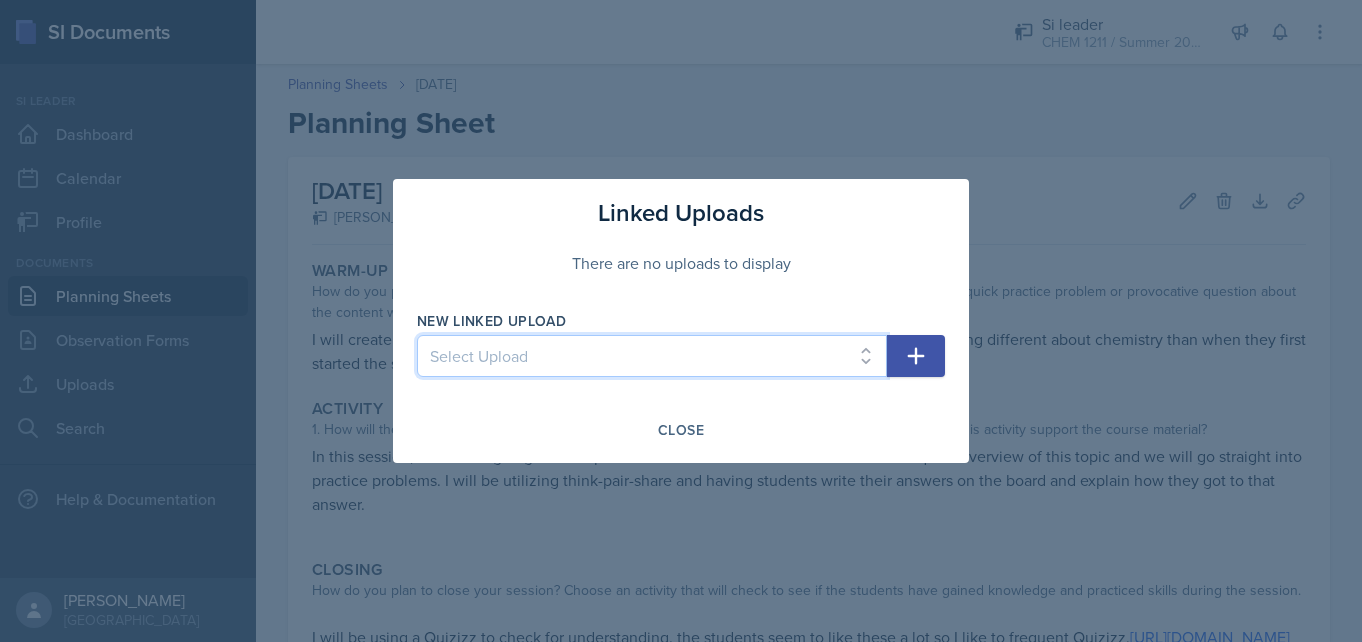 click on "Select Upload   Session 1 Session 2 Session 2 worksheet Session 3 Session 4 Worksheet Session 4 Session 5 Major Review 2 Worksheet Major Review 2 PPT Session 6 Session 7 Worksheet Session 7 Session 8 Session 9 Major Review 3 Major Review 3 Worksheet Session 10 Session 11 Session 12" at bounding box center [652, 356] 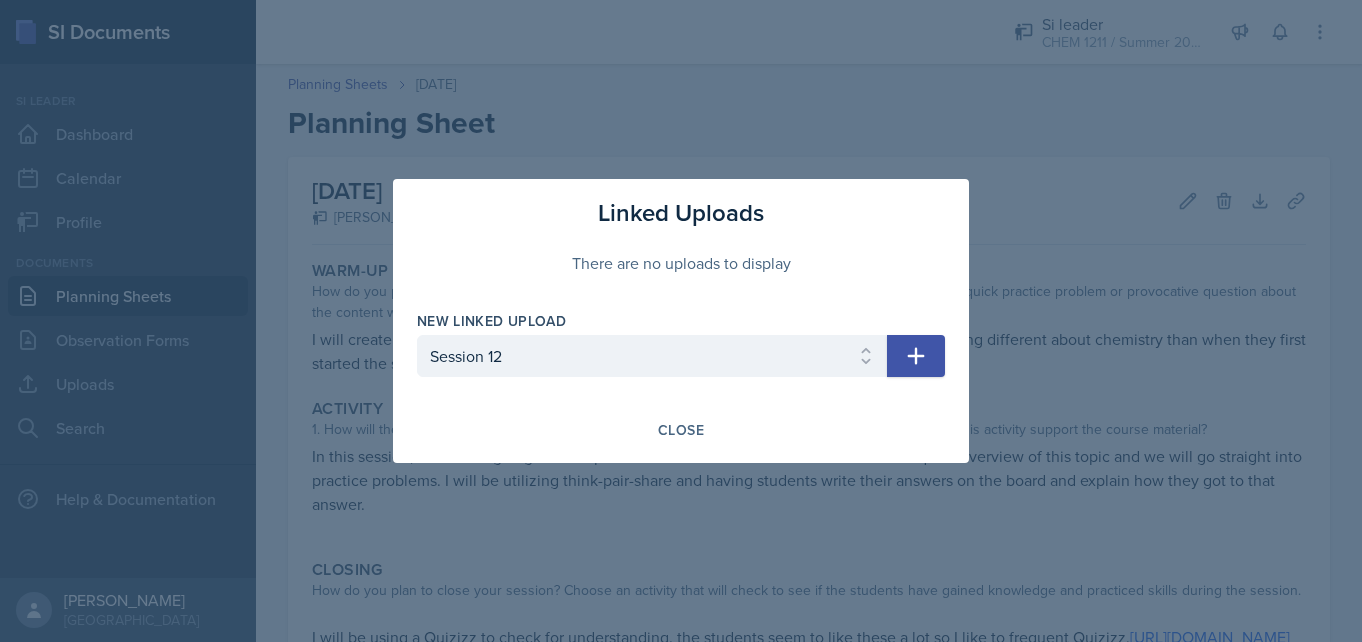 click at bounding box center [916, 356] 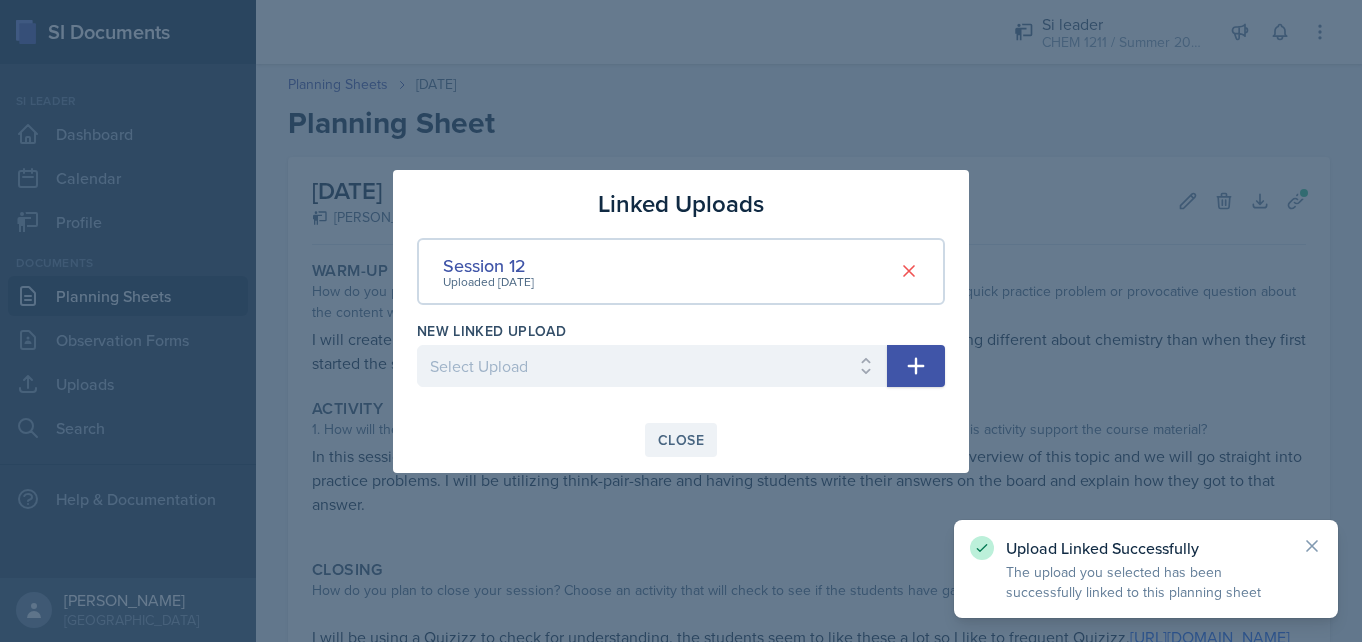 click on "Close" at bounding box center [681, 440] 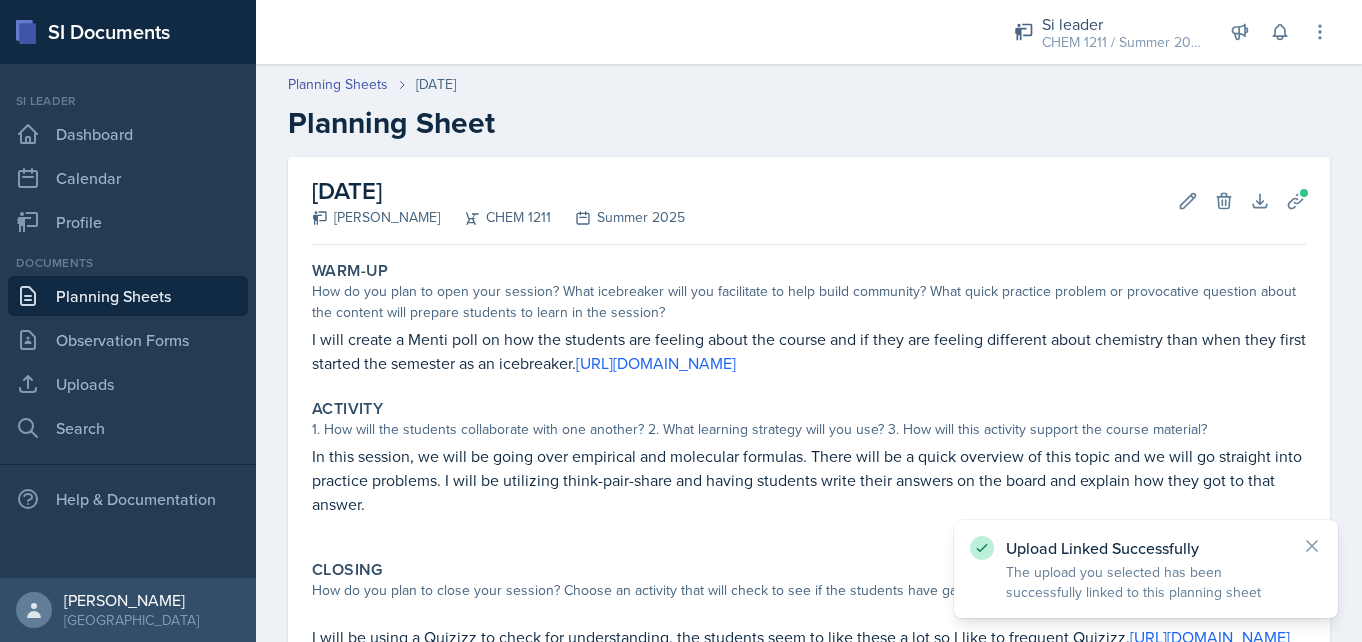 click on "Planning Sheets" at bounding box center [128, 296] 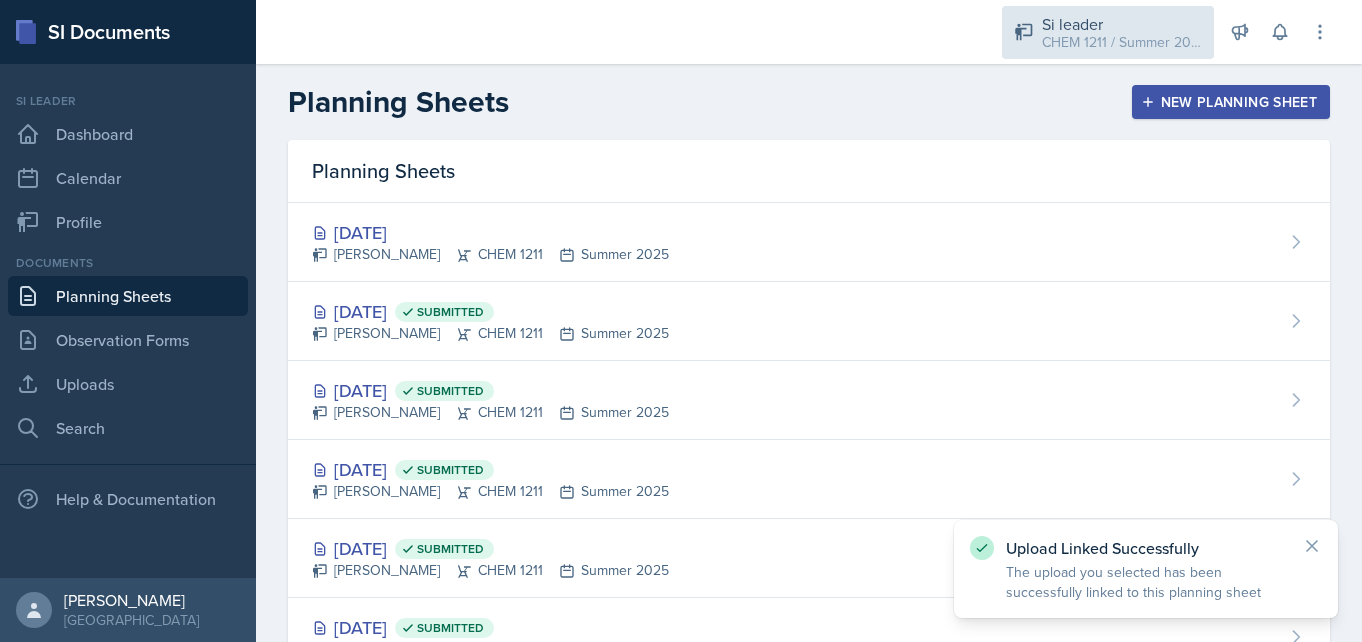click on "CHEM 1211 / Summer 2025" at bounding box center (1122, 42) 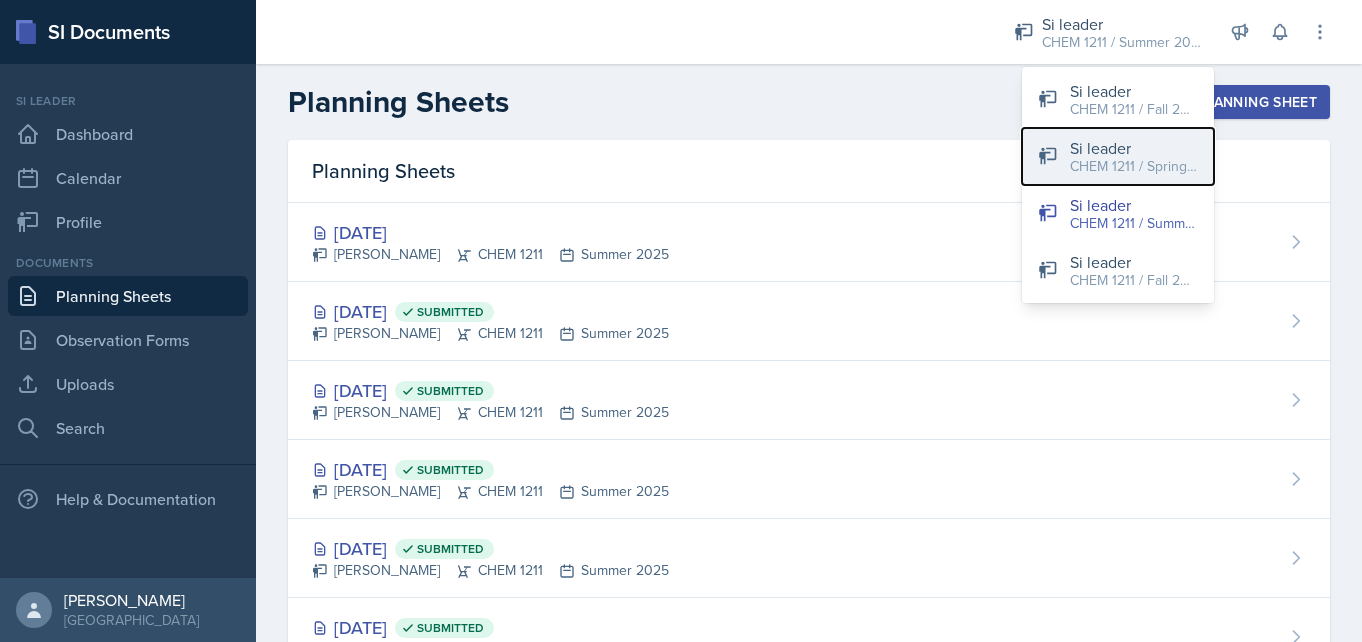 click on "CHEM 1211 / Spring 2025" at bounding box center (1134, 166) 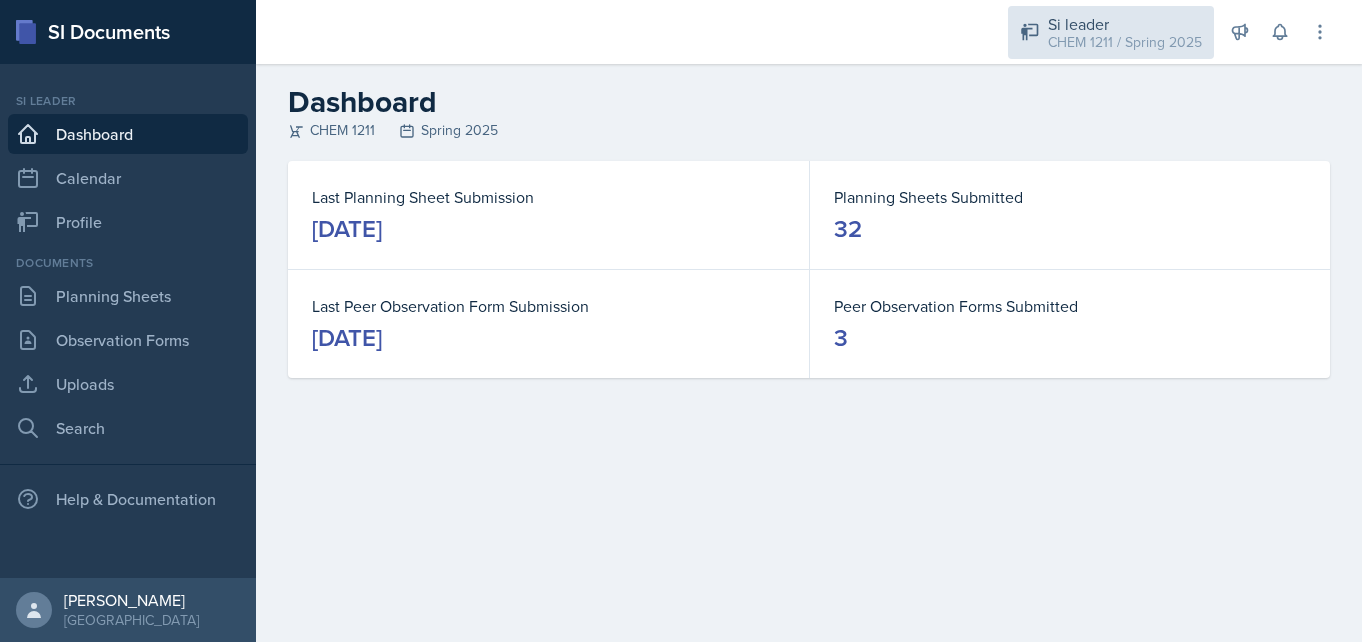 click on "CHEM 1211 / Spring 2025" at bounding box center [1125, 42] 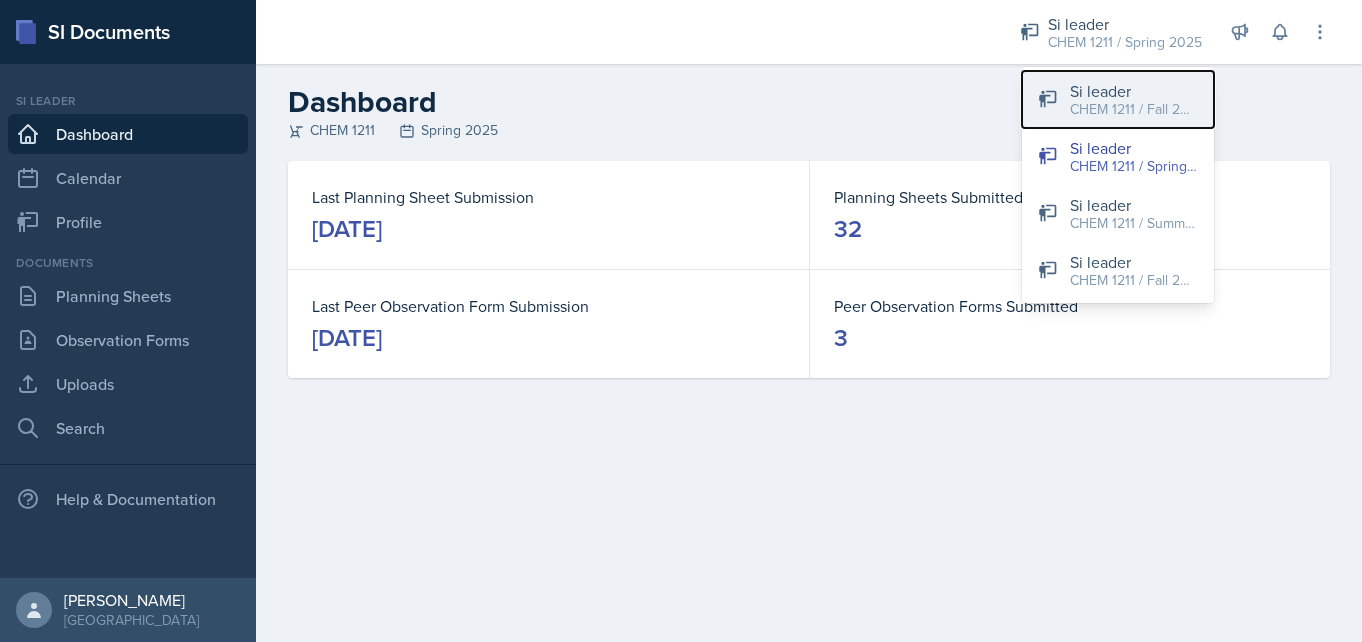 click on "Si leader" at bounding box center (1134, 91) 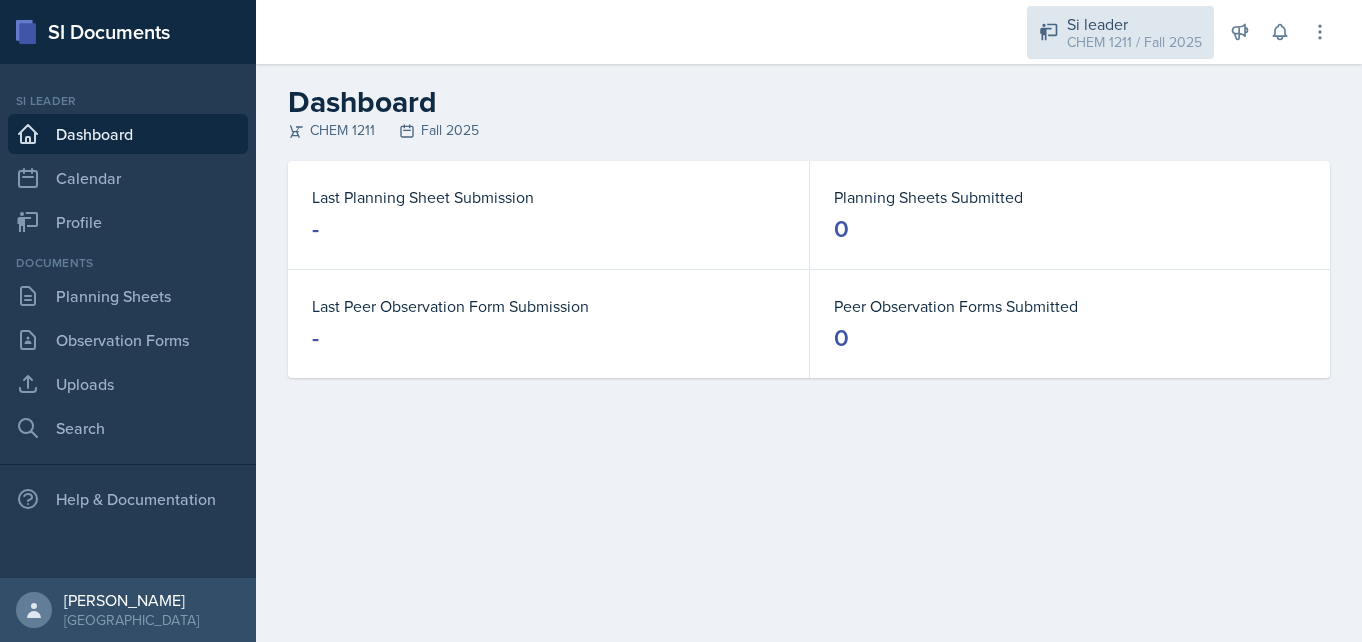 click on "CHEM 1211 / Fall 2025" at bounding box center (1134, 42) 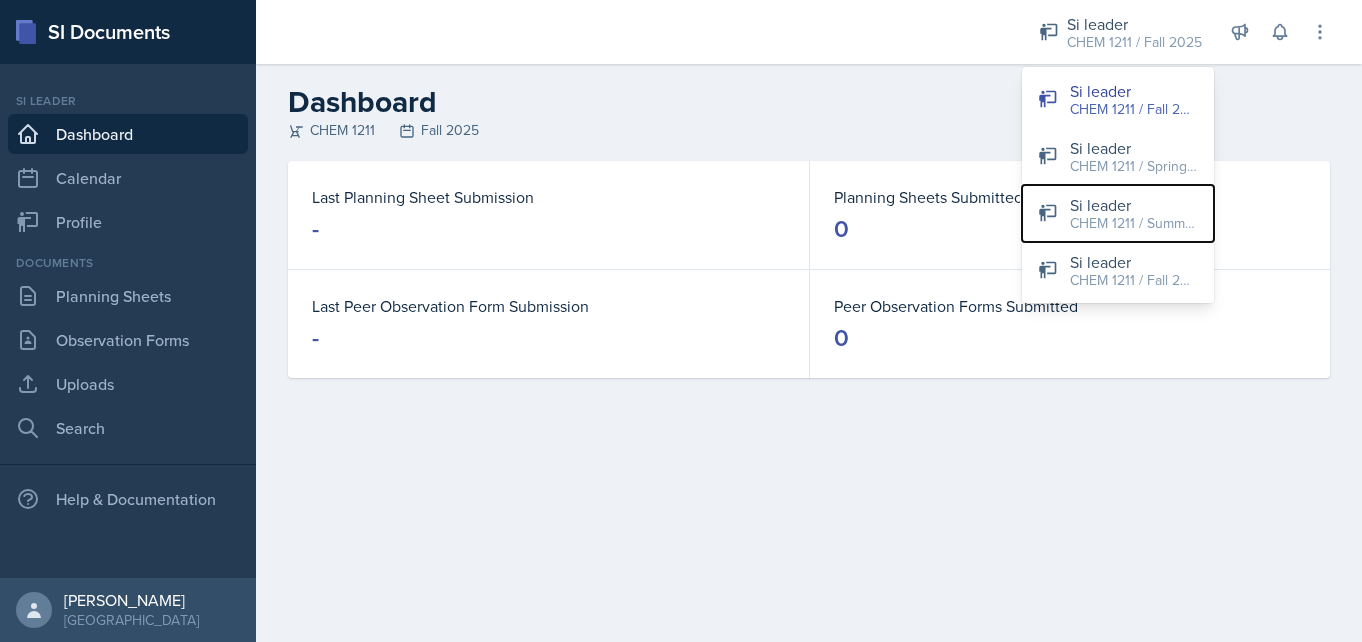 click on "Si leader" at bounding box center (1134, 205) 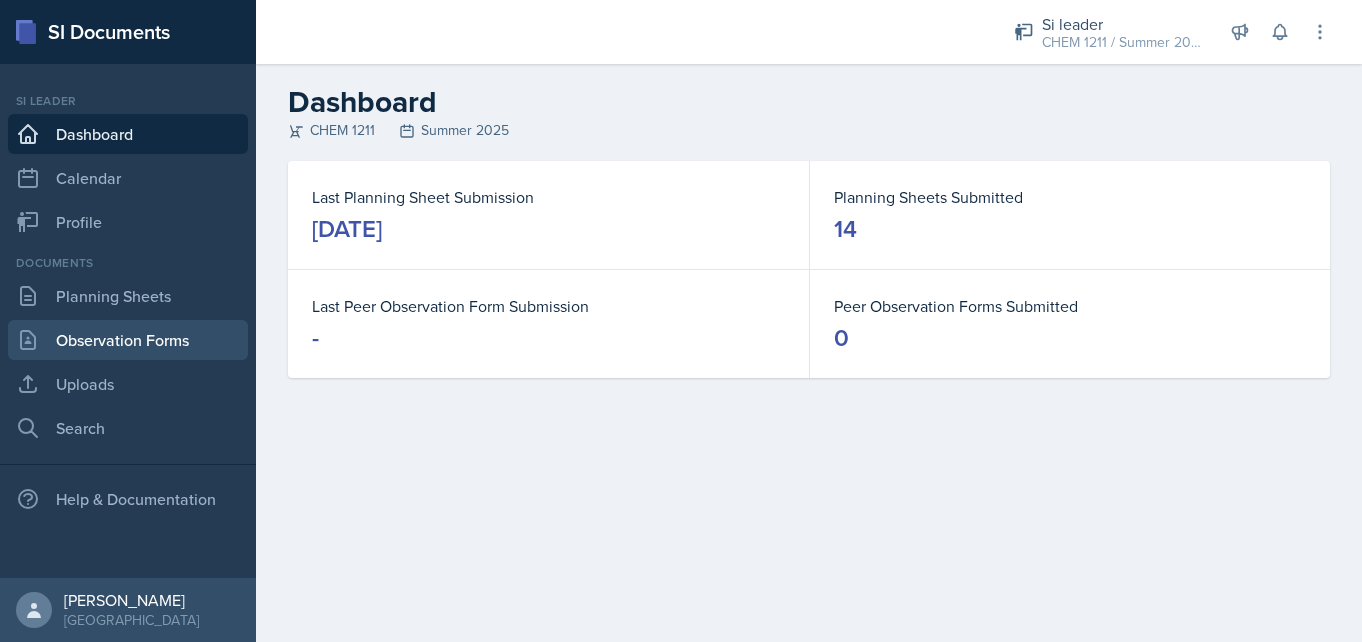 click on "Observation Forms" at bounding box center [128, 340] 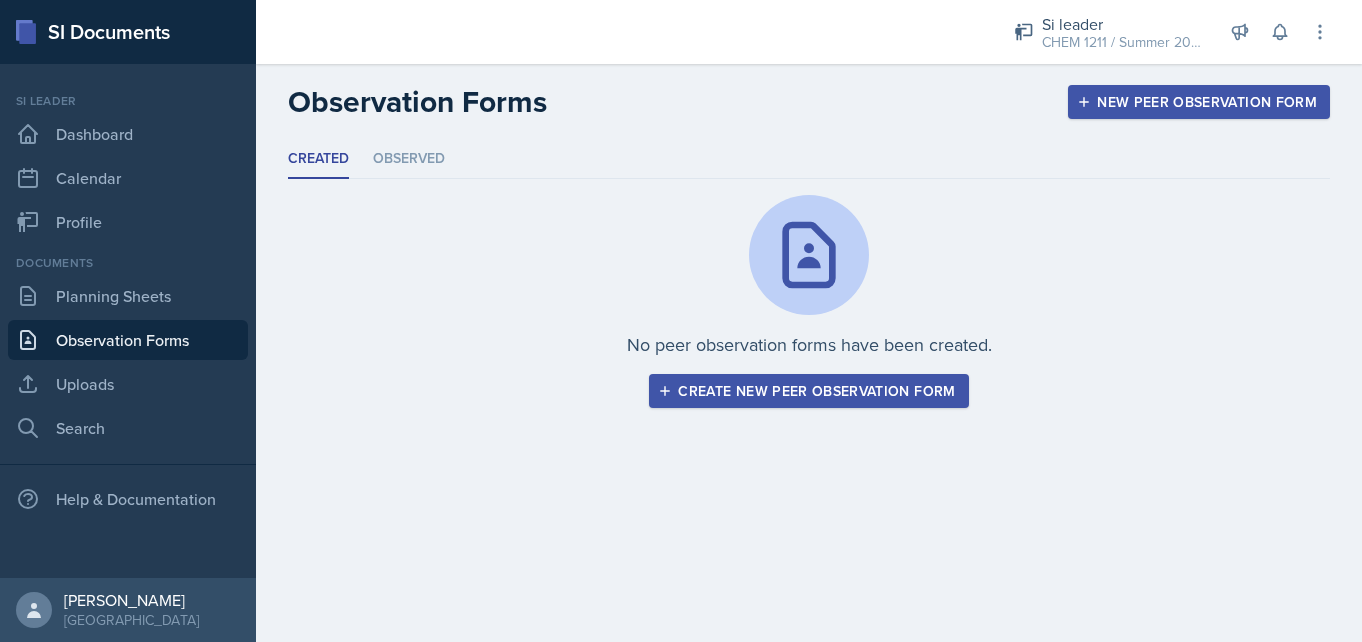 click on "Documents" at bounding box center [128, 263] 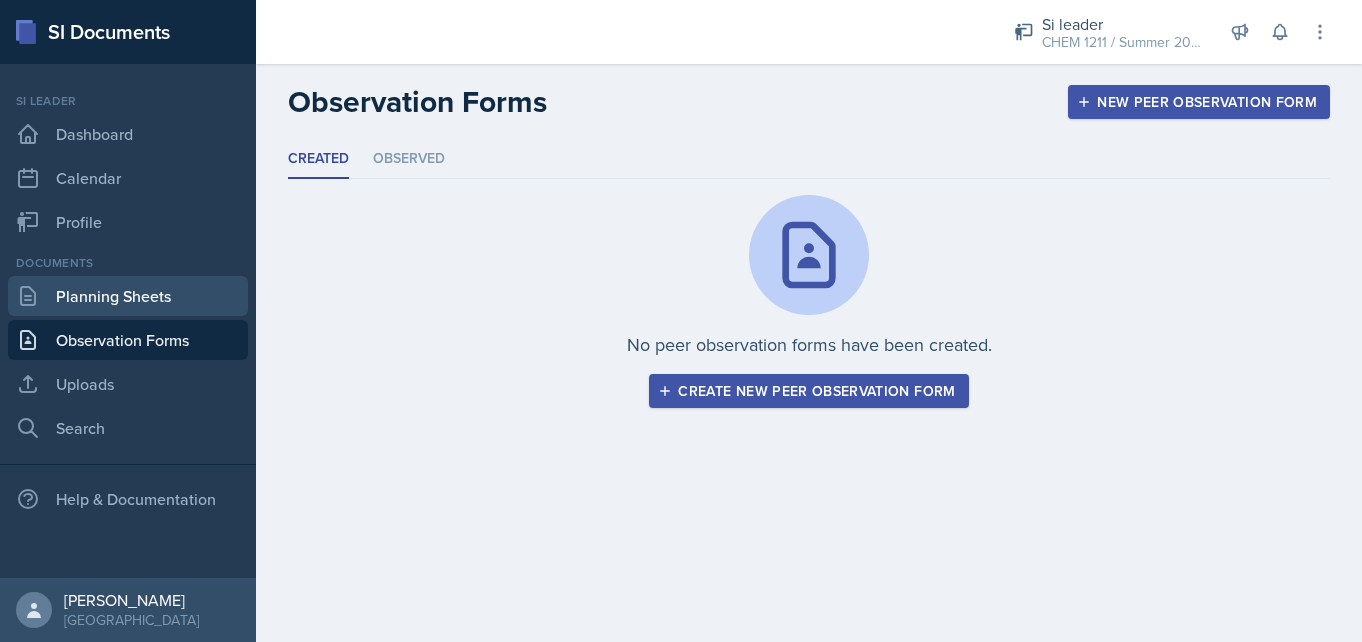 click on "Planning Sheets" at bounding box center (128, 296) 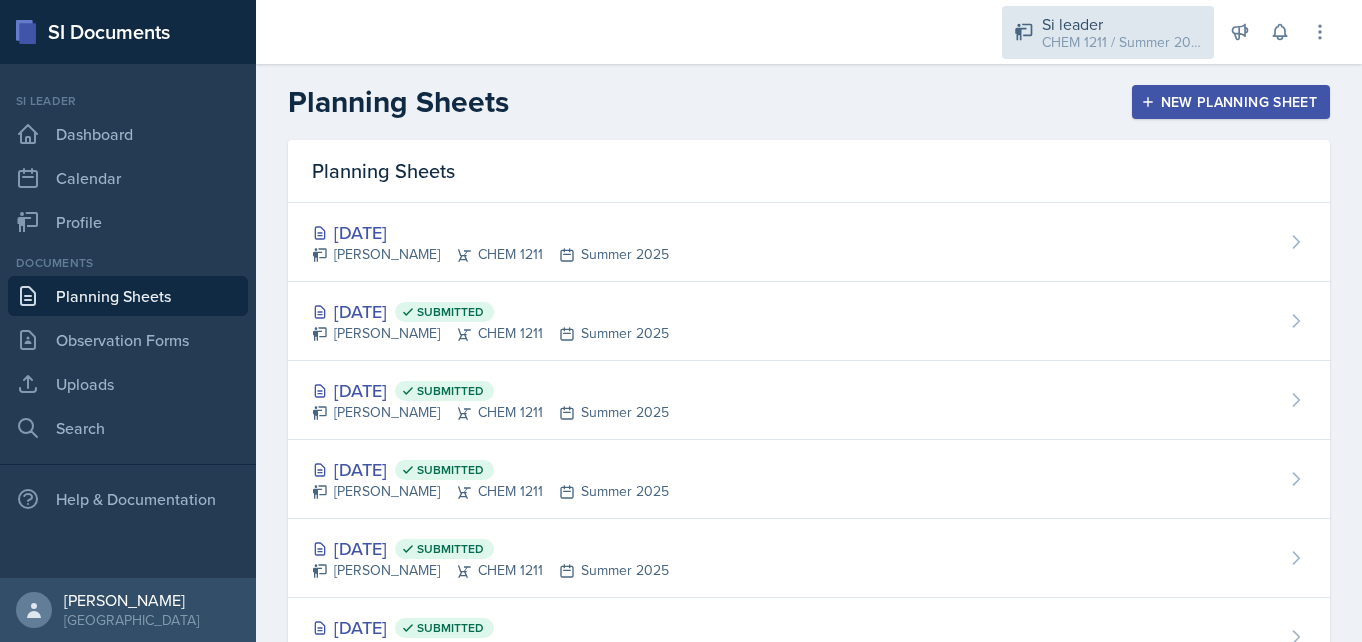 click on "CHEM 1211 / Summer 2025" at bounding box center (1122, 42) 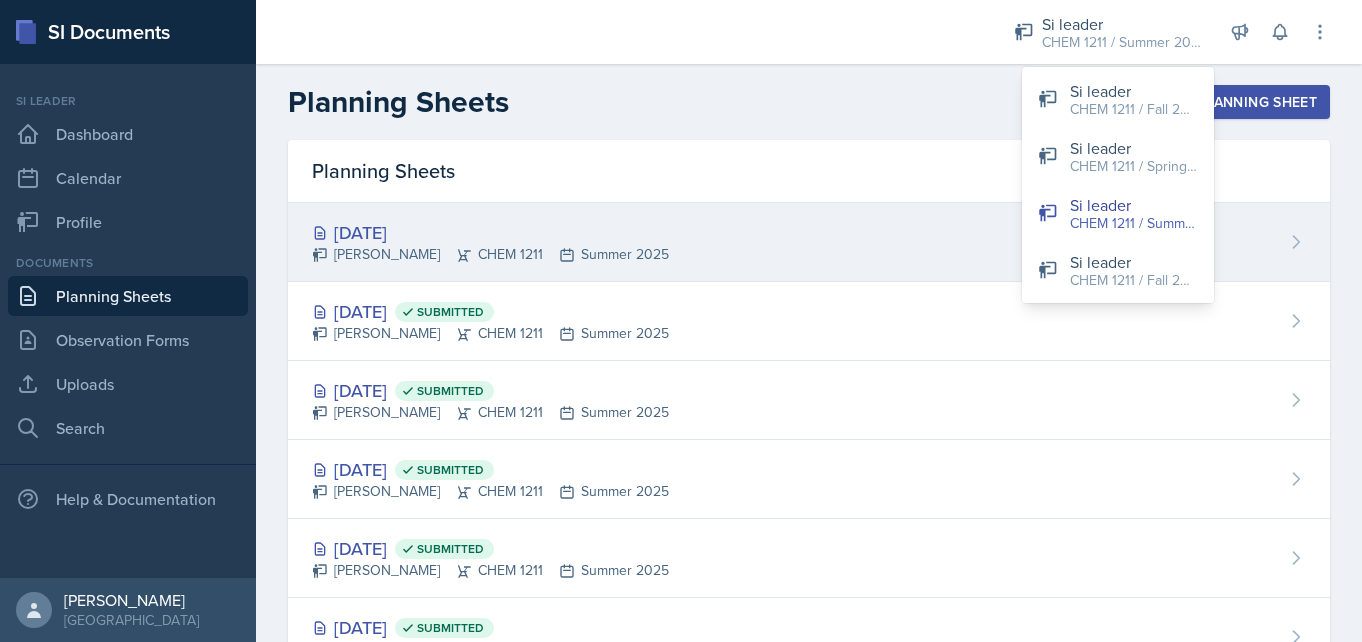 click on "[DATE]
[PERSON_NAME]
CHEM 1211
Summer 2025" at bounding box center [809, 242] 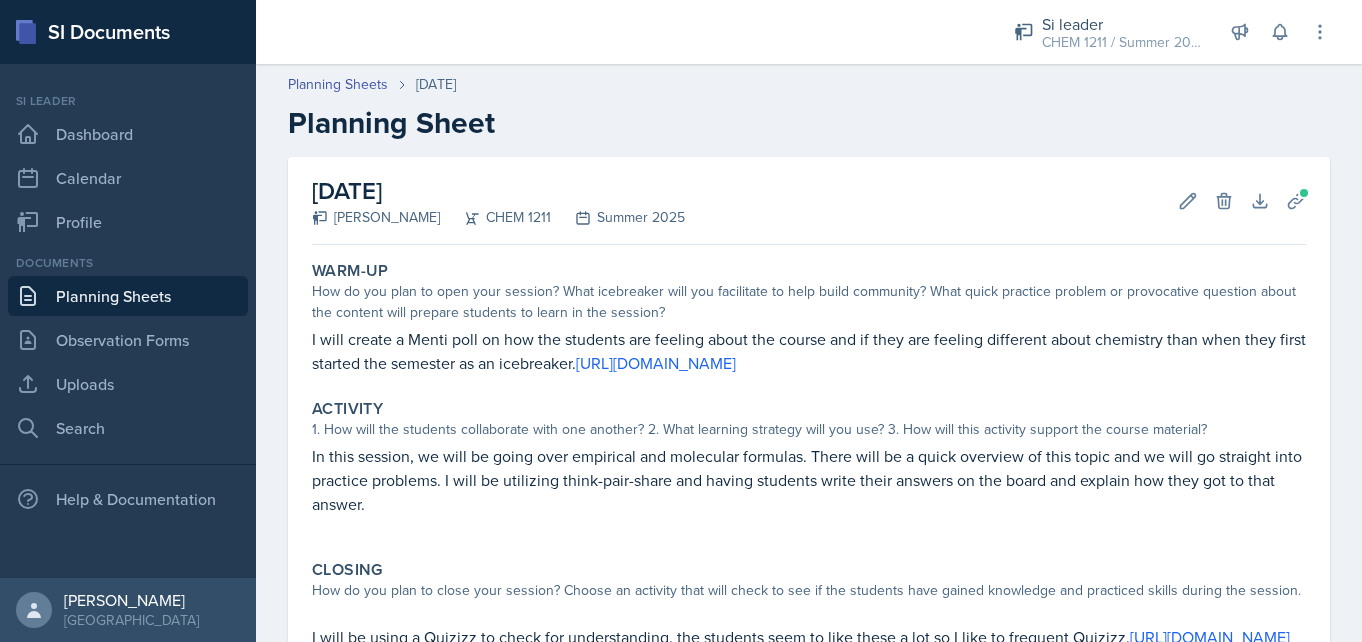 scroll, scrollTop: 213, scrollLeft: 0, axis: vertical 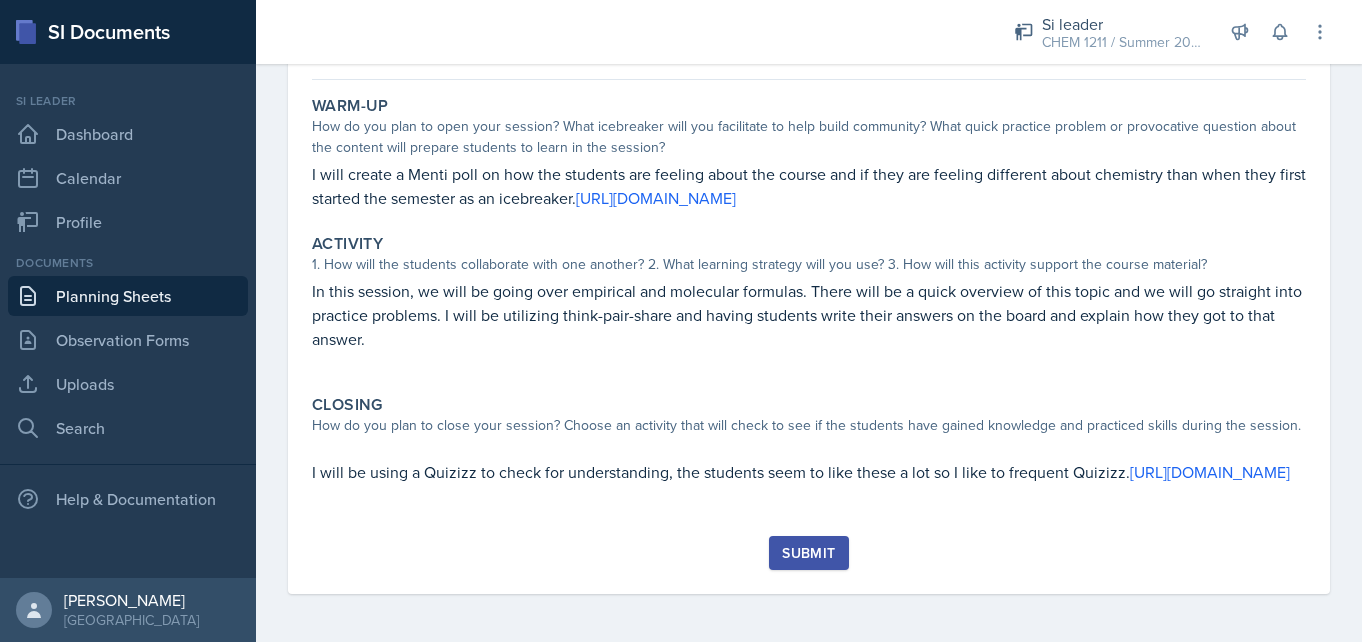 click on "Submit" at bounding box center [808, 553] 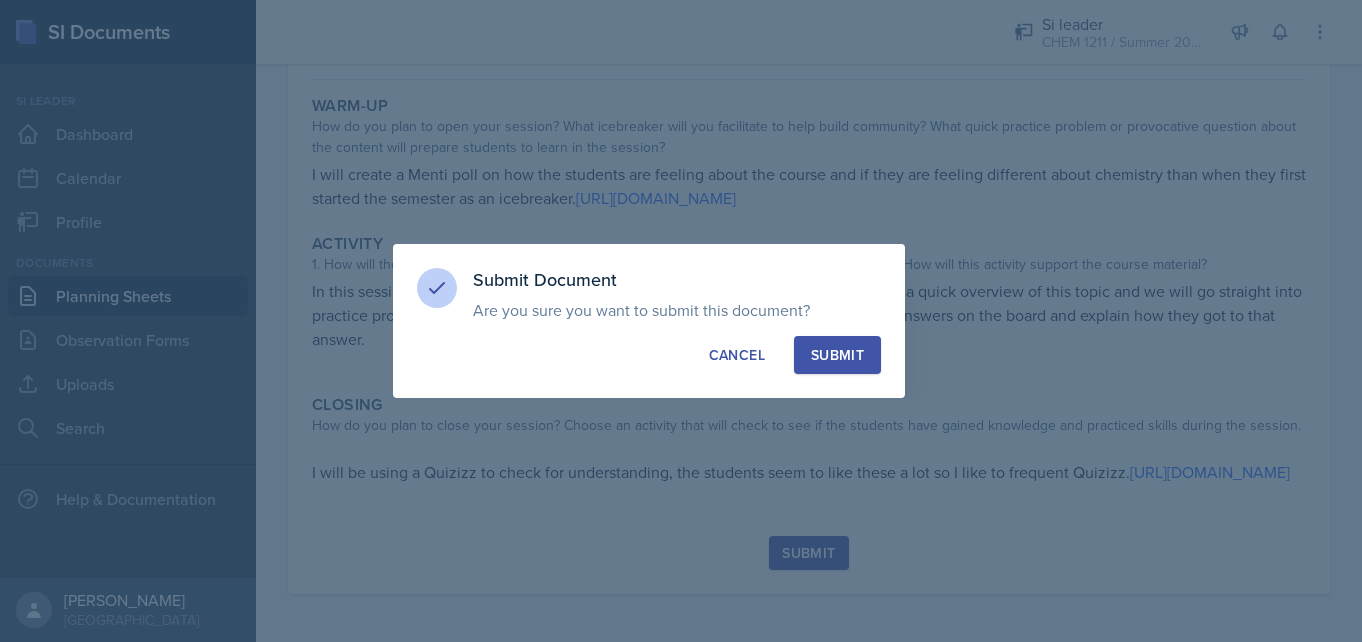 click on "Submit" at bounding box center (837, 355) 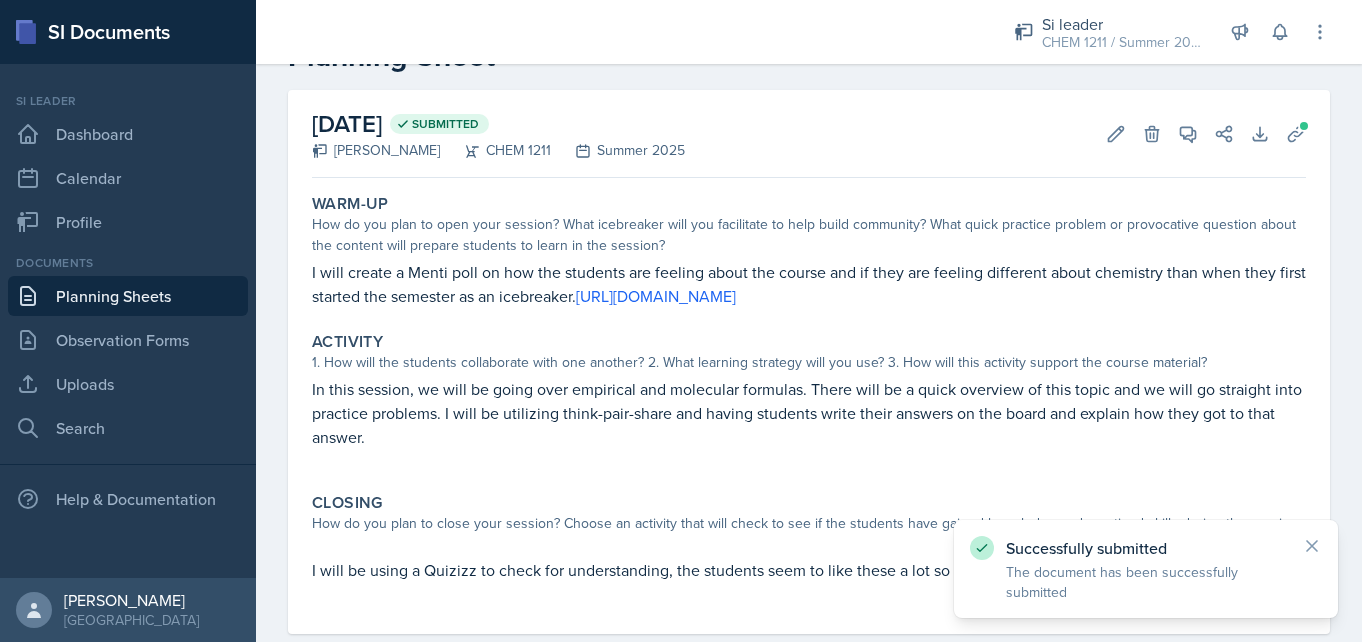 scroll, scrollTop: 0, scrollLeft: 0, axis: both 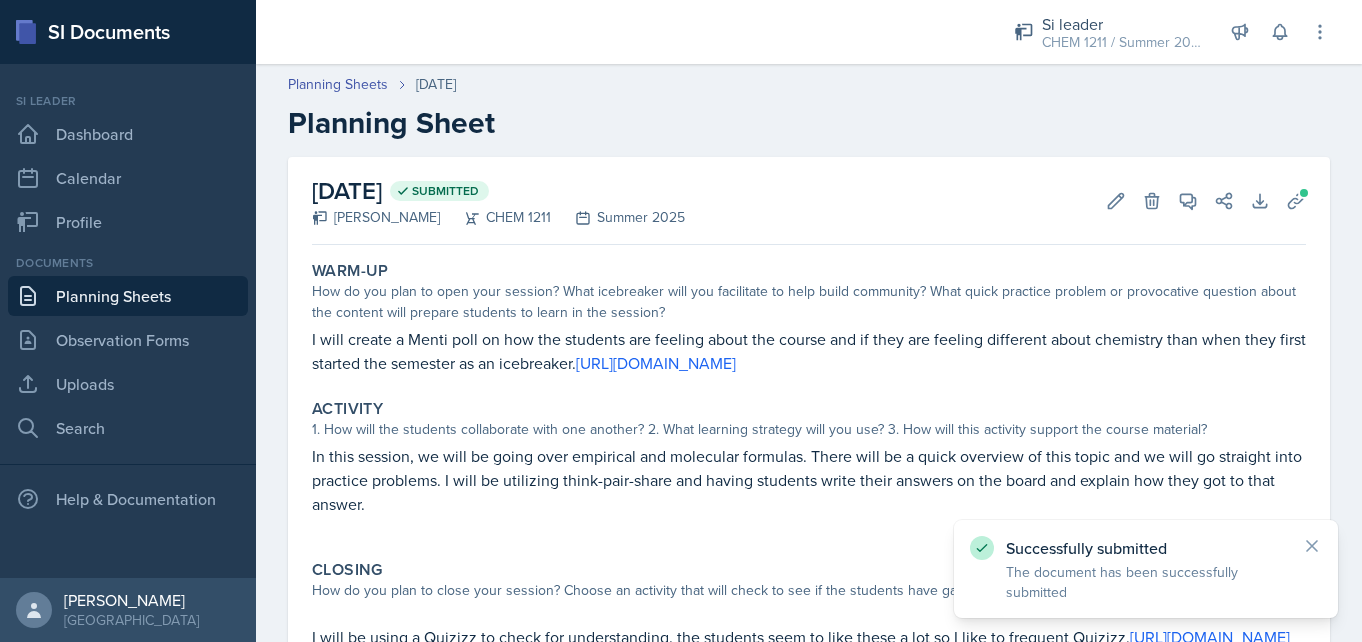 click on "Planning Sheets" at bounding box center [128, 296] 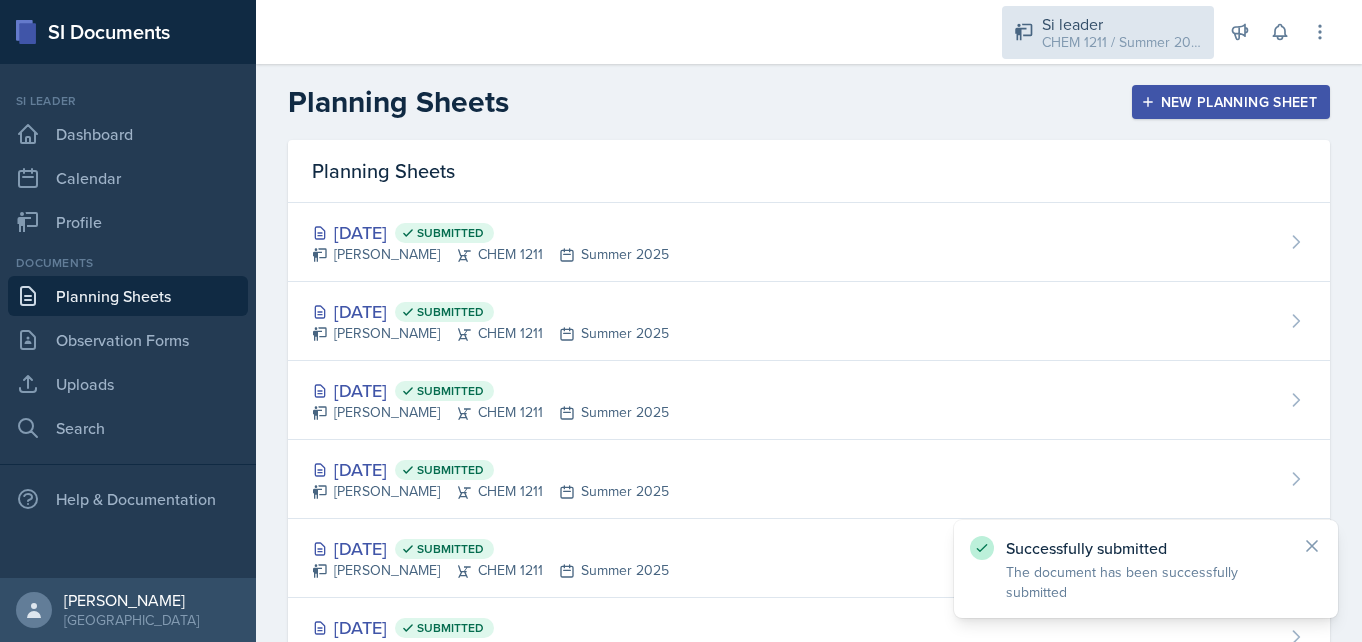 click on "CHEM 1211 / Summer 2025" at bounding box center [1122, 42] 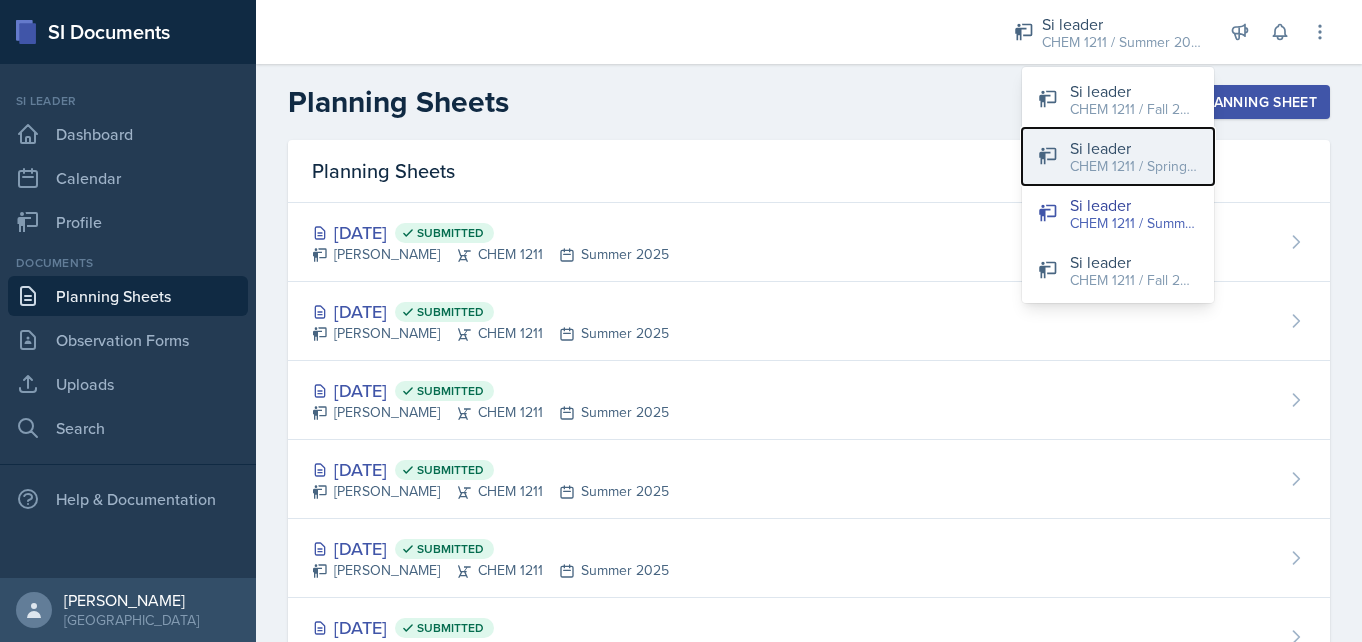 click on "CHEM 1211 / Spring 2025" at bounding box center [1134, 166] 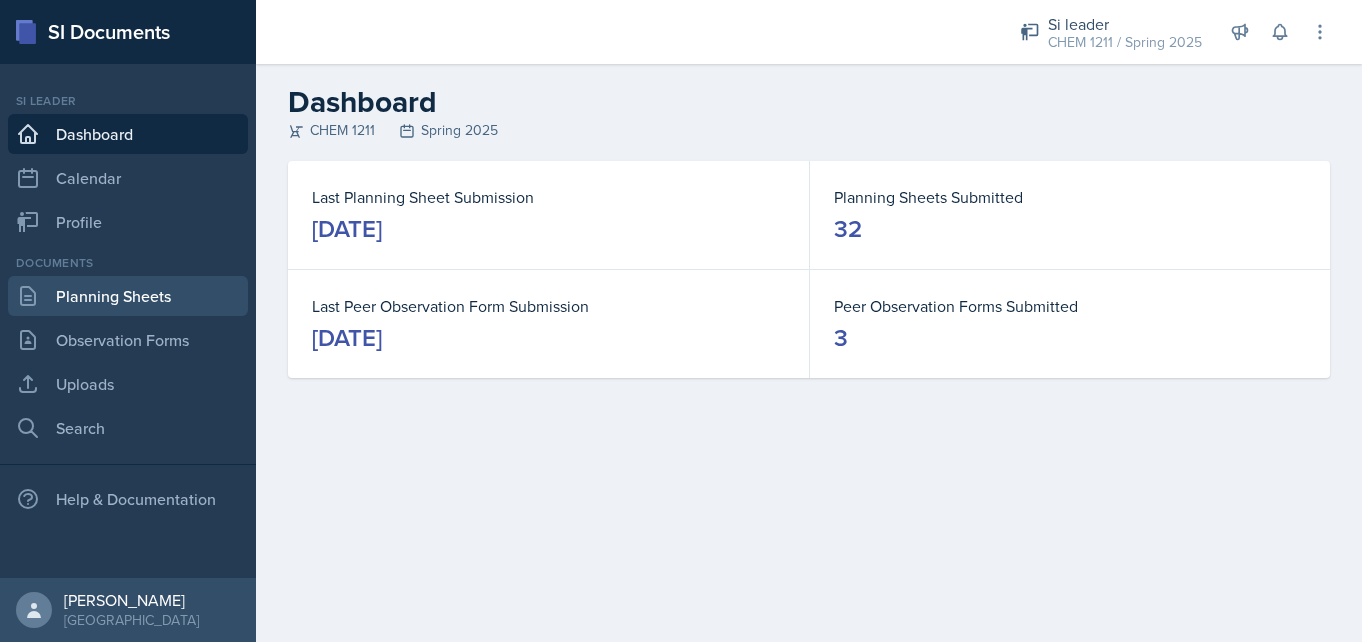 click on "Planning Sheets" at bounding box center [128, 296] 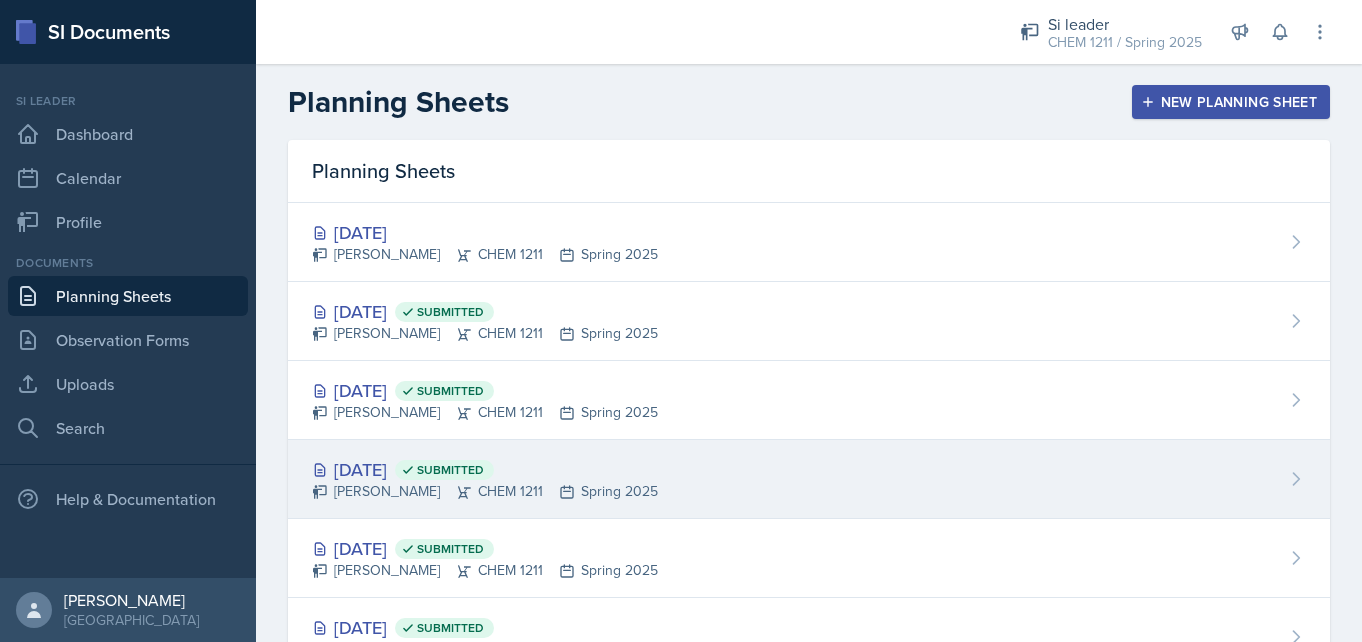 click 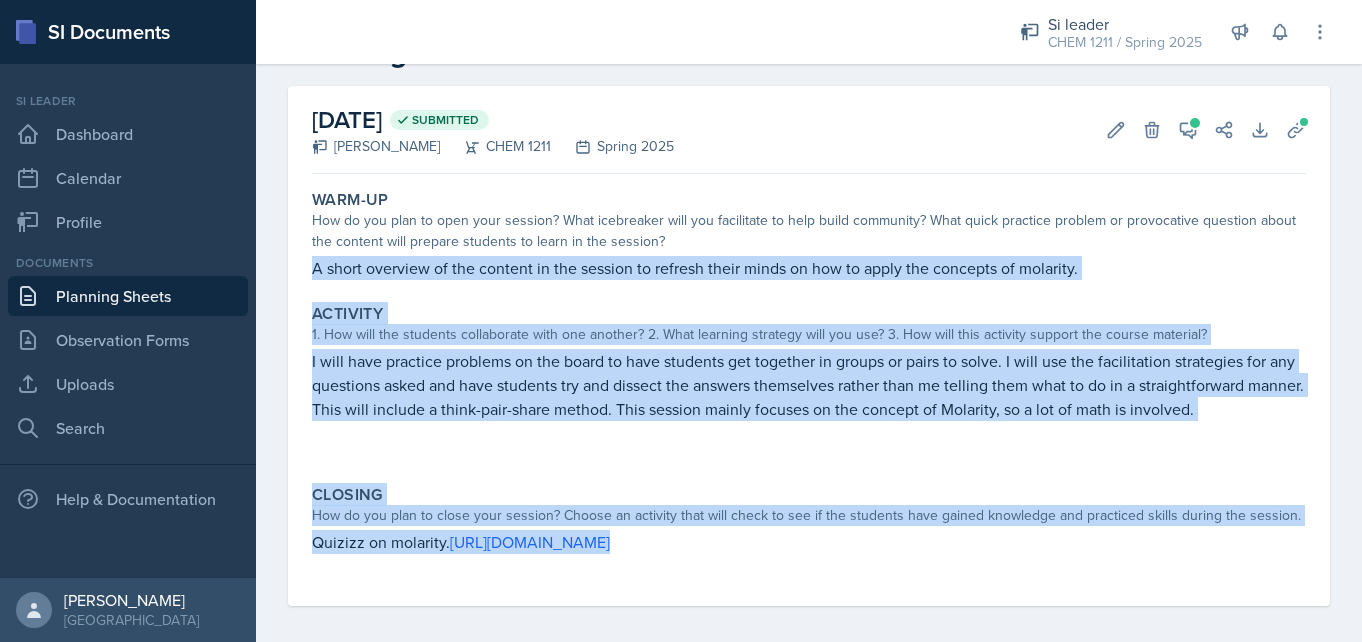 scroll, scrollTop: 83, scrollLeft: 0, axis: vertical 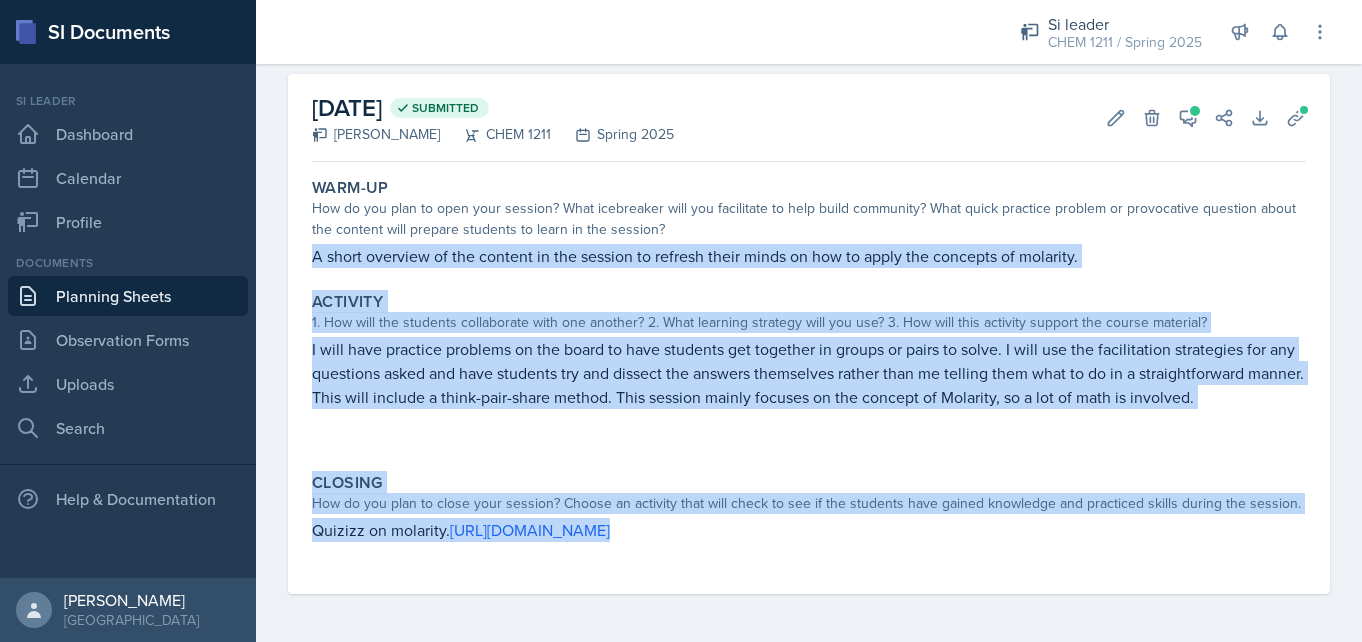 drag, startPoint x: 315, startPoint y: 339, endPoint x: 1268, endPoint y: 665, distance: 1007.2165 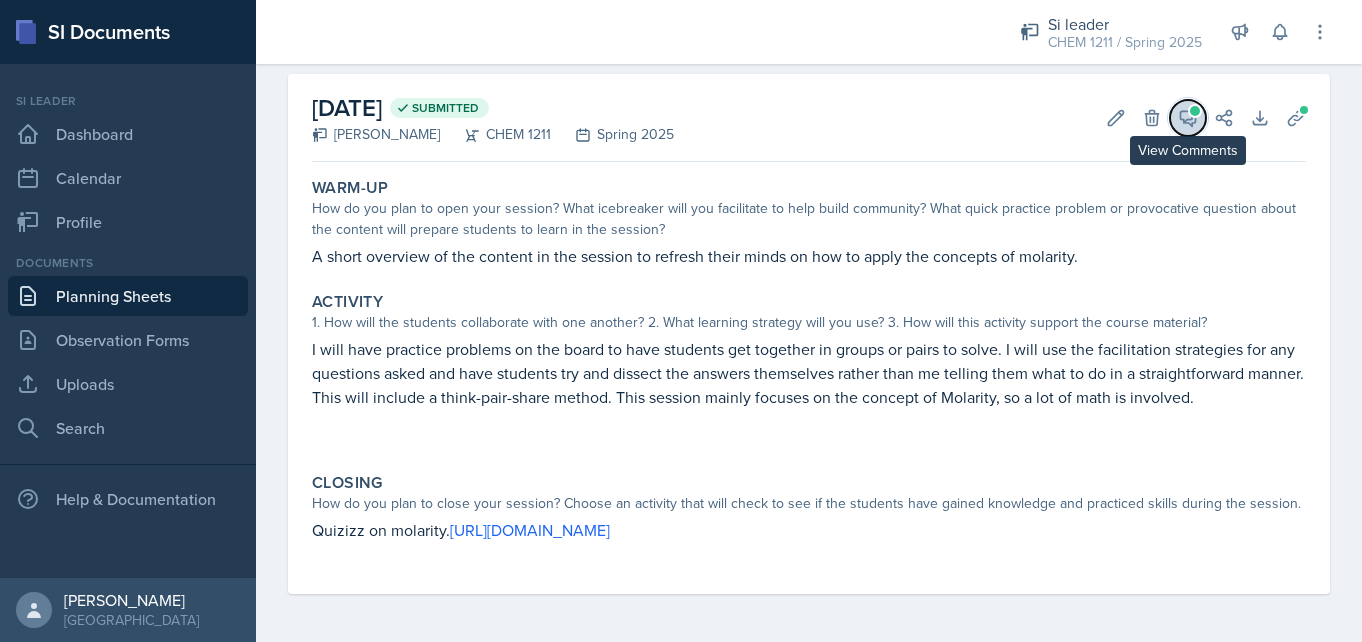 click on "View Comments" at bounding box center (1188, 118) 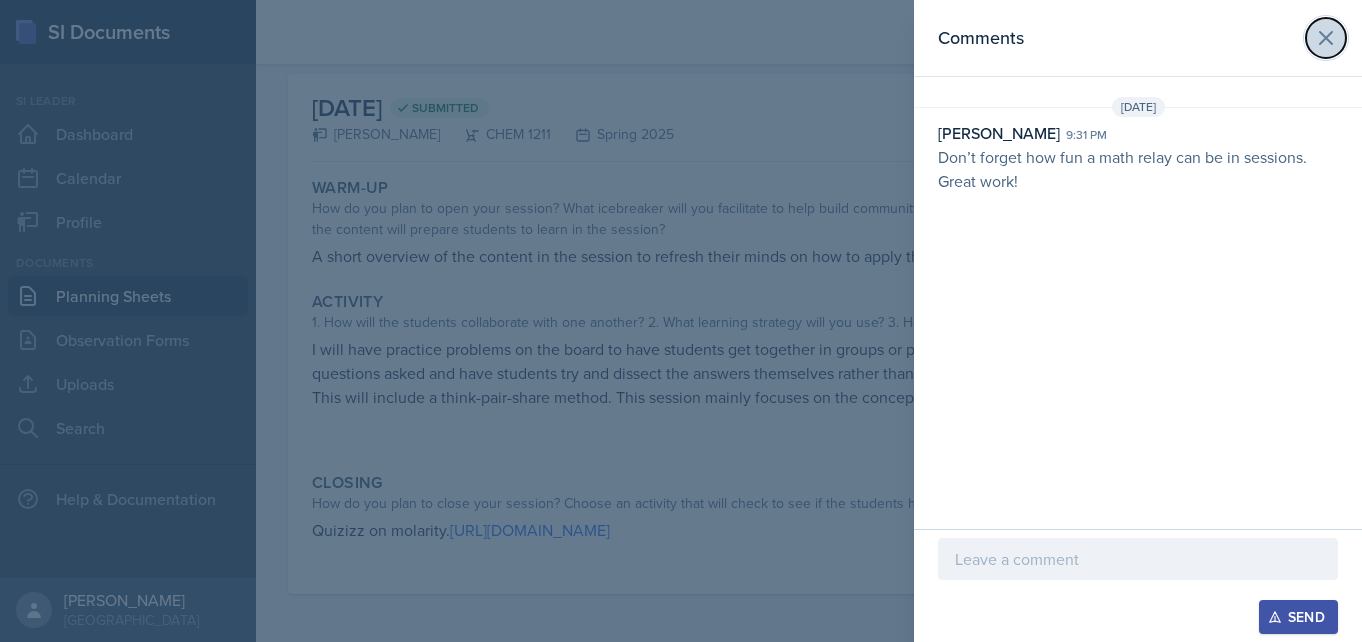 click 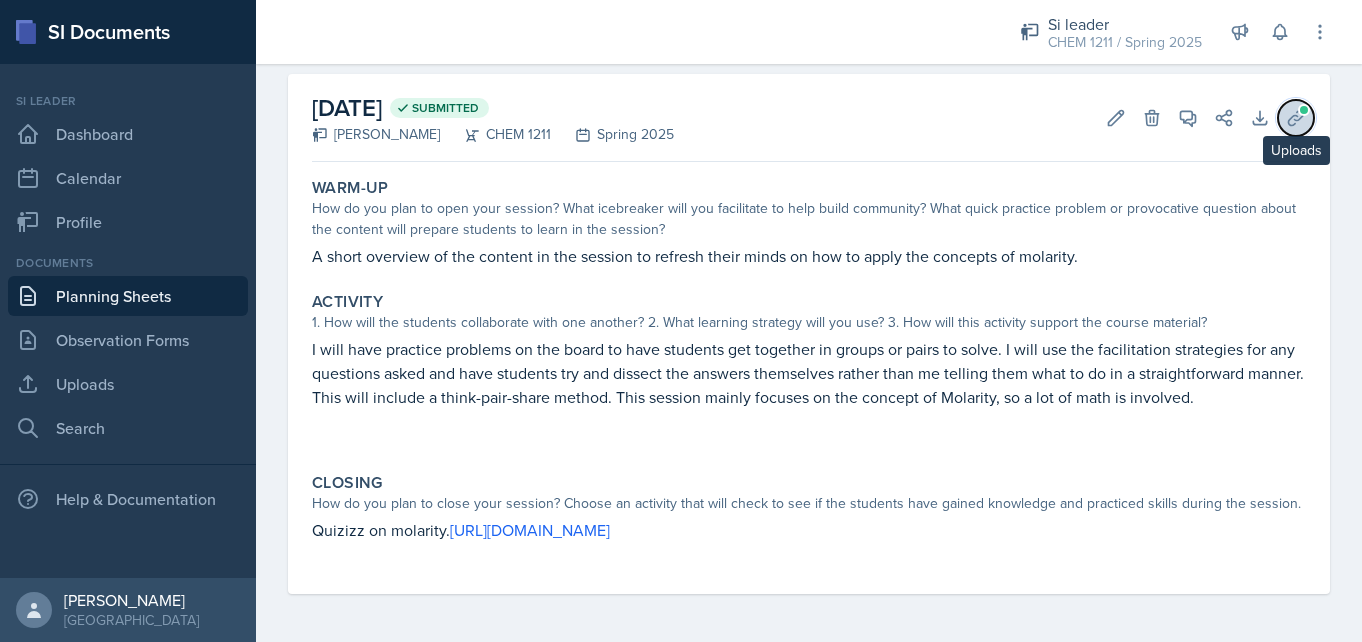 click 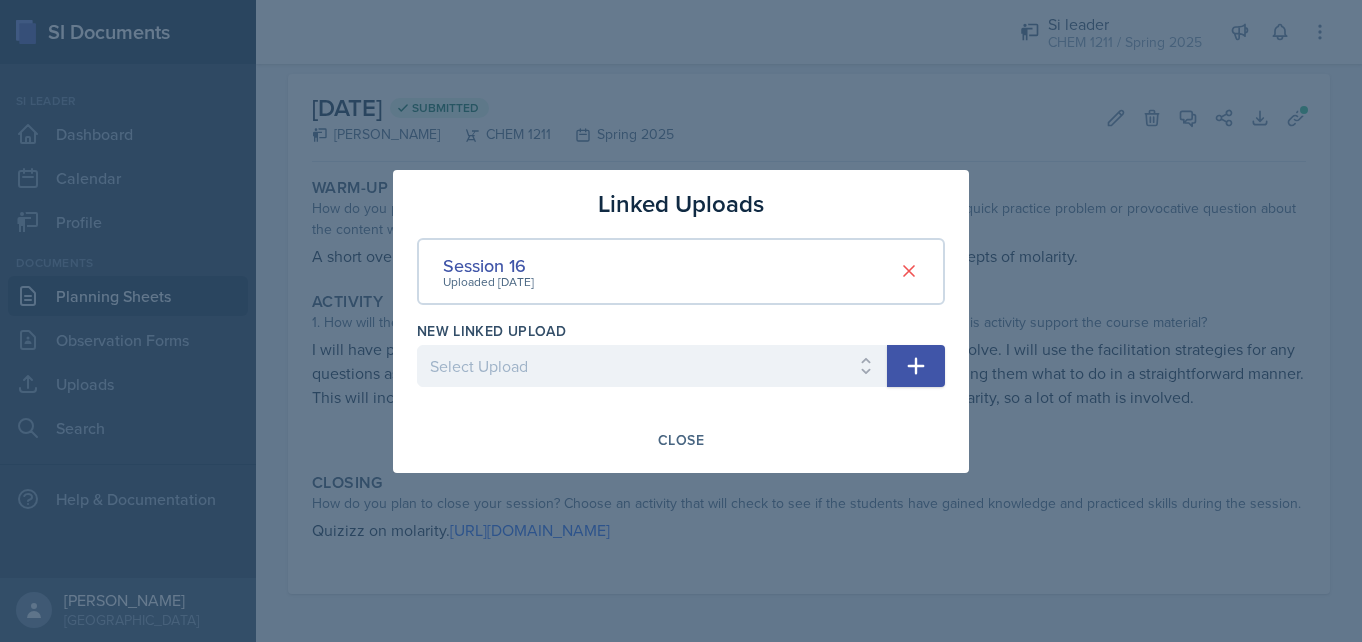 click on "Uploaded [DATE]" at bounding box center (488, 282) 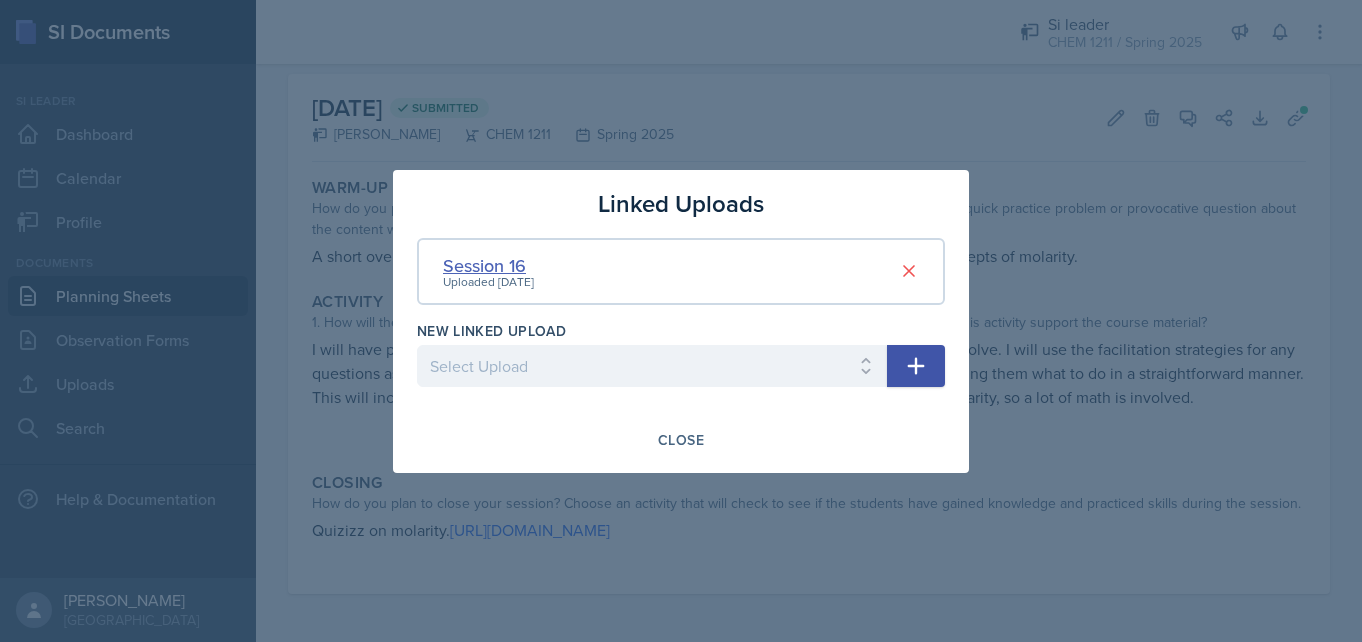 click on "Session 16" at bounding box center [488, 265] 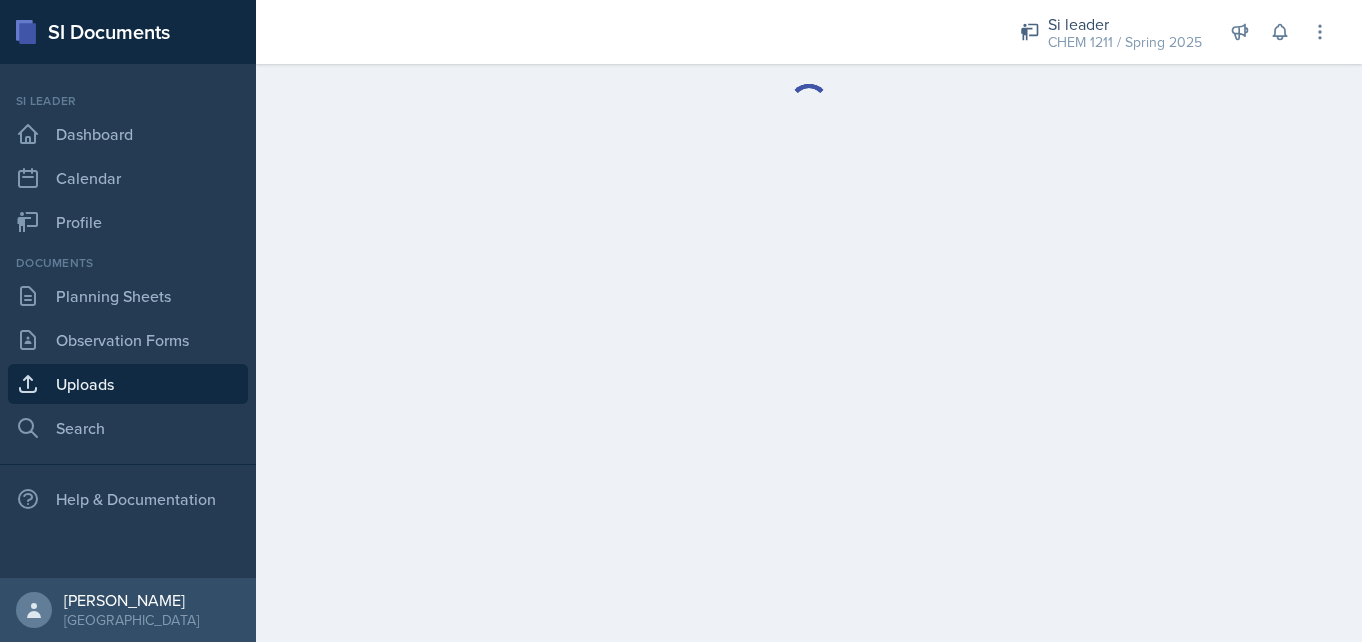 scroll, scrollTop: 0, scrollLeft: 0, axis: both 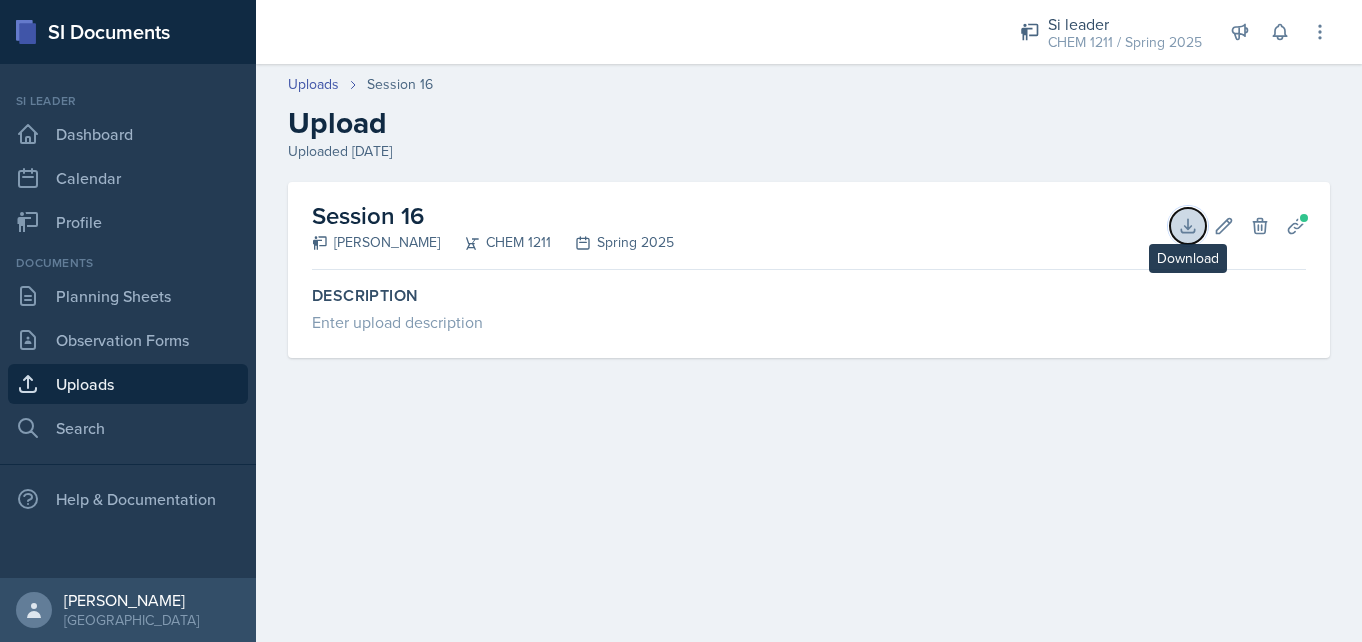 click 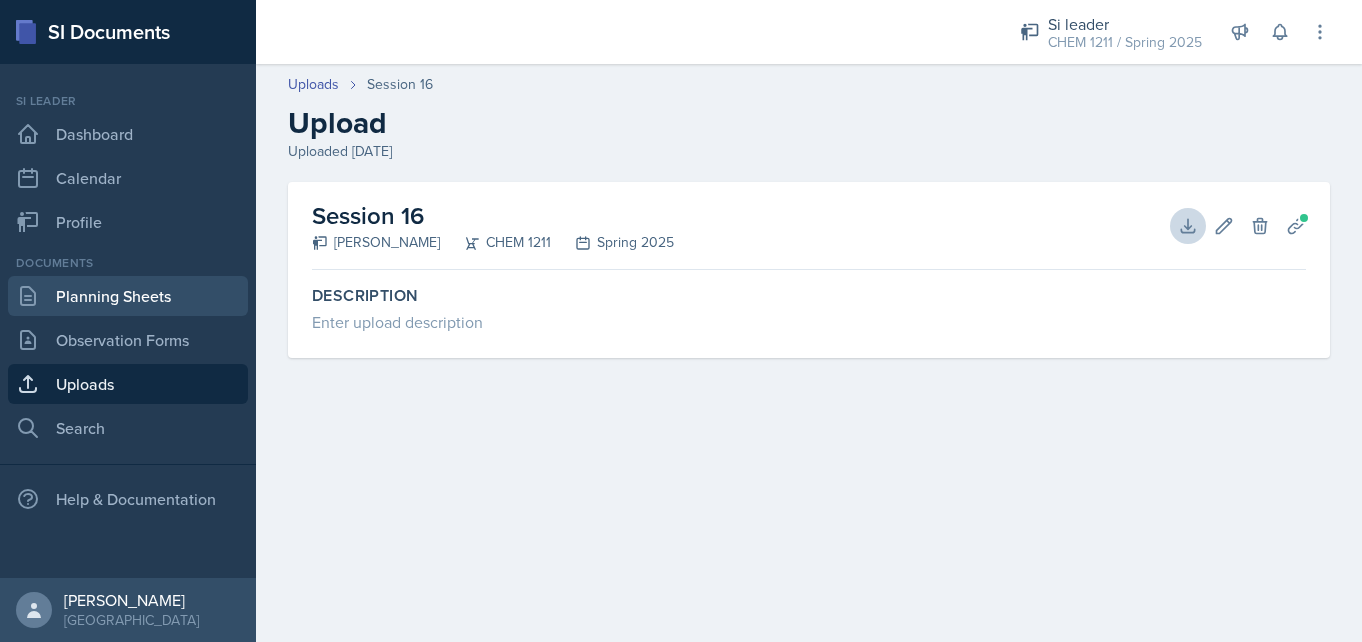click on "Planning Sheets" at bounding box center (128, 296) 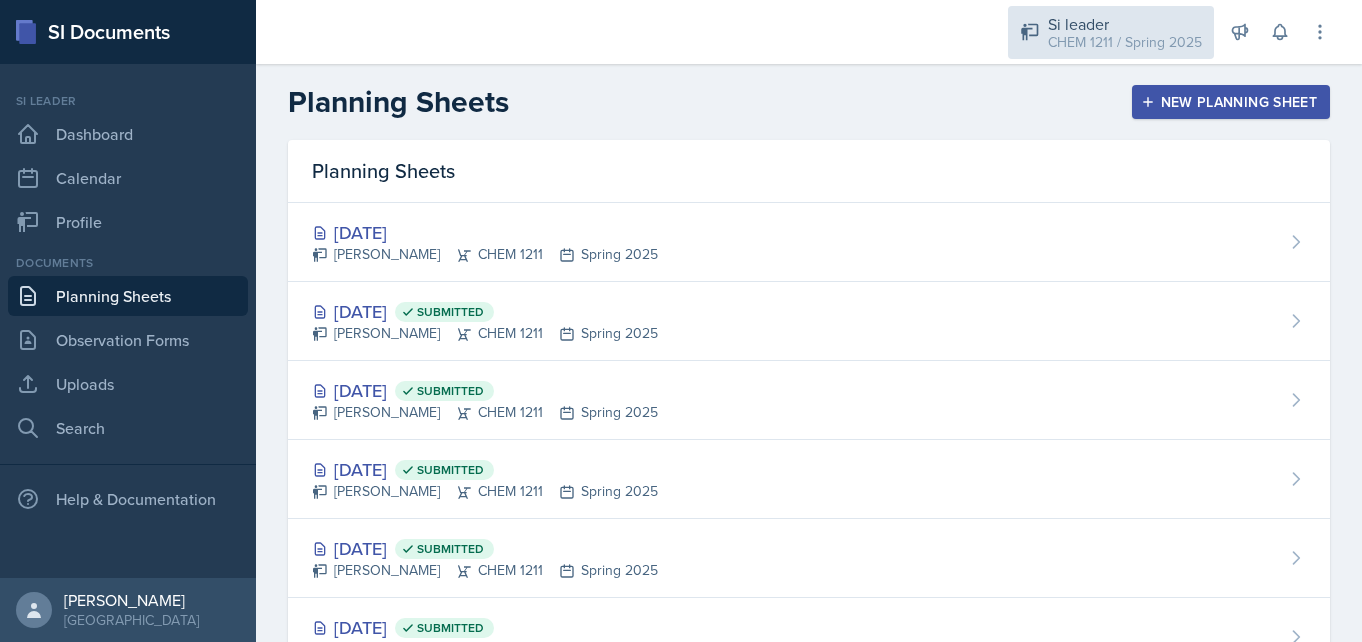 click on "CHEM 1211 / Spring 2025" at bounding box center (1125, 42) 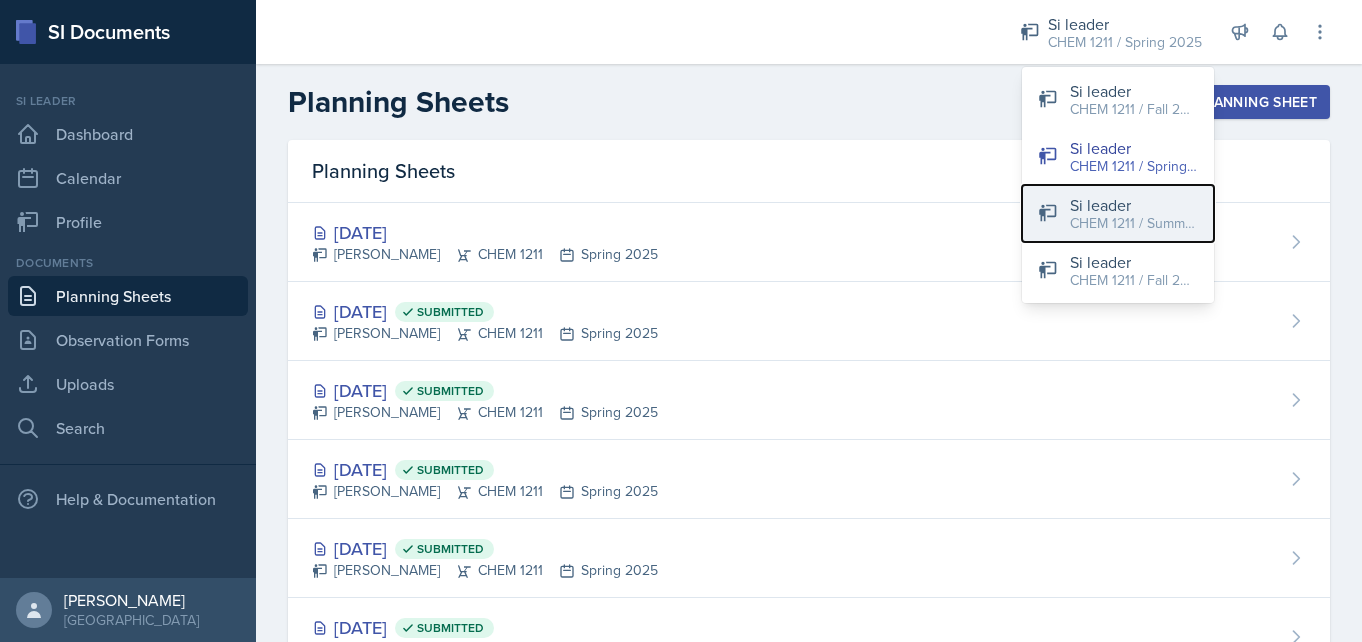 click on "CHEM 1211 / Summer 2025" at bounding box center (1134, 223) 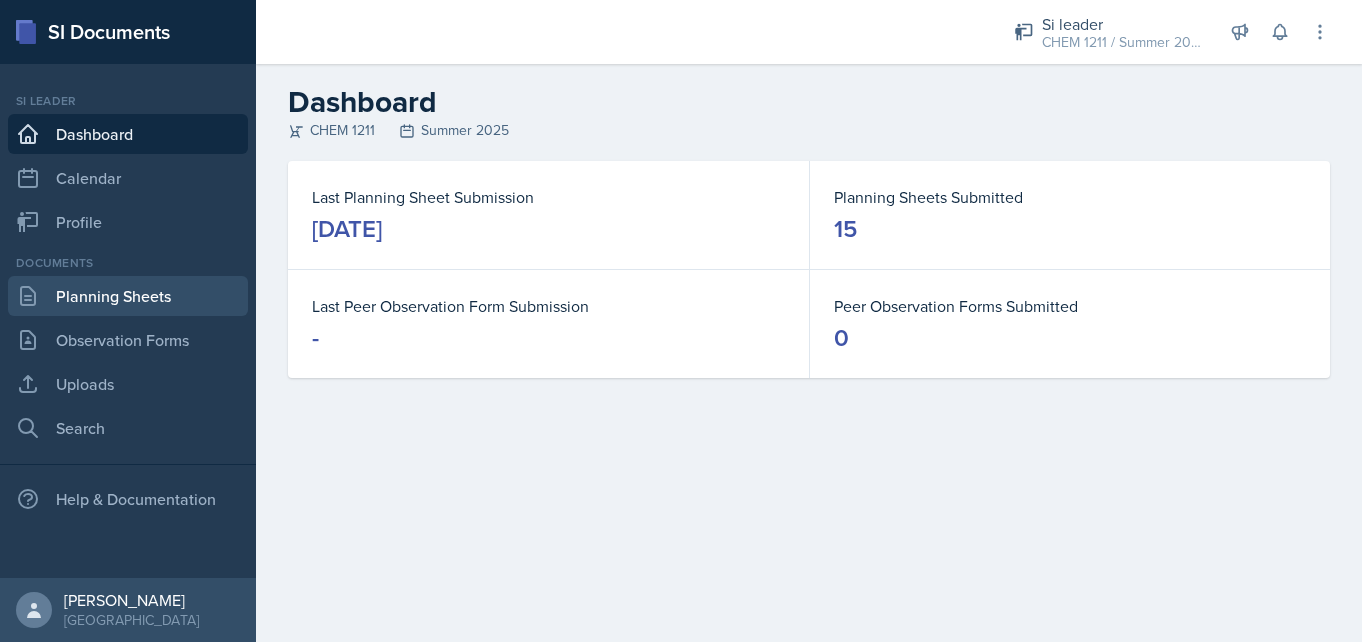click on "Planning Sheets" at bounding box center [128, 296] 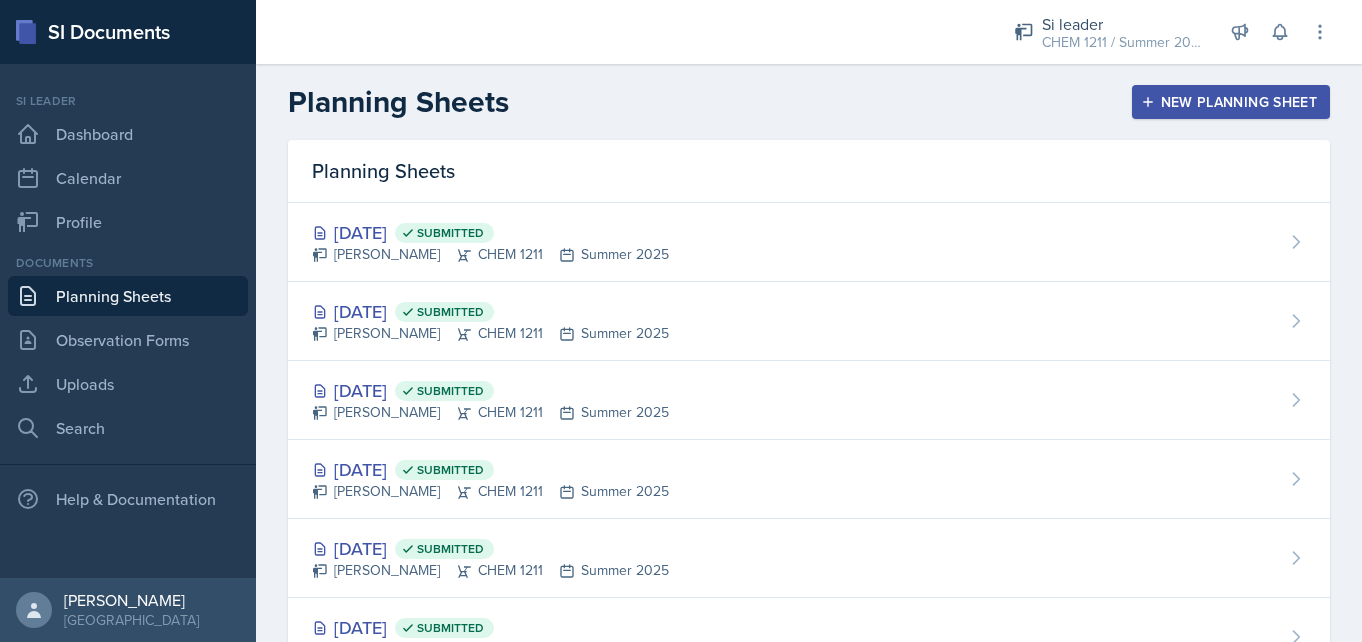 click on "New Planning Sheet" at bounding box center (1231, 102) 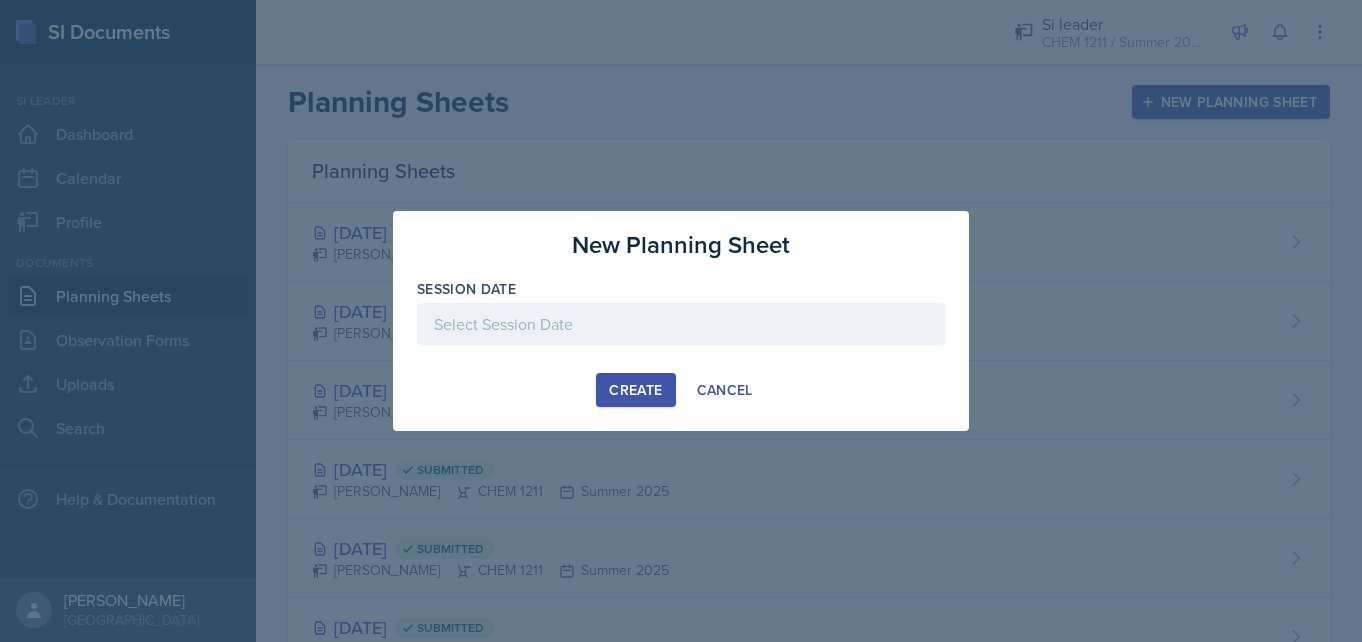 click at bounding box center (681, 355) 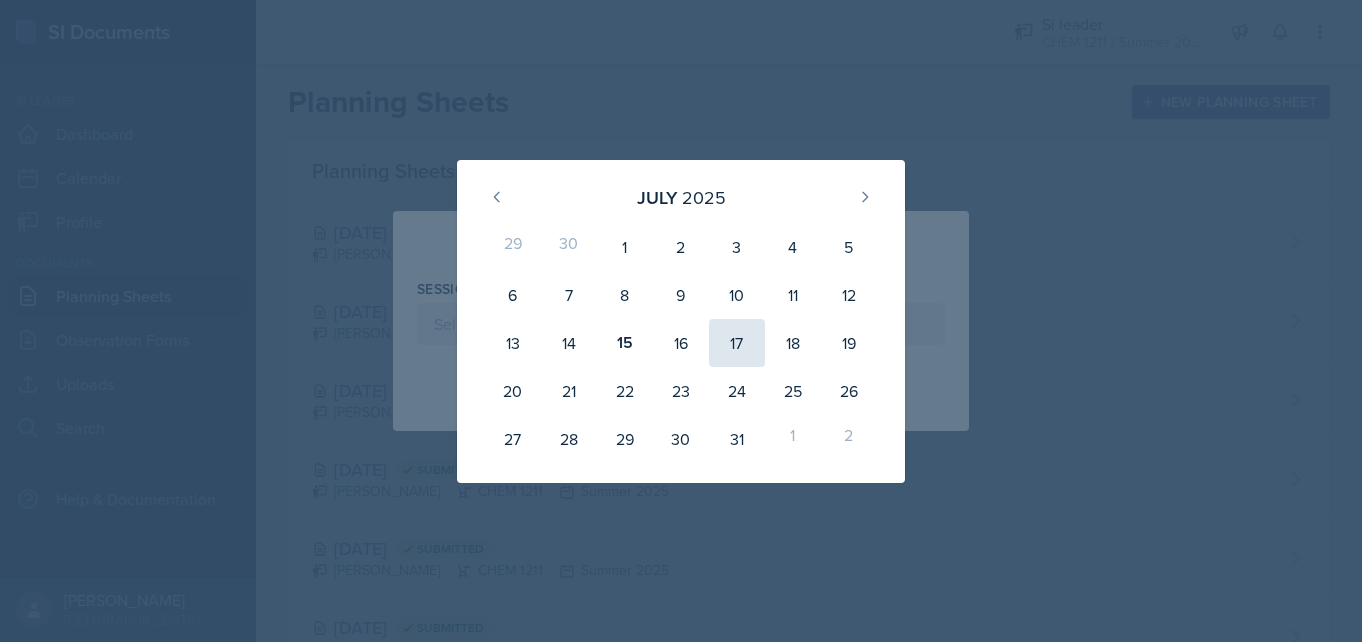 click on "17" at bounding box center [737, 343] 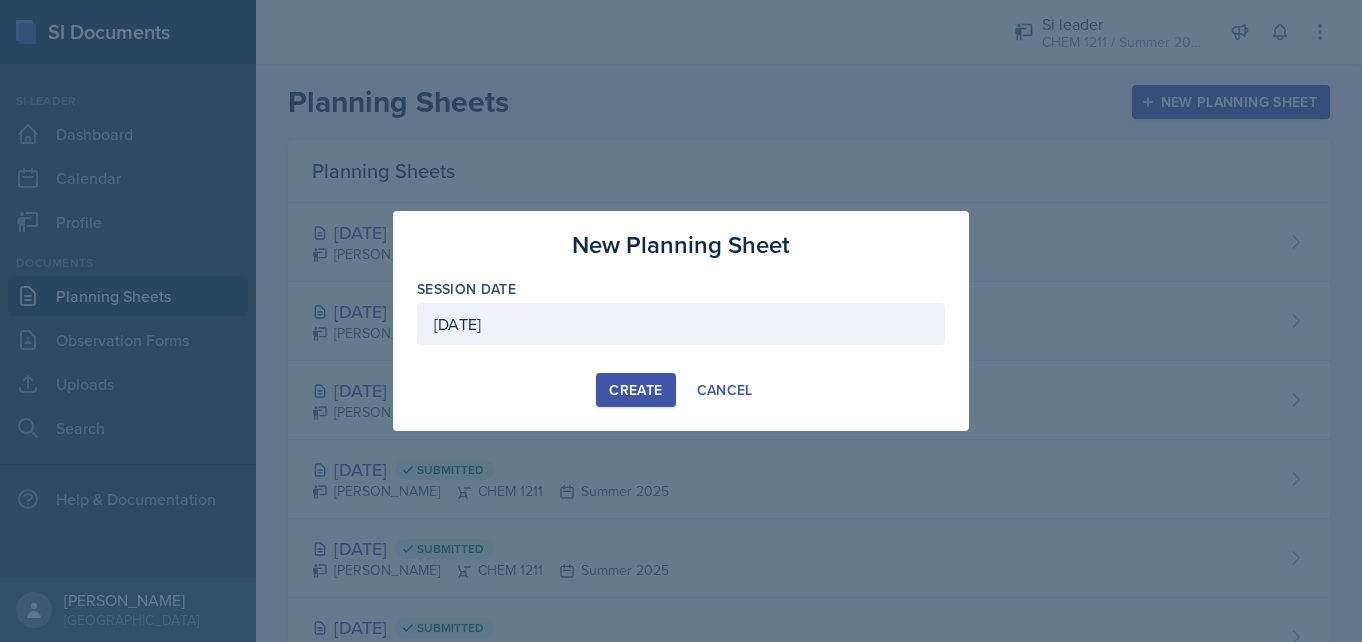 click on "New Planning Sheet   Session Date     [DATE]                [DATE]       29 30   1 2 3 4 5 6 7 8 9 10 11 12 13 14 15 16 17 18 19 20 21 22 23 24 25 26 27 28 29 30 31   1 2            Create             Cancel" at bounding box center [681, 321] 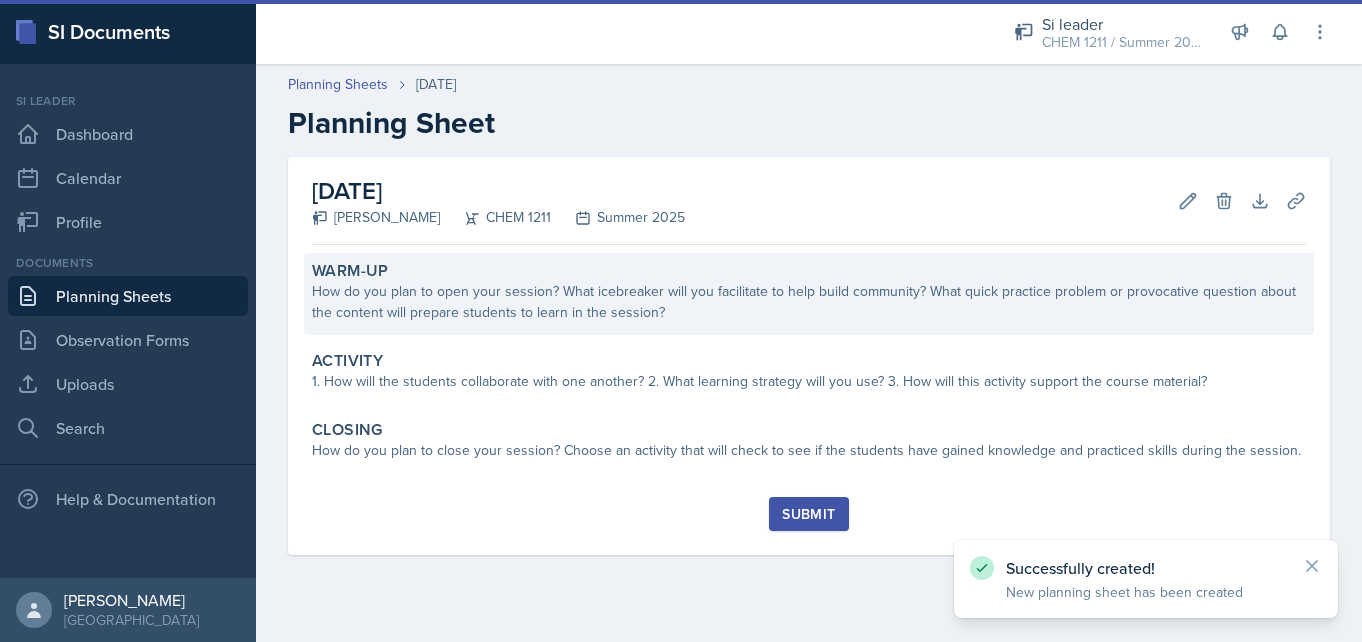 click on "How do you plan to open your session? What icebreaker will you facilitate to help build community? What quick practice problem or provocative question about the content will prepare students to learn in the session?" at bounding box center [809, 302] 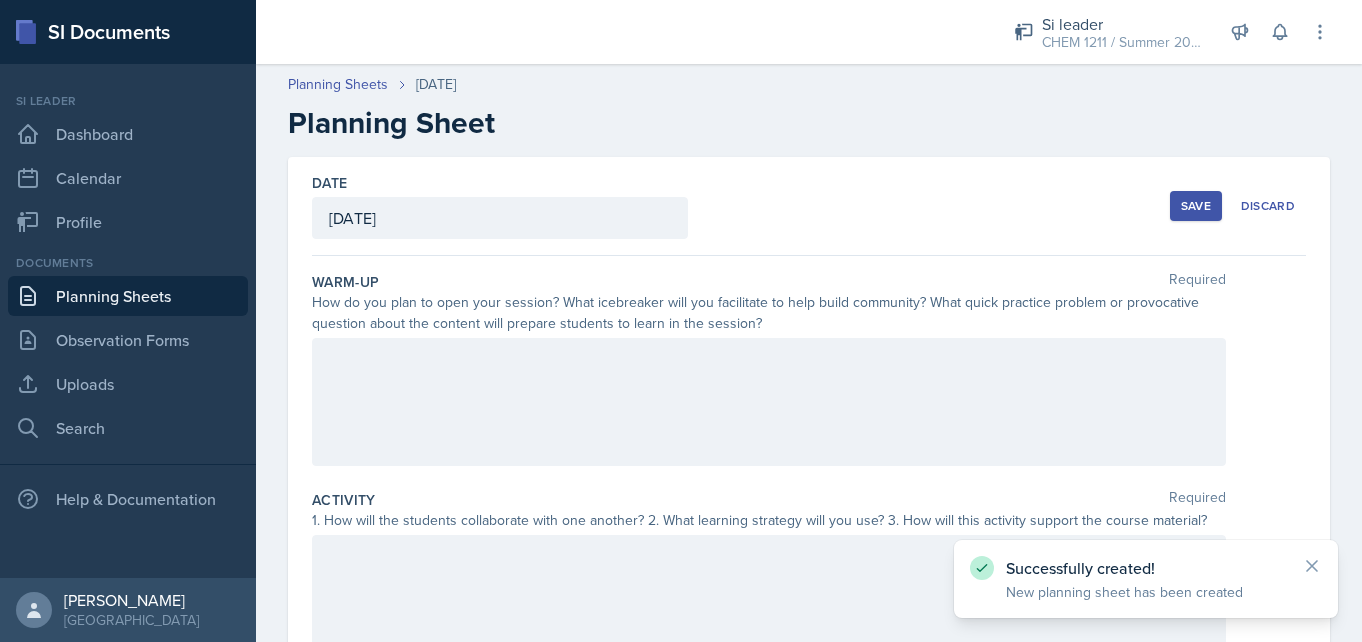 click at bounding box center [769, 402] 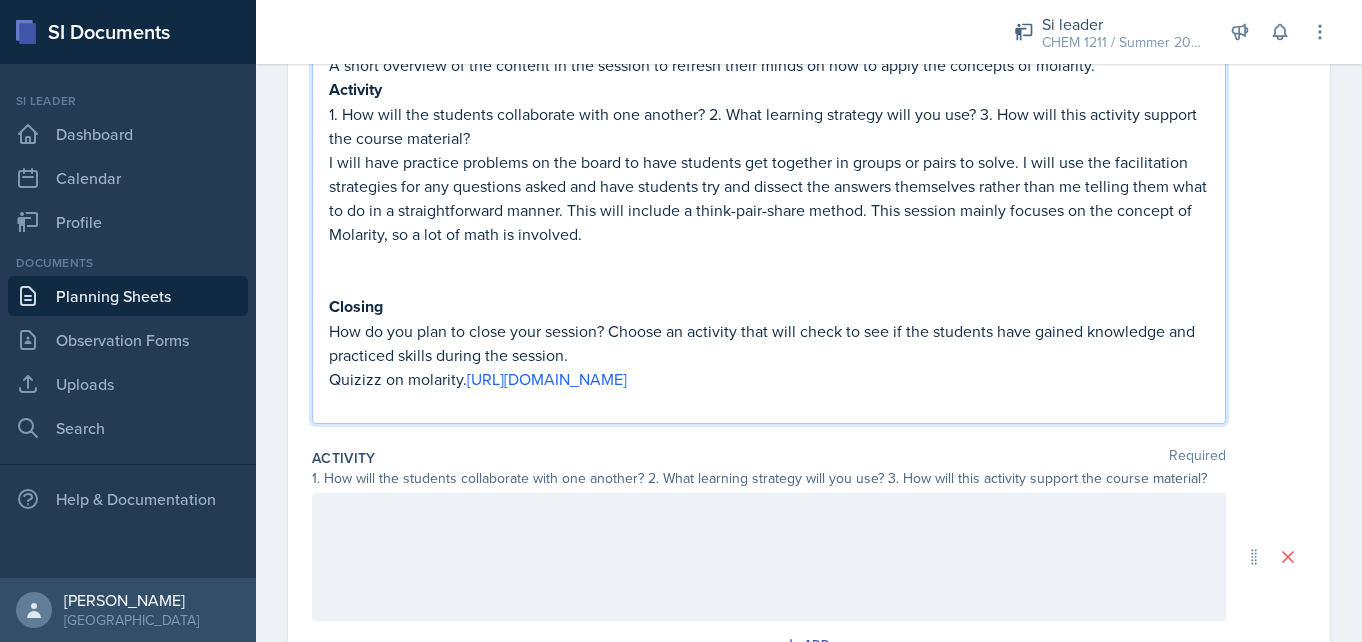 scroll, scrollTop: 325, scrollLeft: 0, axis: vertical 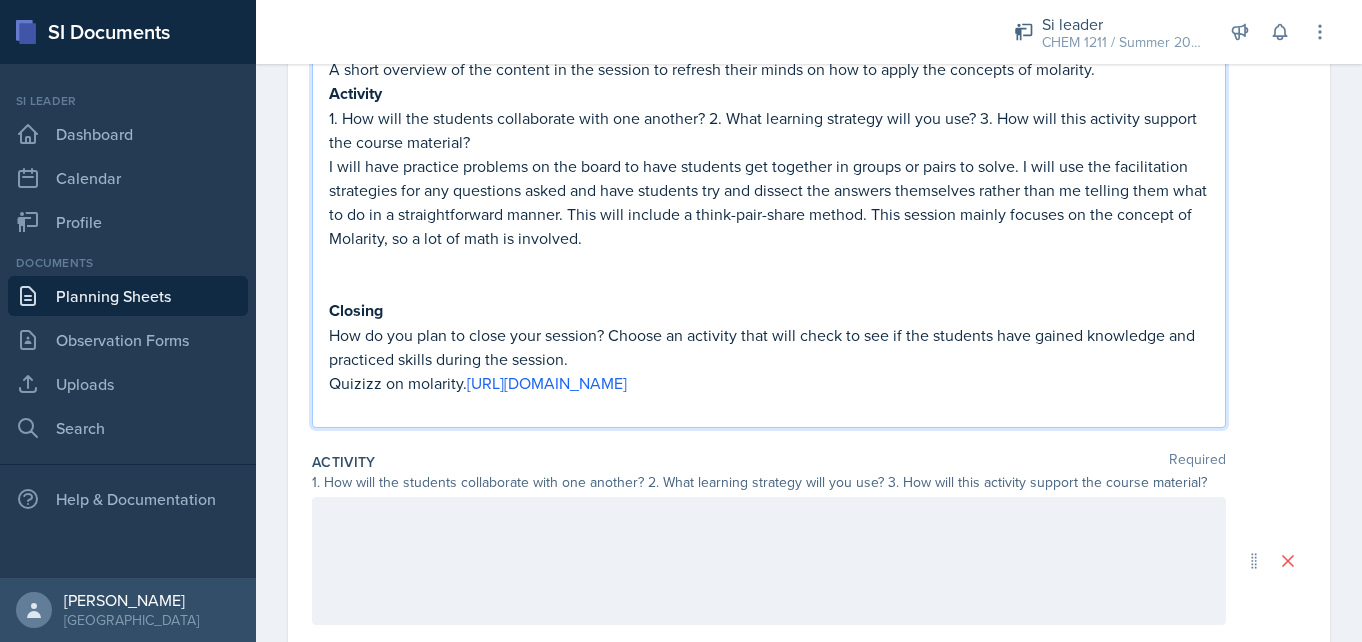 drag, startPoint x: 748, startPoint y: 332, endPoint x: 310, endPoint y: 105, distance: 493.3285 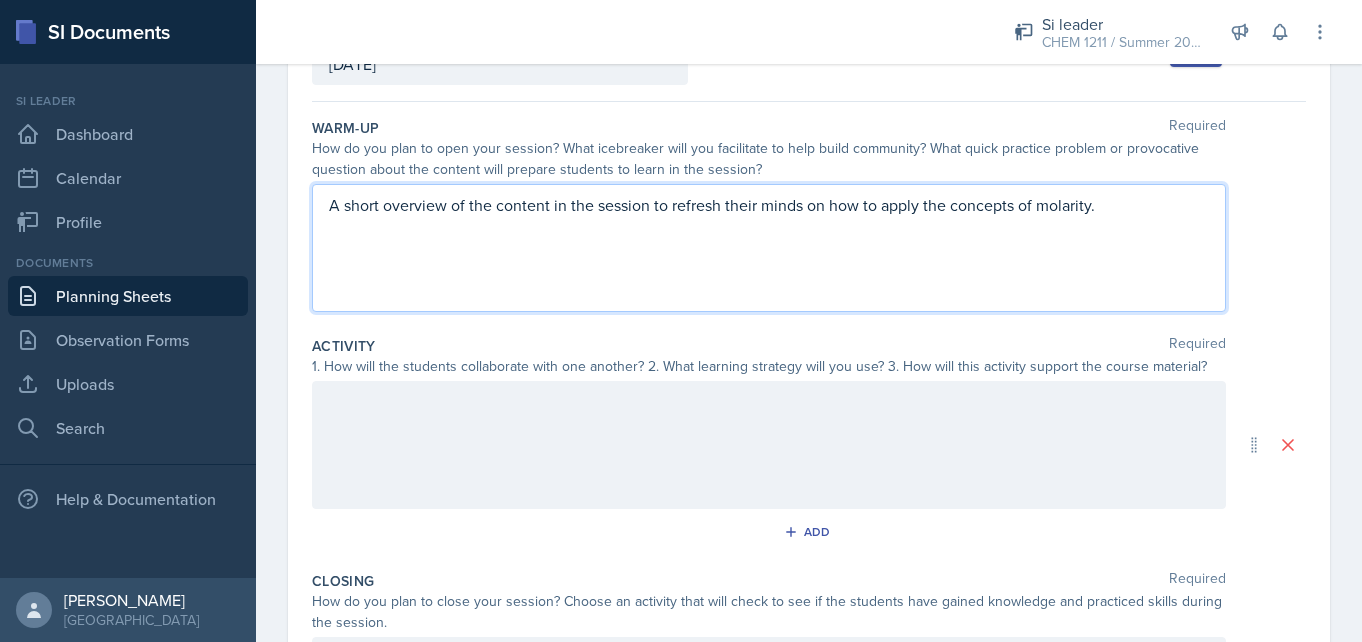 scroll, scrollTop: 130, scrollLeft: 0, axis: vertical 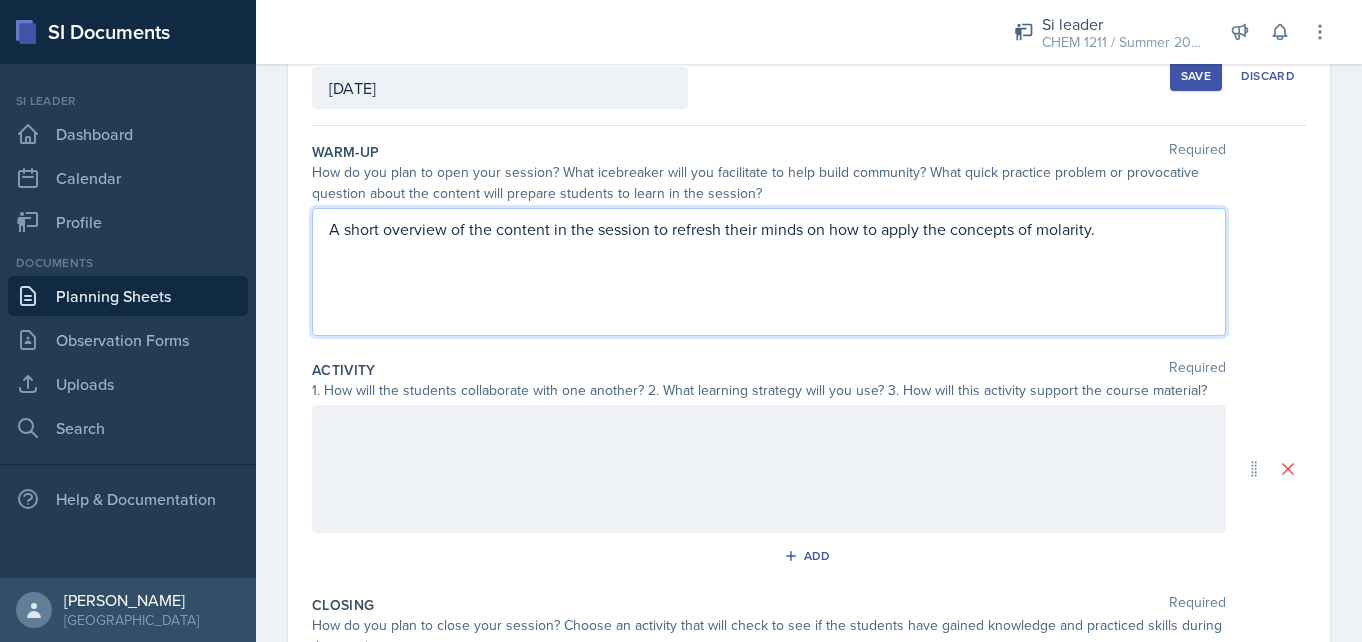 click at bounding box center (769, 469) 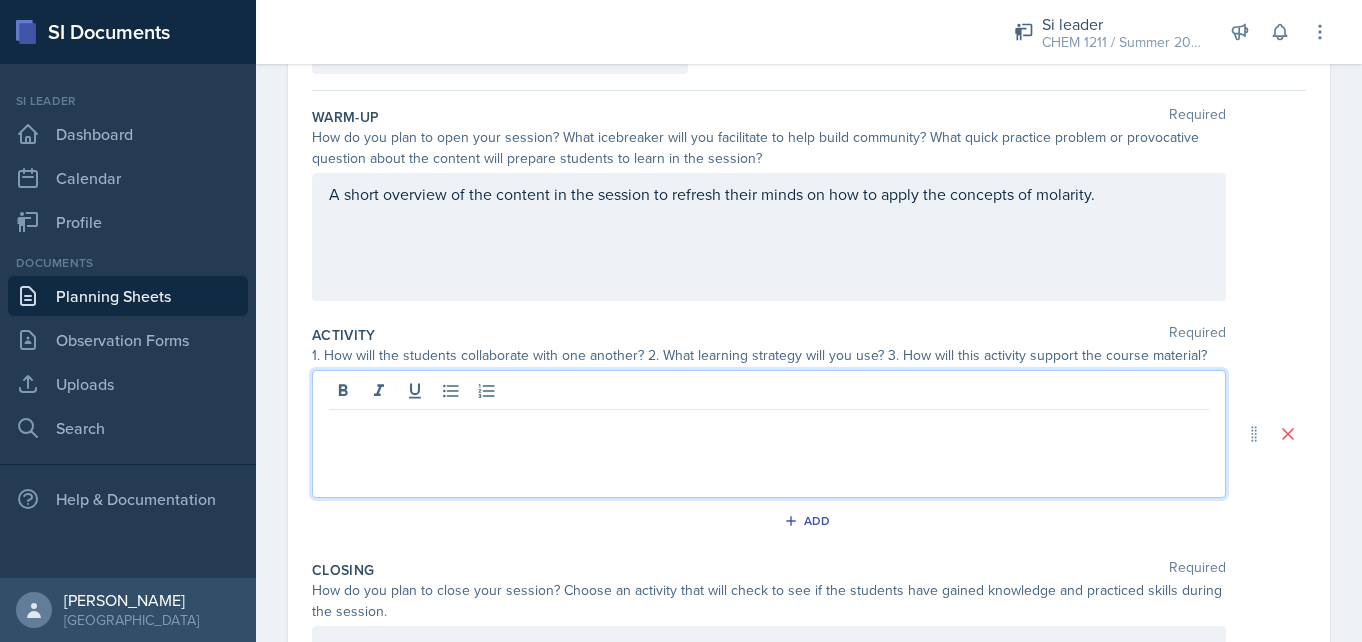 scroll, scrollTop: 302, scrollLeft: 0, axis: vertical 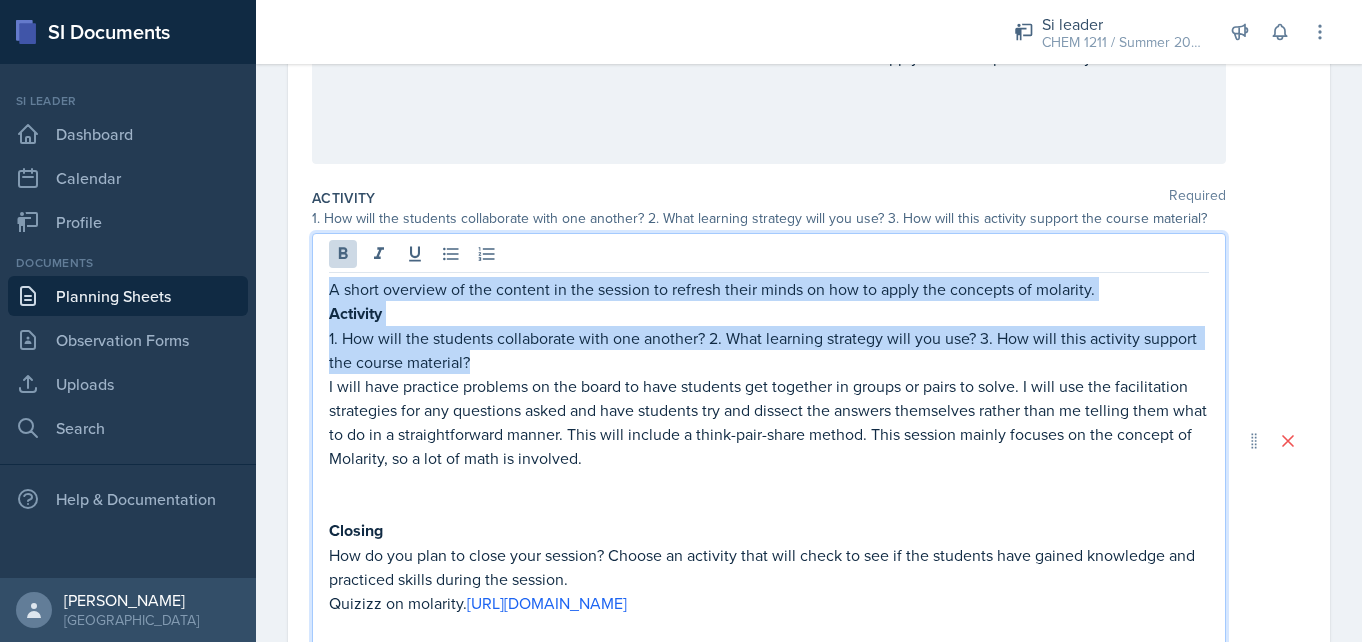 drag, startPoint x: 480, startPoint y: 360, endPoint x: 314, endPoint y: 271, distance: 188.3534 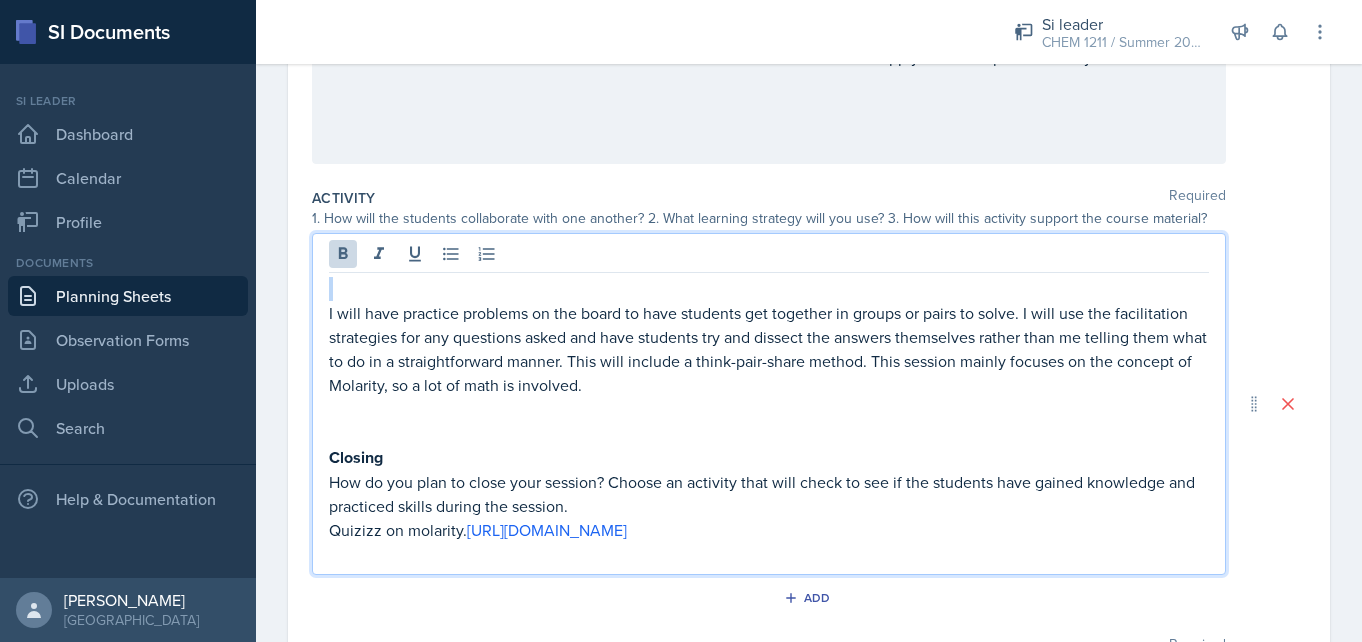 drag, startPoint x: 746, startPoint y: 560, endPoint x: 315, endPoint y: 424, distance: 451.948 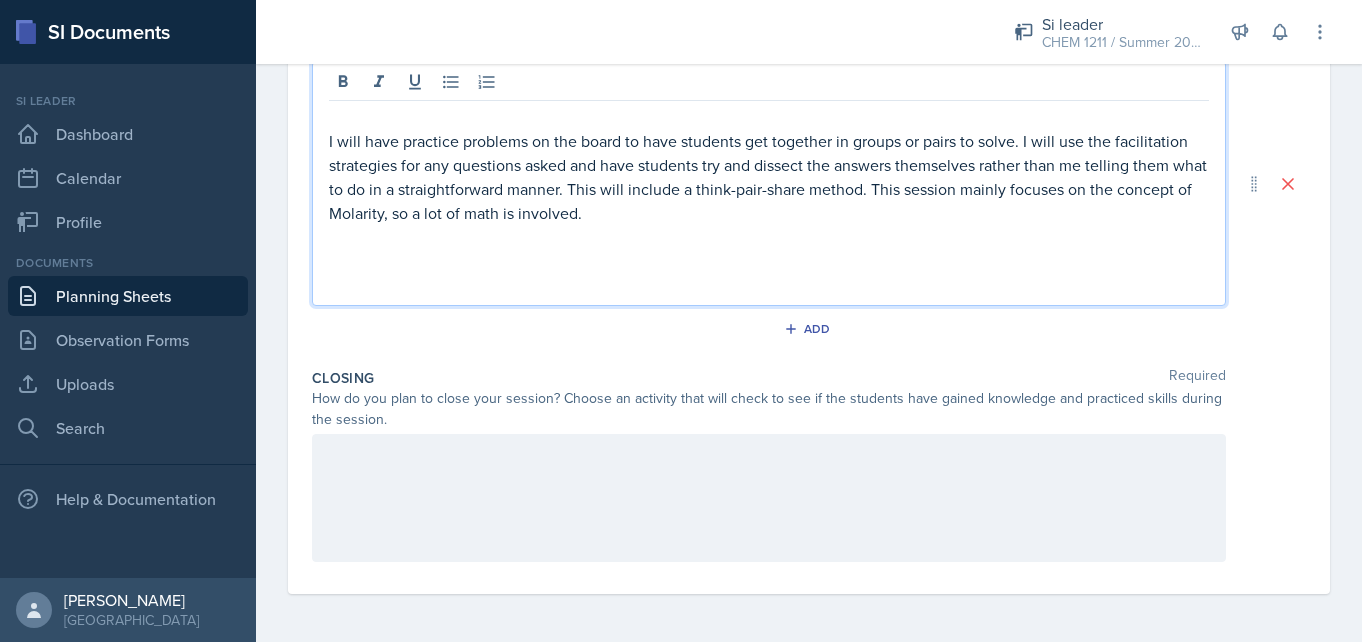 click at bounding box center [769, 498] 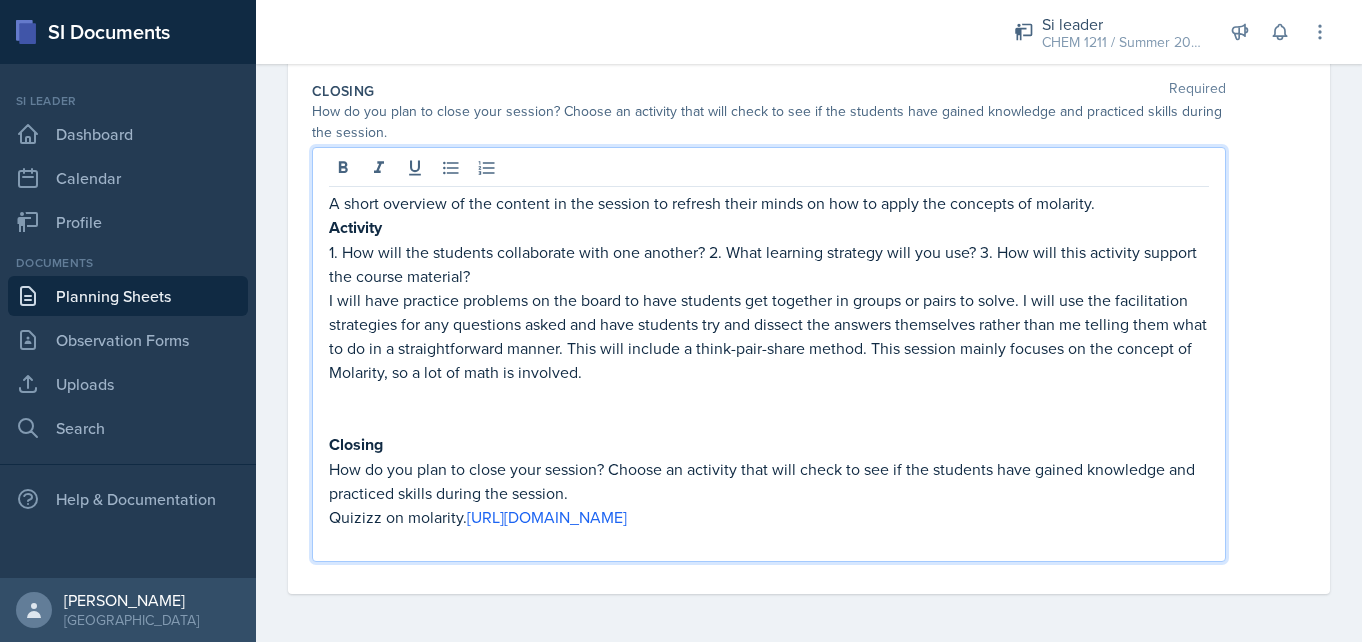 scroll, scrollTop: 749, scrollLeft: 0, axis: vertical 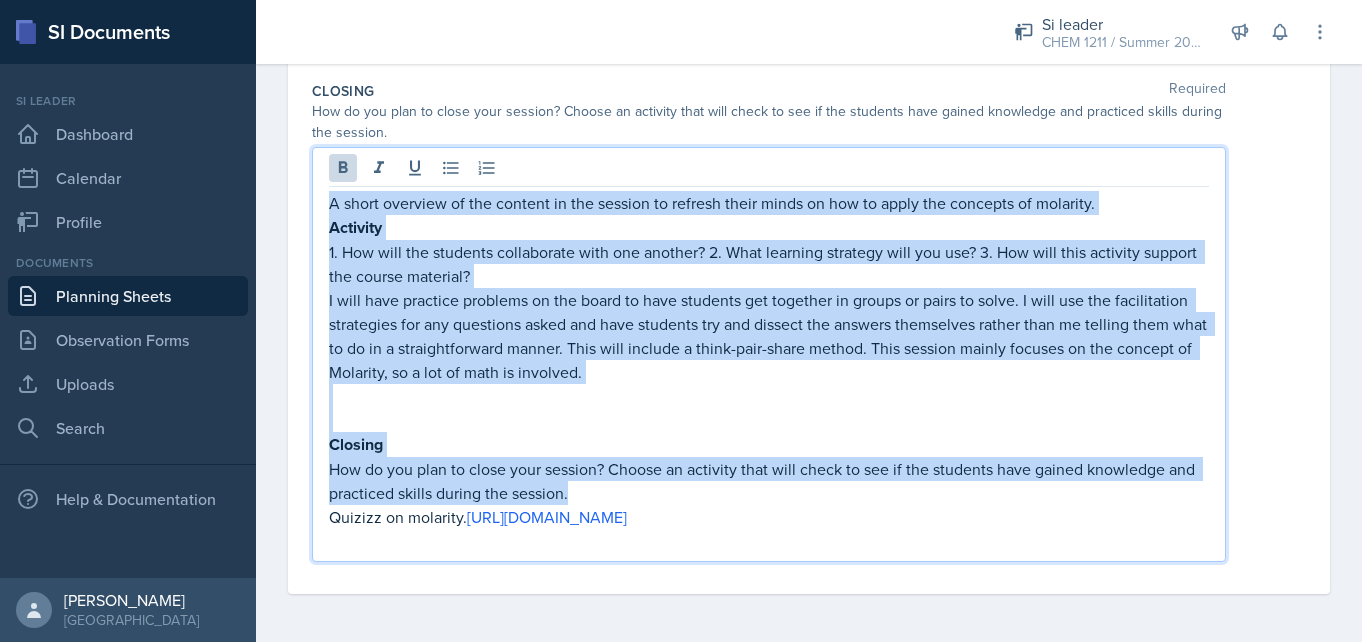 drag, startPoint x: 593, startPoint y: 474, endPoint x: 282, endPoint y: 136, distance: 459.30927 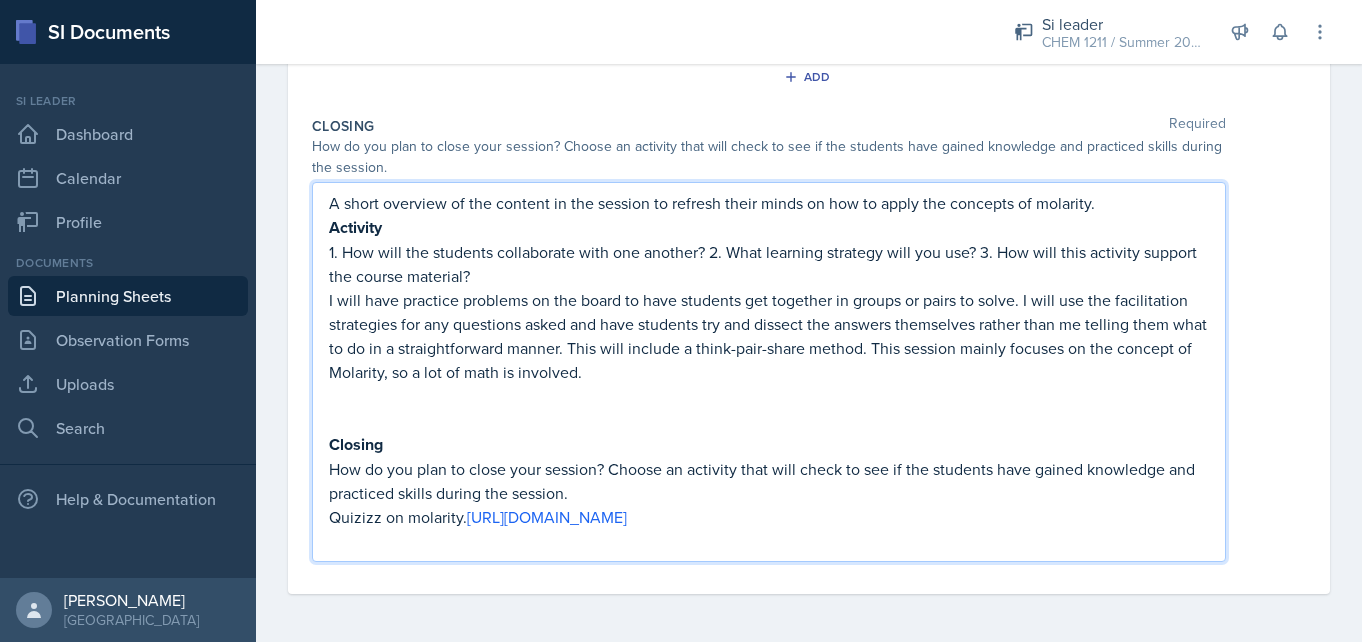 scroll, scrollTop: 439, scrollLeft: 0, axis: vertical 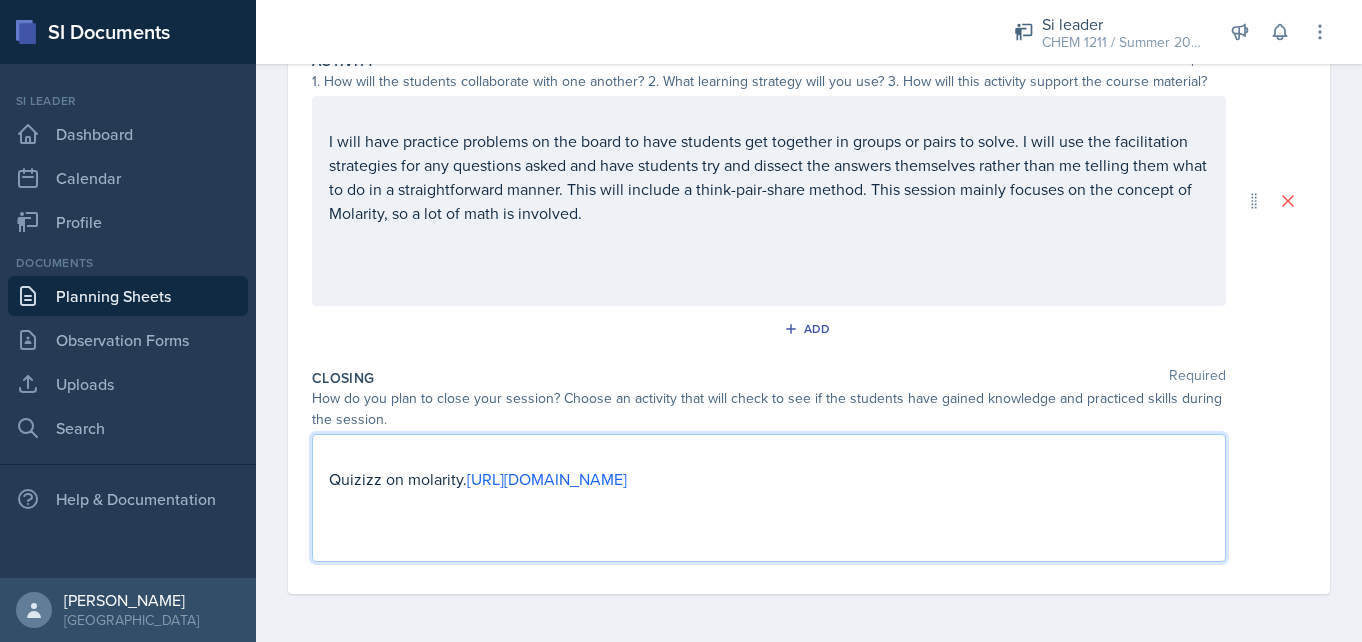 click on "Quizizz on molarity.  [URL][DOMAIN_NAME]" at bounding box center [769, 479] 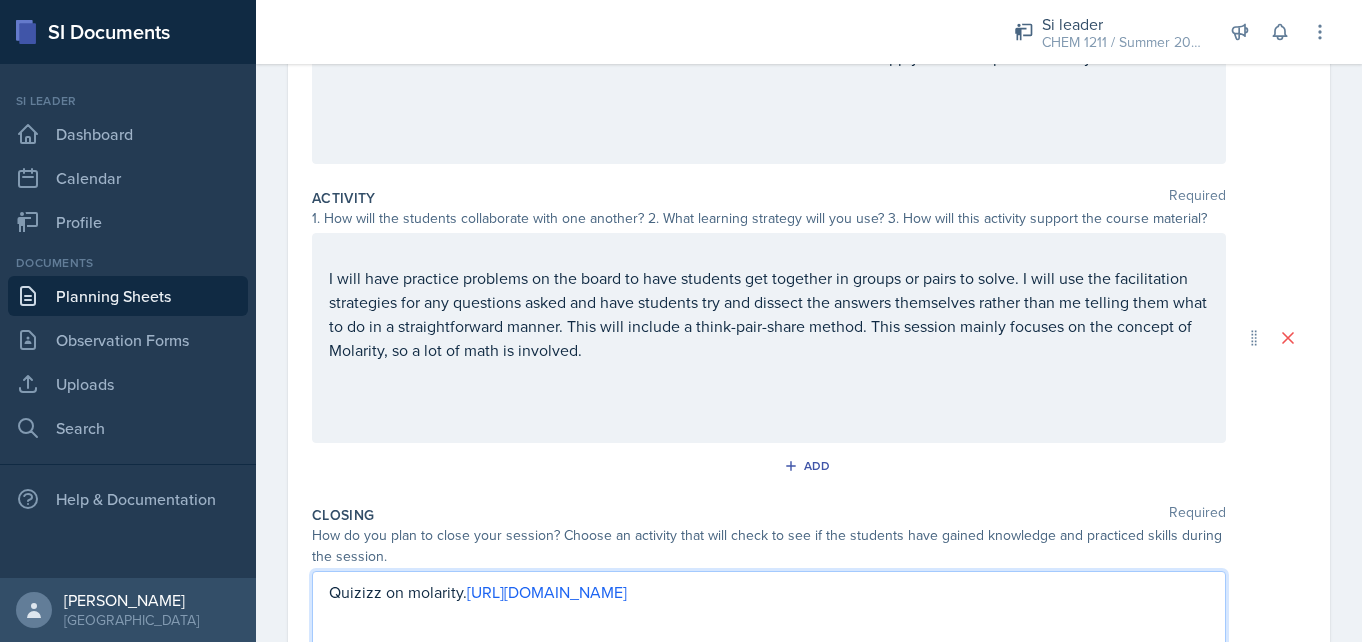 click on "I will have practice problems on the board to have students get together in groups or pairs to solve. I will use the facilitation strategies for any questions asked and have students try and dissect the answers themselves rather than me telling them what to do in a straightforward manner. This will include a think-pair-share method. This session mainly focuses on the concept of Molarity, so a lot of math is involved." at bounding box center [769, 338] 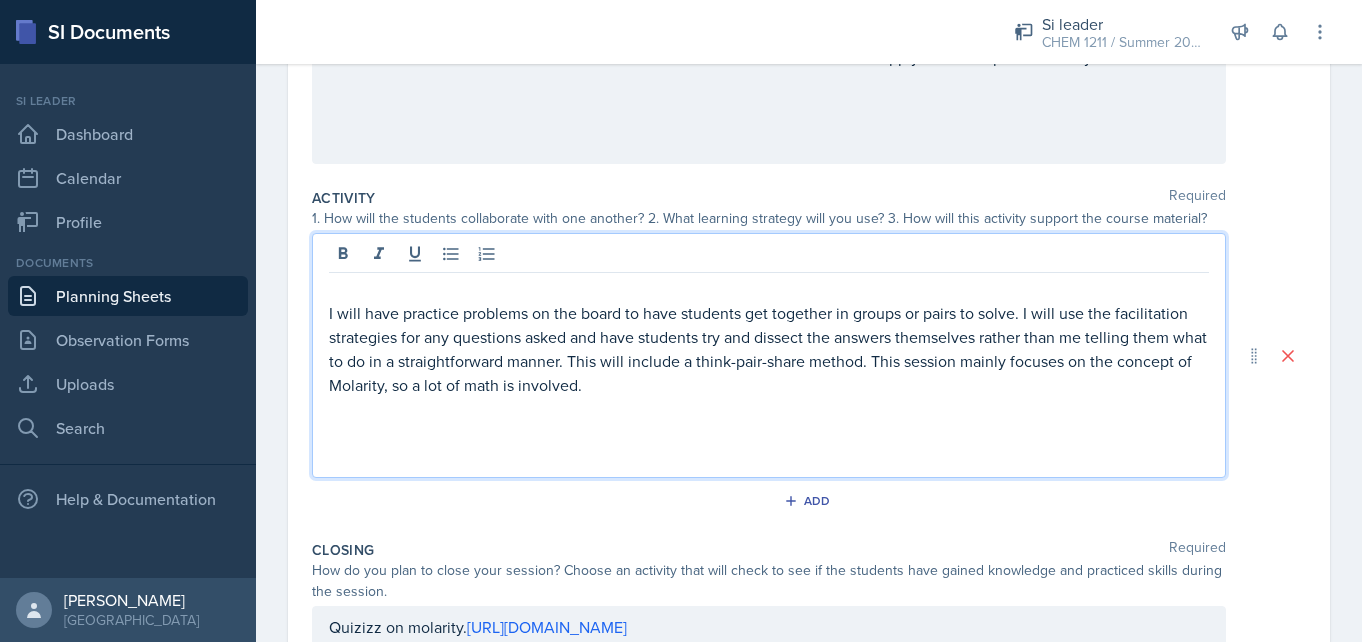 scroll, scrollTop: 337, scrollLeft: 0, axis: vertical 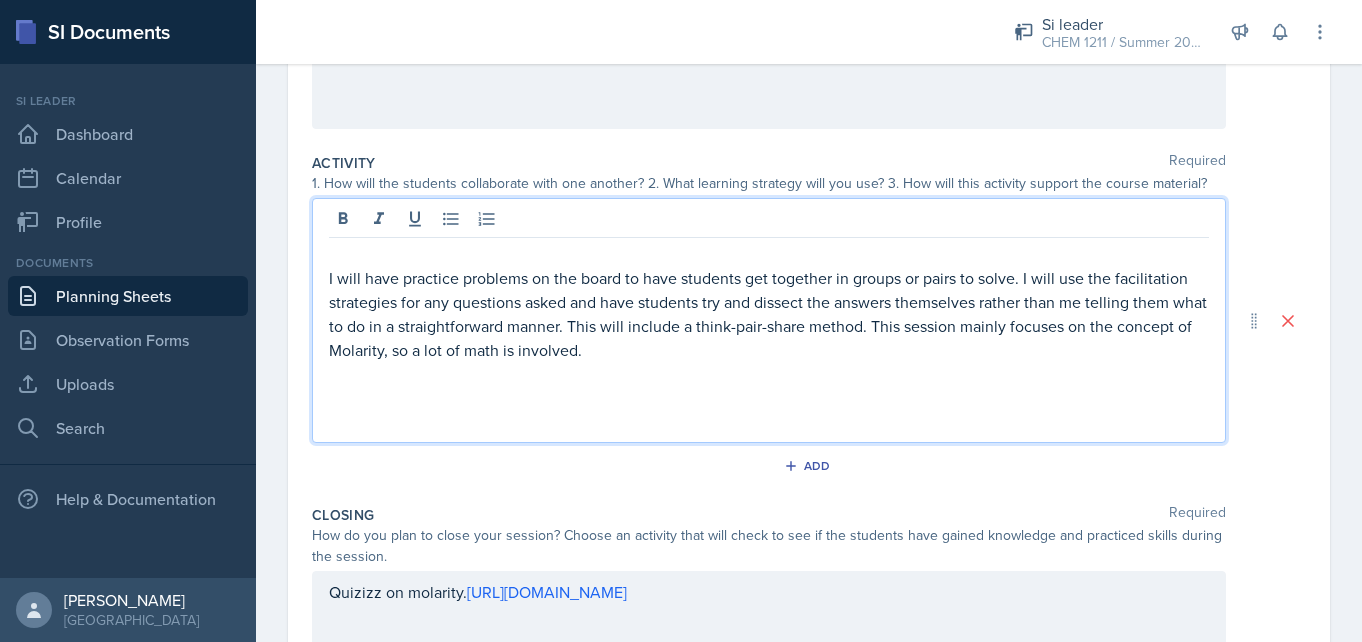 click on "I will have practice problems on the board to have students get together in groups or pairs to solve. I will use the facilitation strategies for any questions asked and have students try and dissect the answers themselves rather than me telling them what to do in a straightforward manner. This will include a think-pair-share method. This session mainly focuses on the concept of Molarity, so a lot of math is involved." at bounding box center (769, 314) 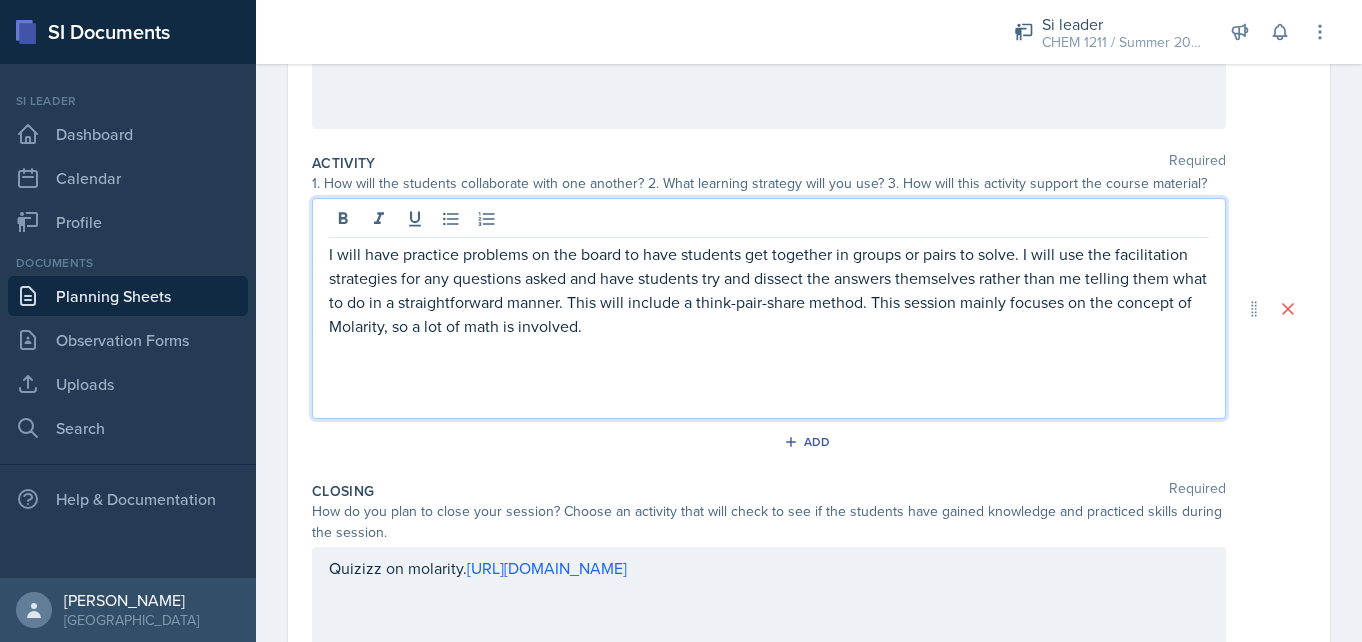 click on "Activity   Required   1. How will the students collaborate with one another? 2. What learning strategy will you use? 3. How will this activity support the course material?         I will have practice problems on the board to have students get together in groups or pairs to solve. I will use the facilitation strategies for any questions asked and have students try and dissect the answers themselves rather than me telling them what to do in a straightforward manner. This will include a think-pair-share method. This session mainly focuses on the concept of Molarity, so a lot of math is involved.                          Add" at bounding box center [809, 309] 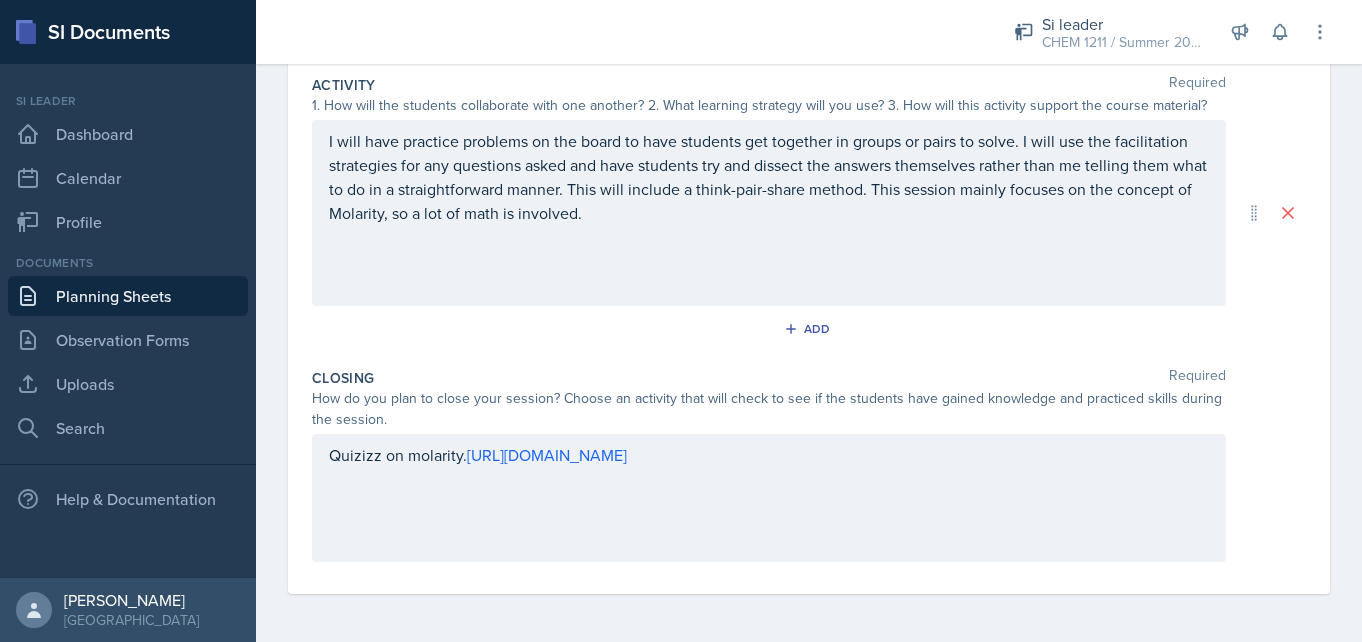 scroll, scrollTop: 0, scrollLeft: 0, axis: both 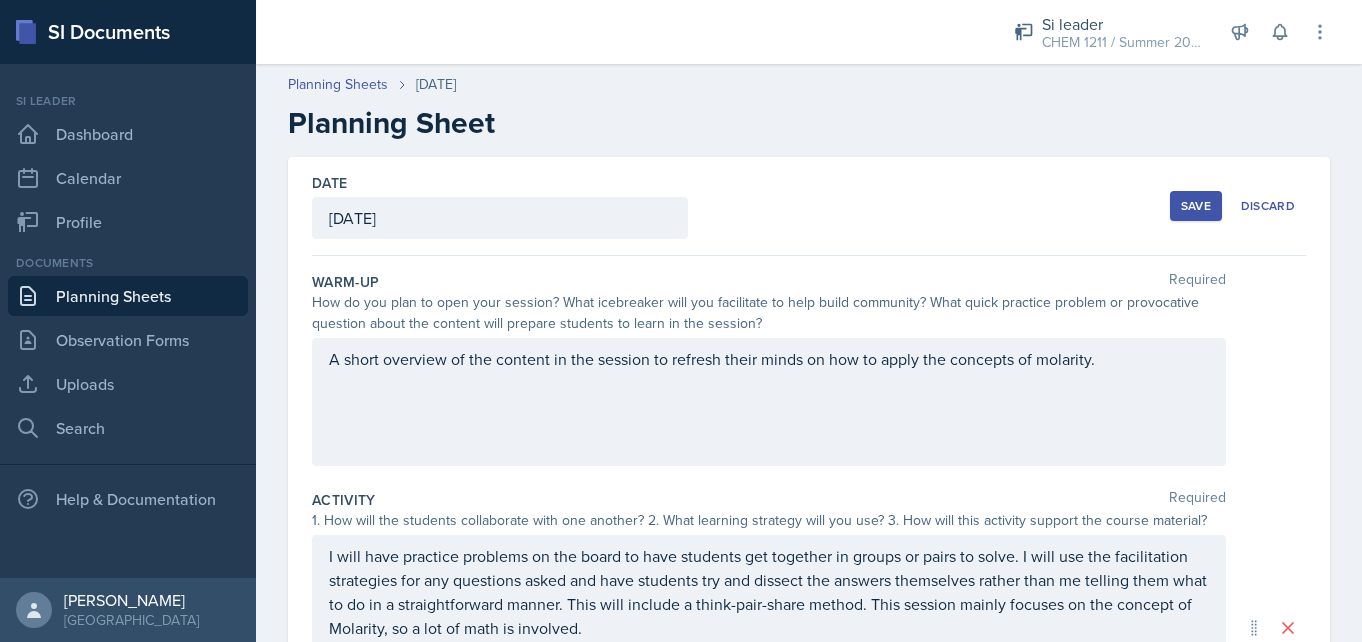 click on "Save" at bounding box center (1196, 206) 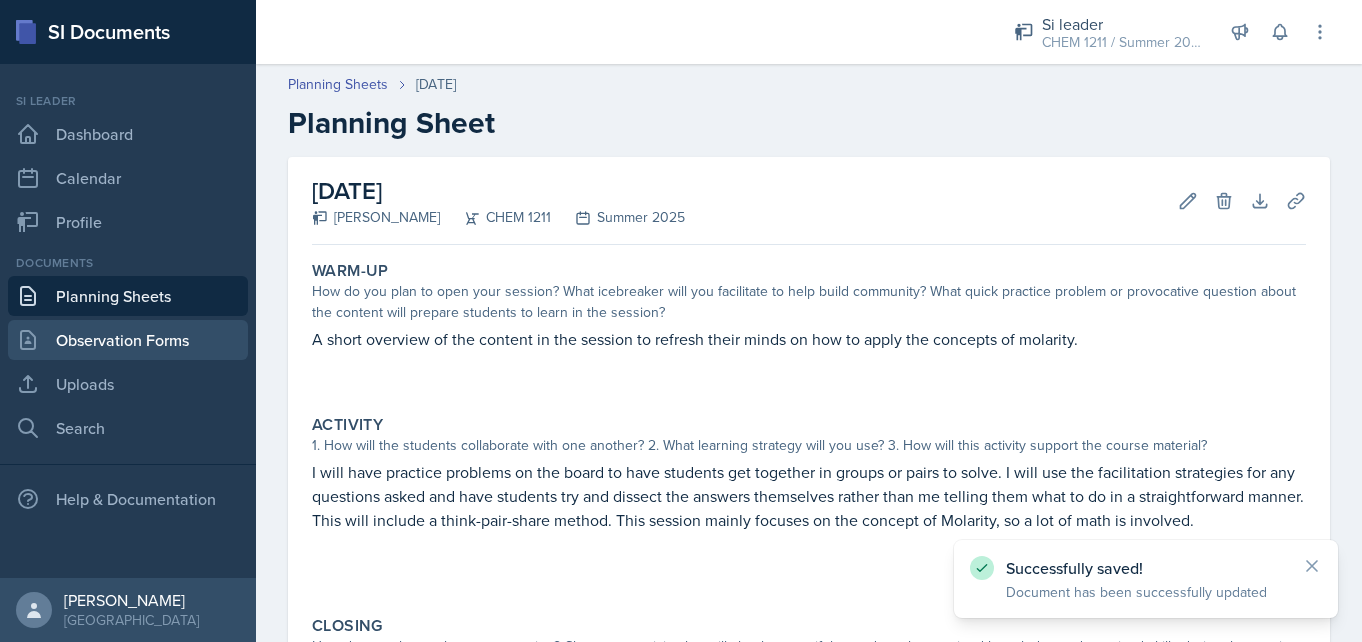 click on "Observation Forms" at bounding box center [128, 340] 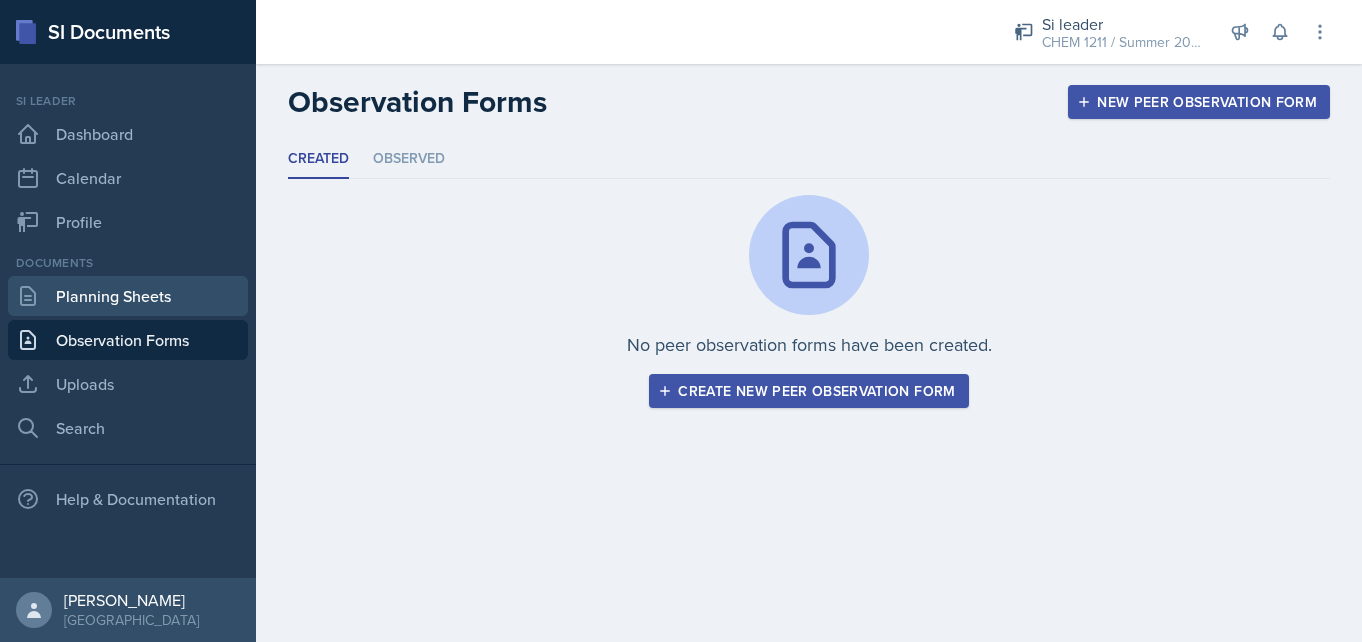 click on "Planning Sheets" at bounding box center [128, 296] 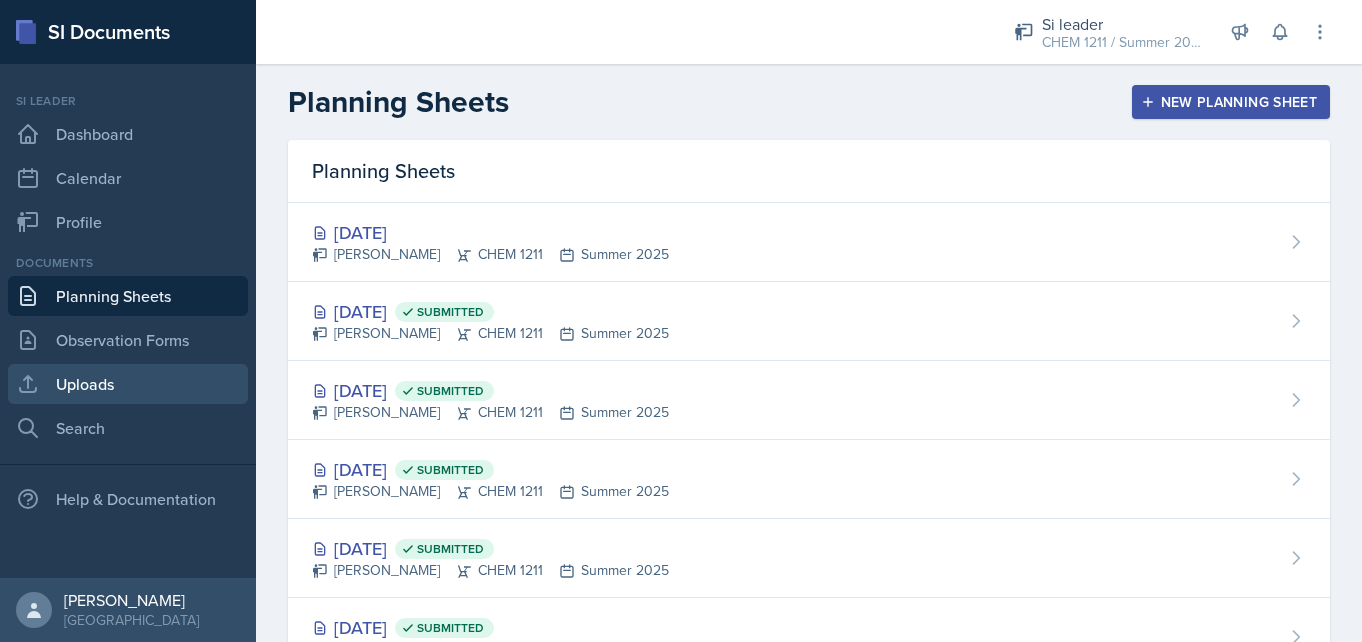 click on "Uploads" at bounding box center (128, 384) 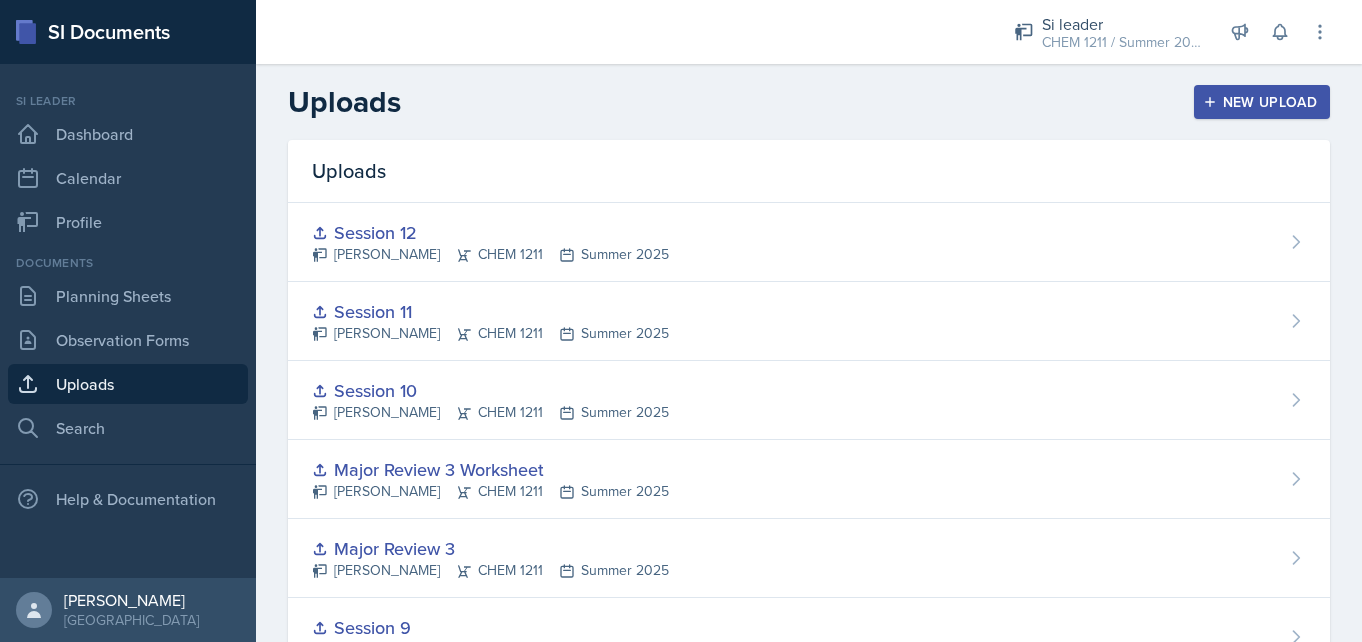 click on "New Upload" at bounding box center [1262, 102] 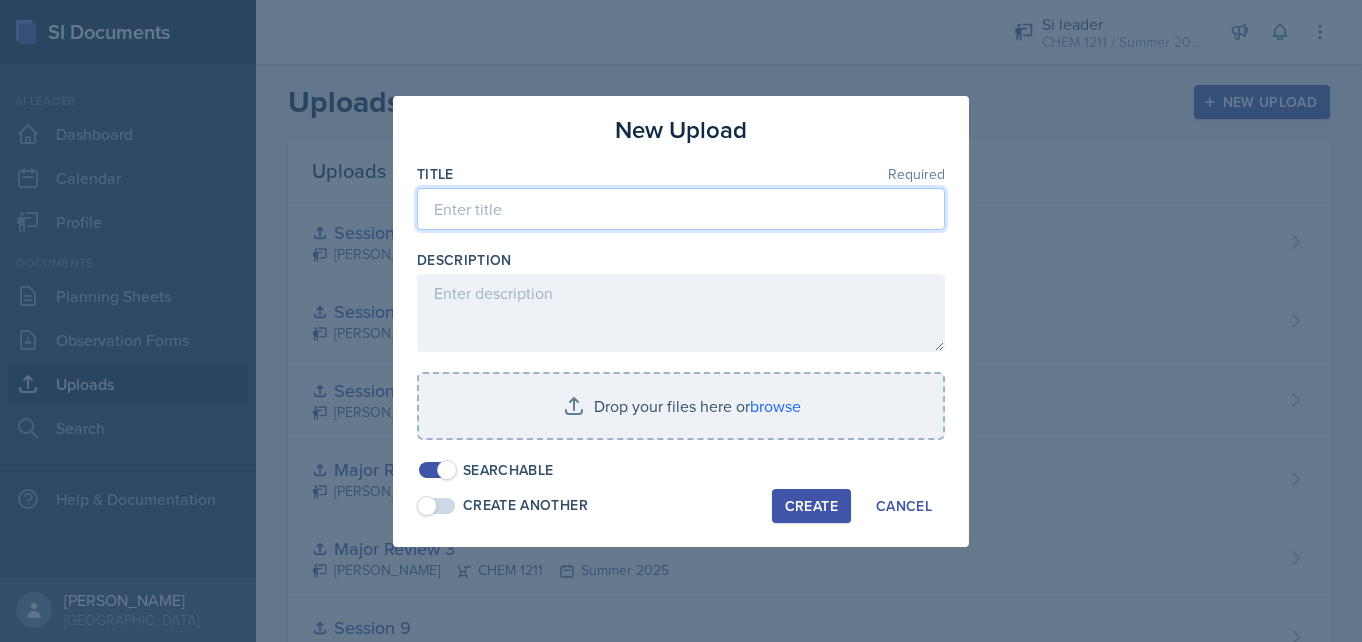 click at bounding box center [681, 209] 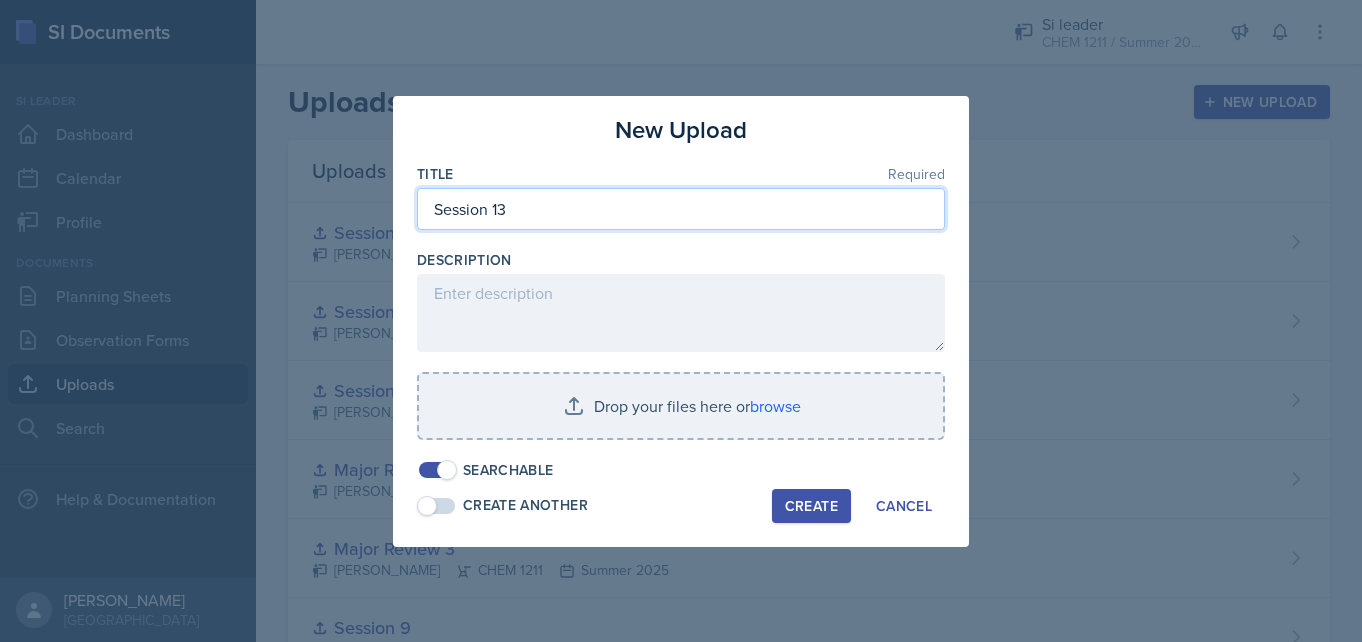 type on "Session 13" 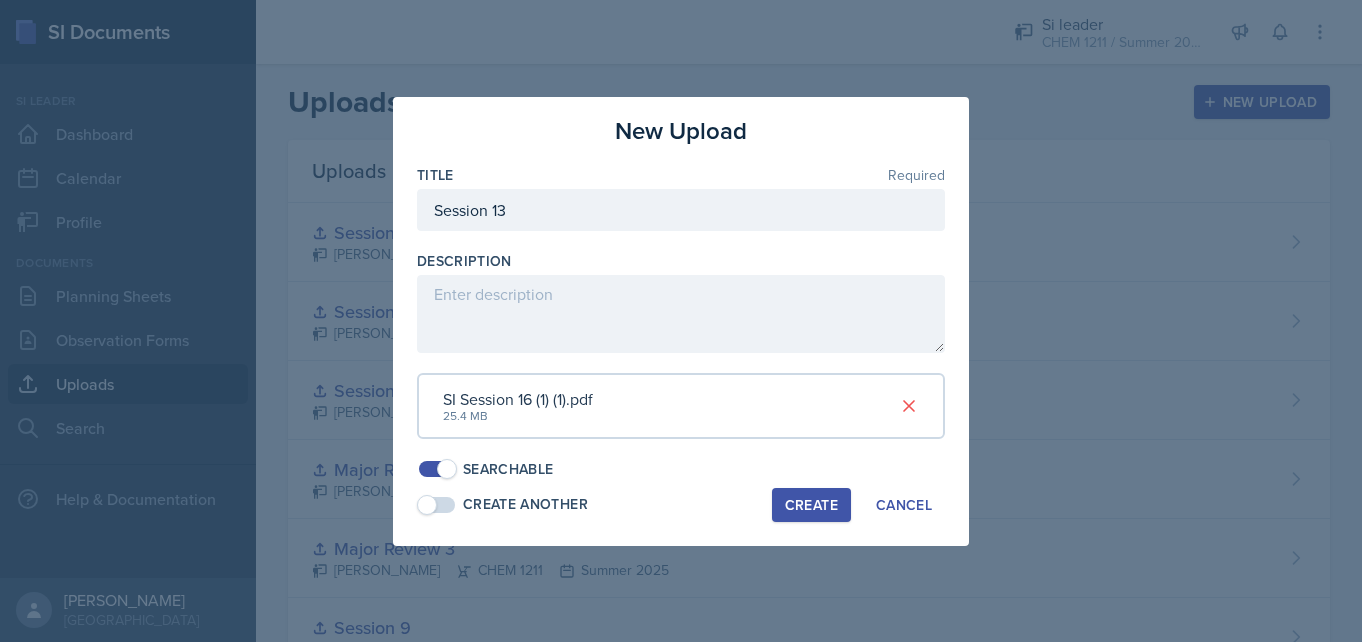 click on "Create" at bounding box center (811, 505) 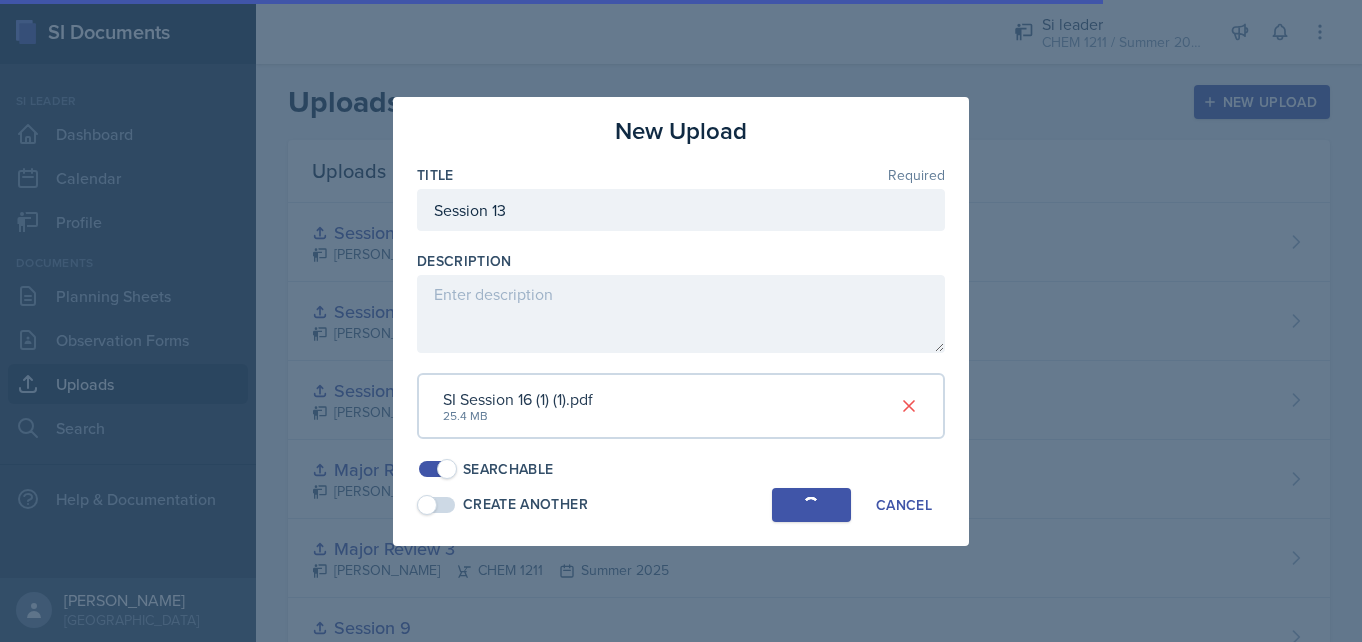 type 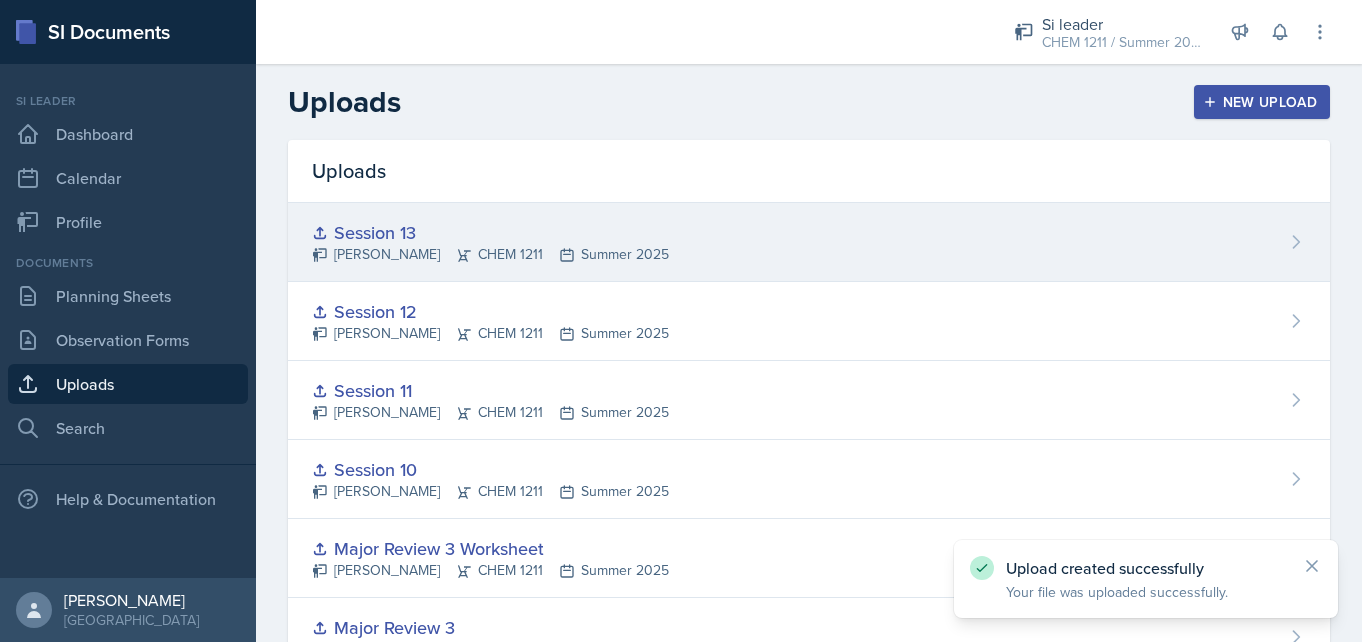 click on "Session 13" at bounding box center (490, 232) 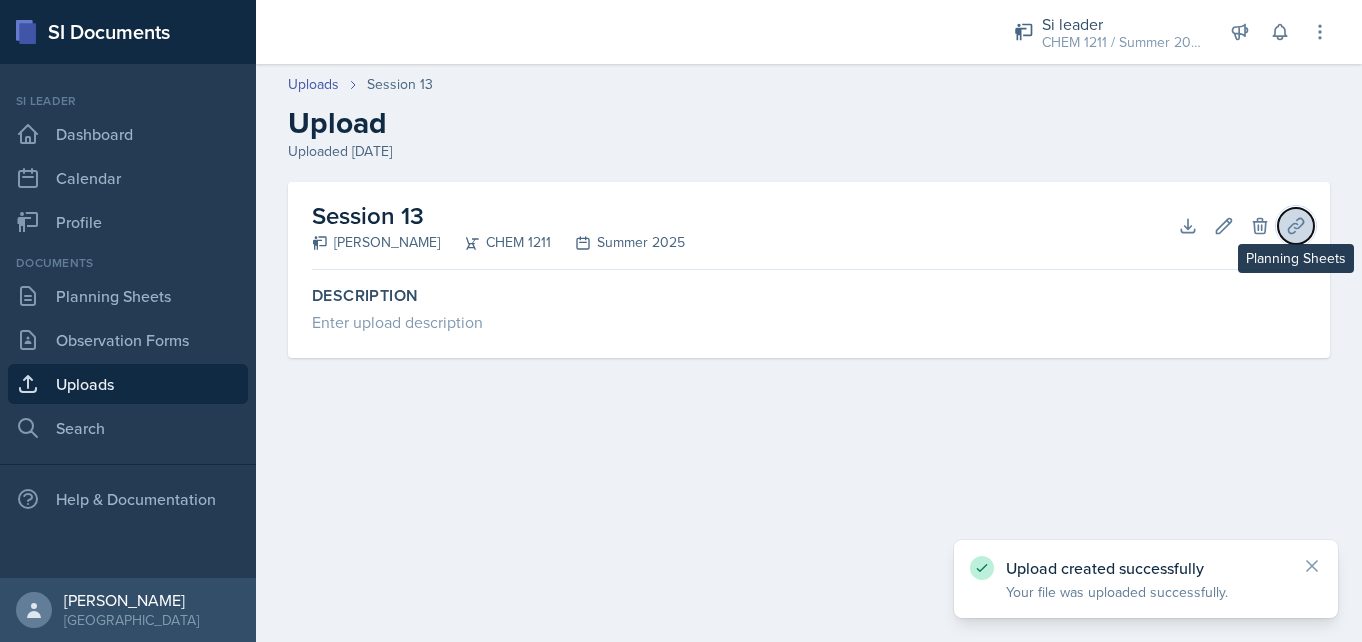 click 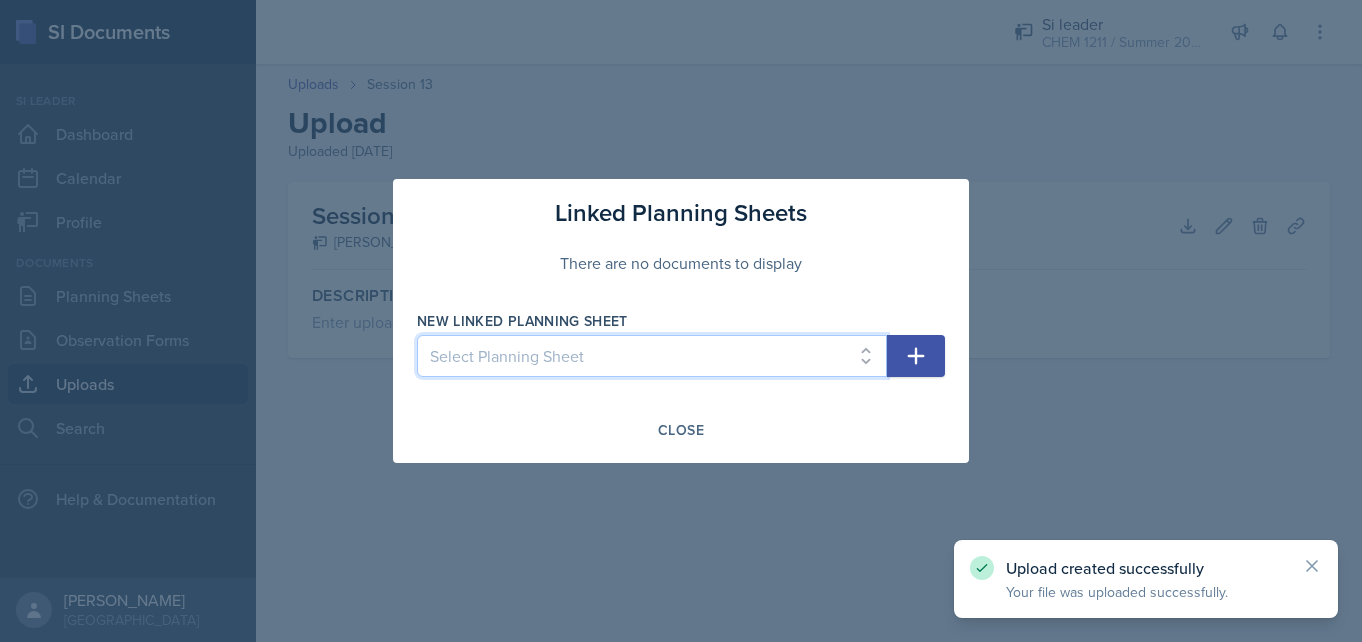 click on "Select Planning Sheet   [DATE] [DATE] [DATE] [DATE] [DATE] [DATE] [DATE] [DATE] [DATE] [DATE] [DATE] [DATE] [DATE] [DATE] [DATE] [DATE]" at bounding box center (652, 356) 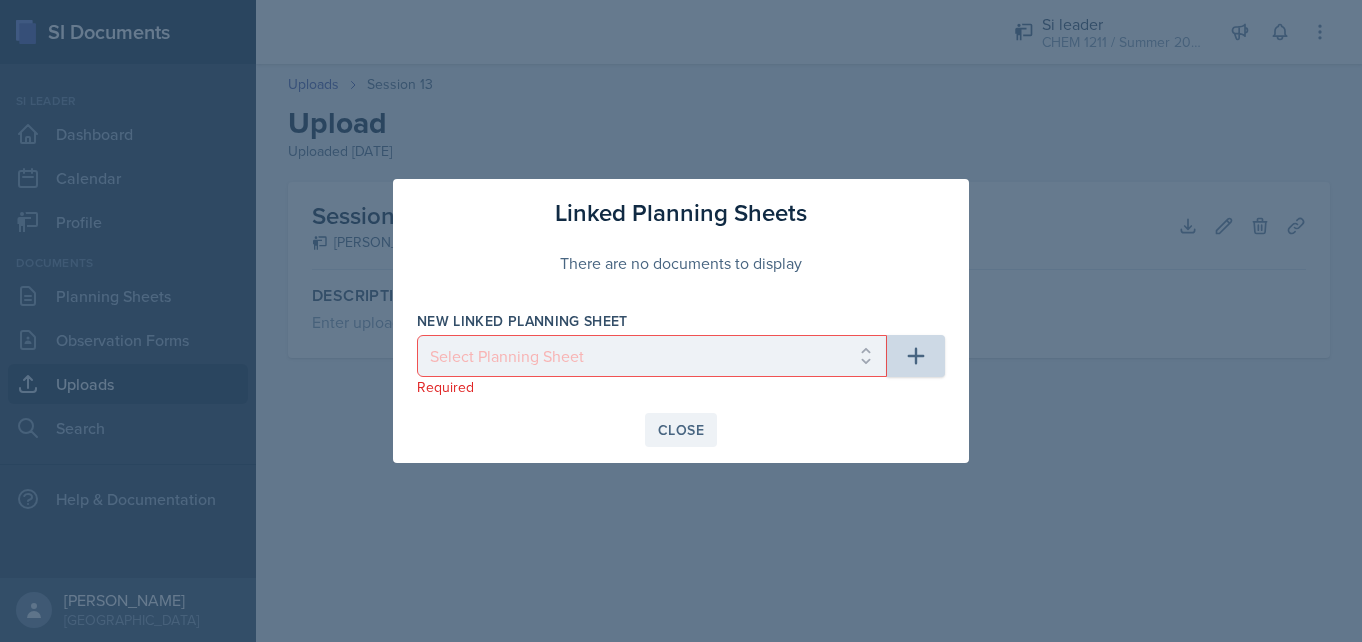 click on "Close" at bounding box center (681, 430) 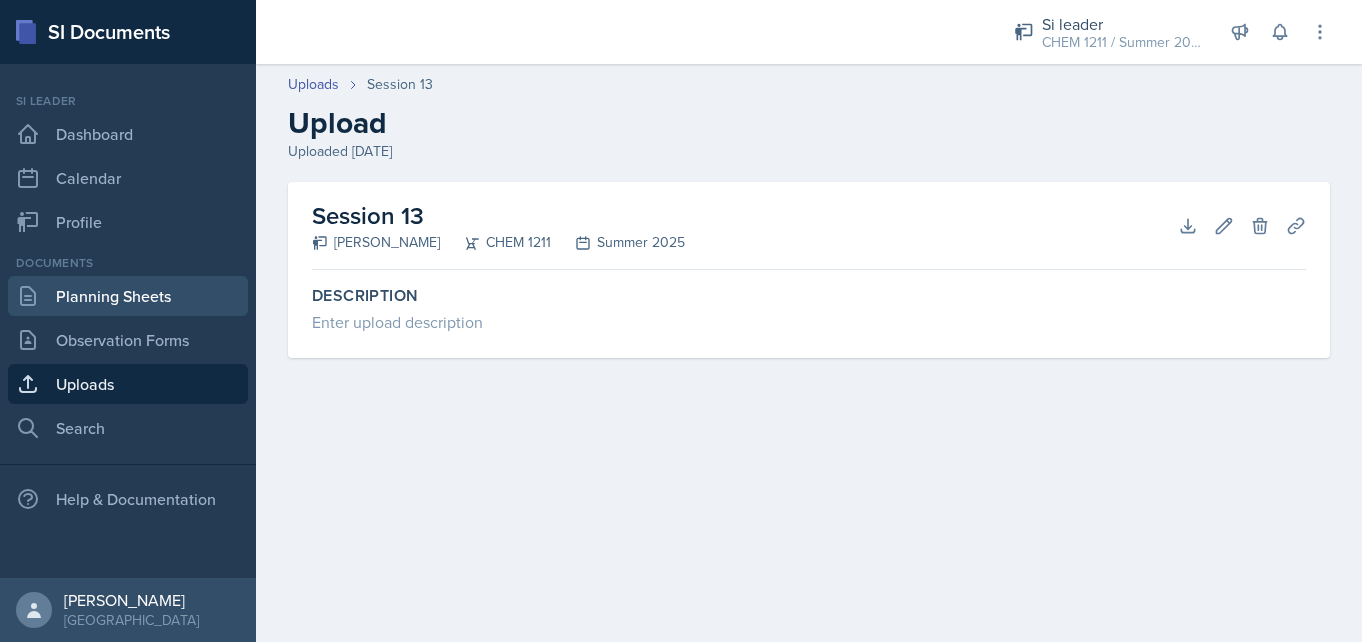 click on "Planning Sheets" at bounding box center [128, 296] 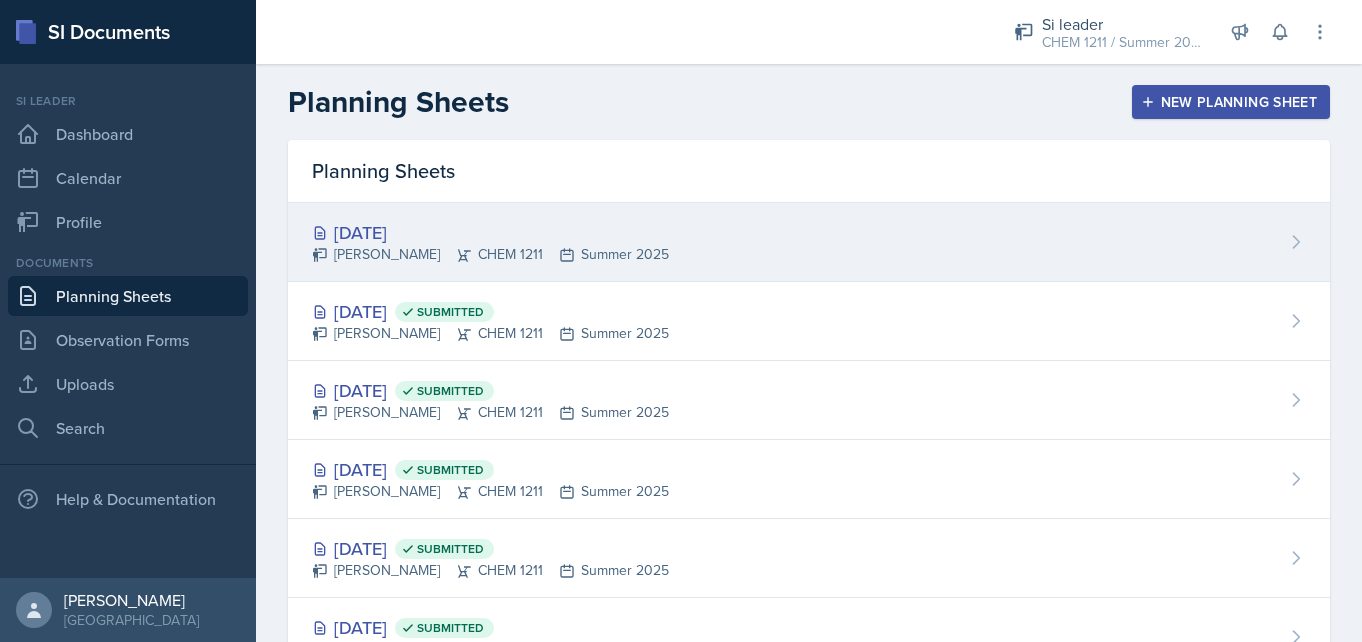 click on "[DATE]
[PERSON_NAME]
CHEM 1211
Summer 2025" at bounding box center (809, 242) 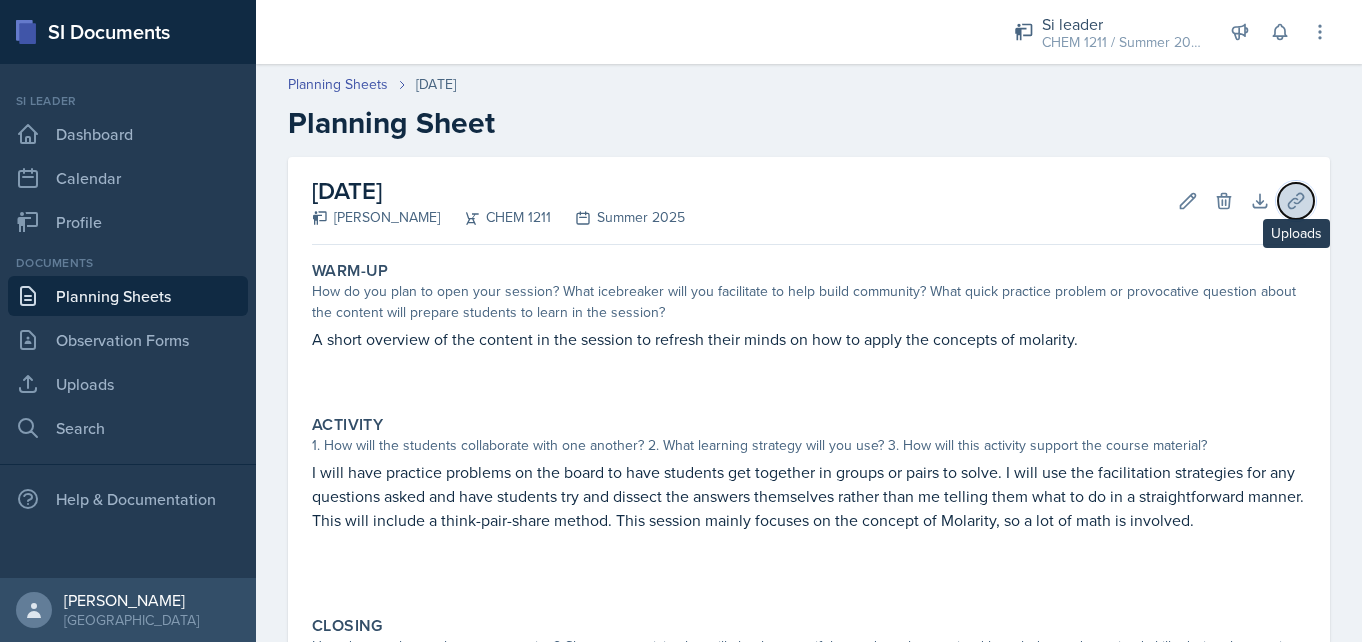 click on "Uploads" at bounding box center (1296, 201) 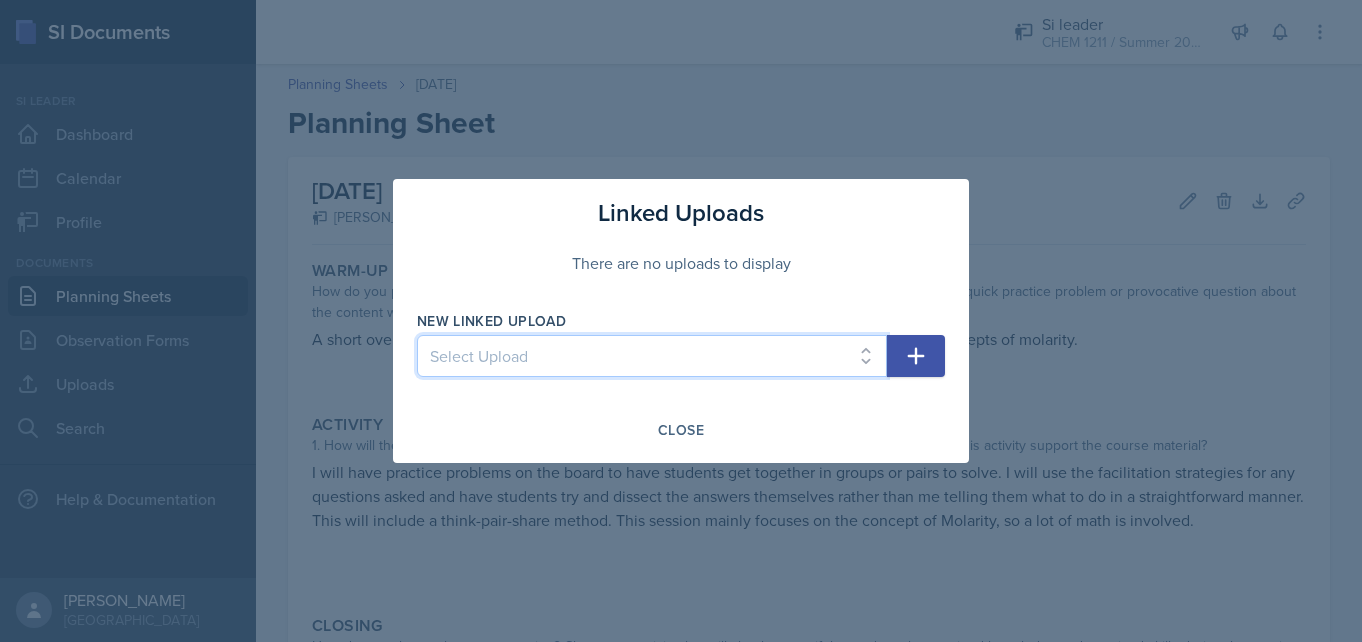click on "Select Upload   Session 1 Session 2 Session 2 worksheet Session 3 Session 4 Worksheet Session 4 Session 5 Major Review 2 Worksheet Major Review 2 PPT Session 6 Session 7 Worksheet Session 7 Session 8 Session 9 Major Review 3 Major Review 3 Worksheet Session 10 Session 11 Session 12 Session 13" at bounding box center (652, 356) 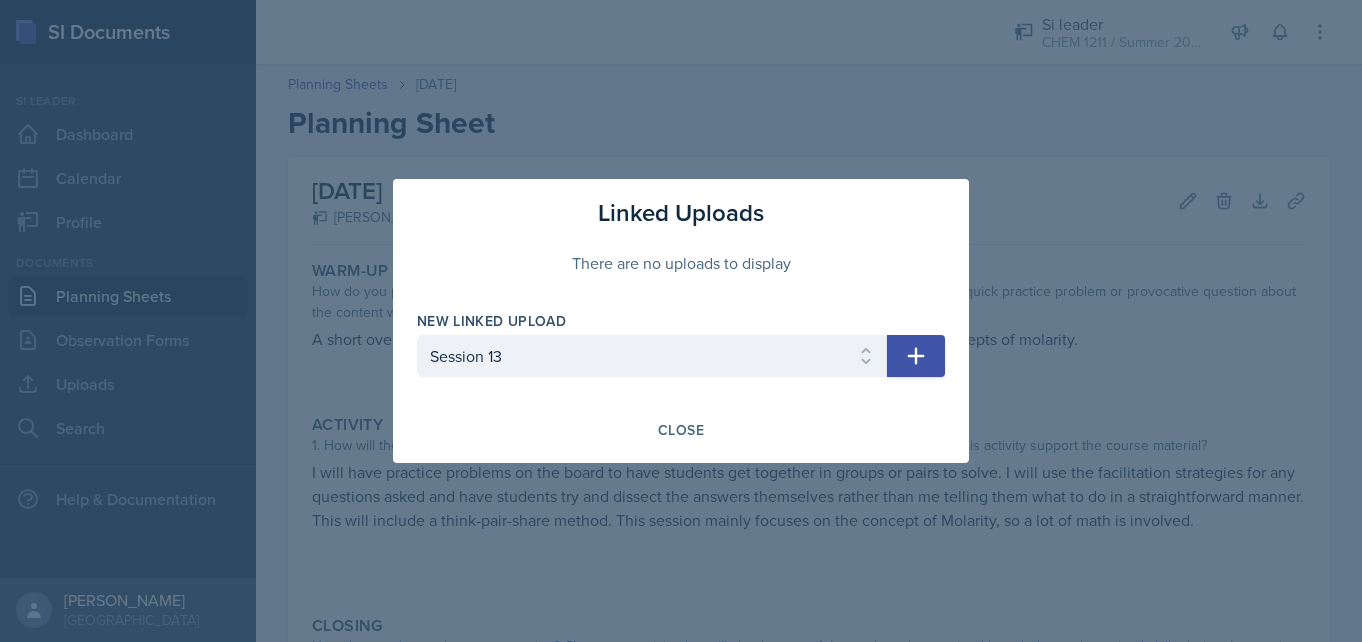 click 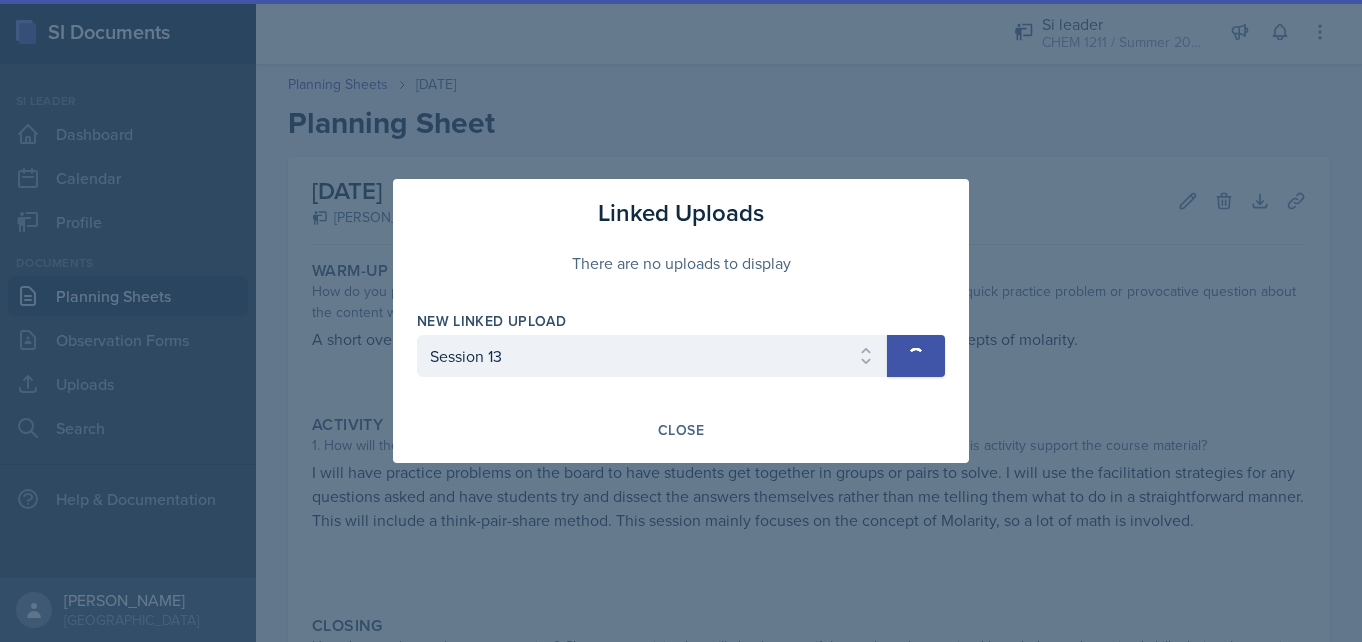 select 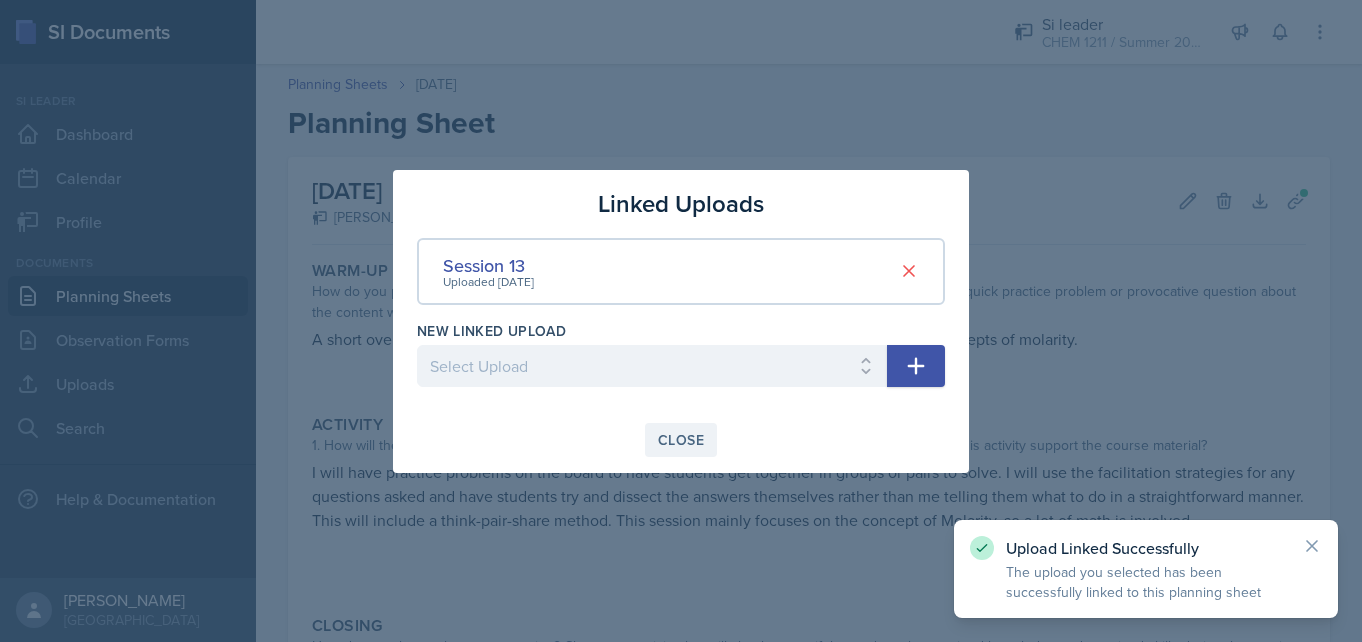 click on "Close" at bounding box center (681, 440) 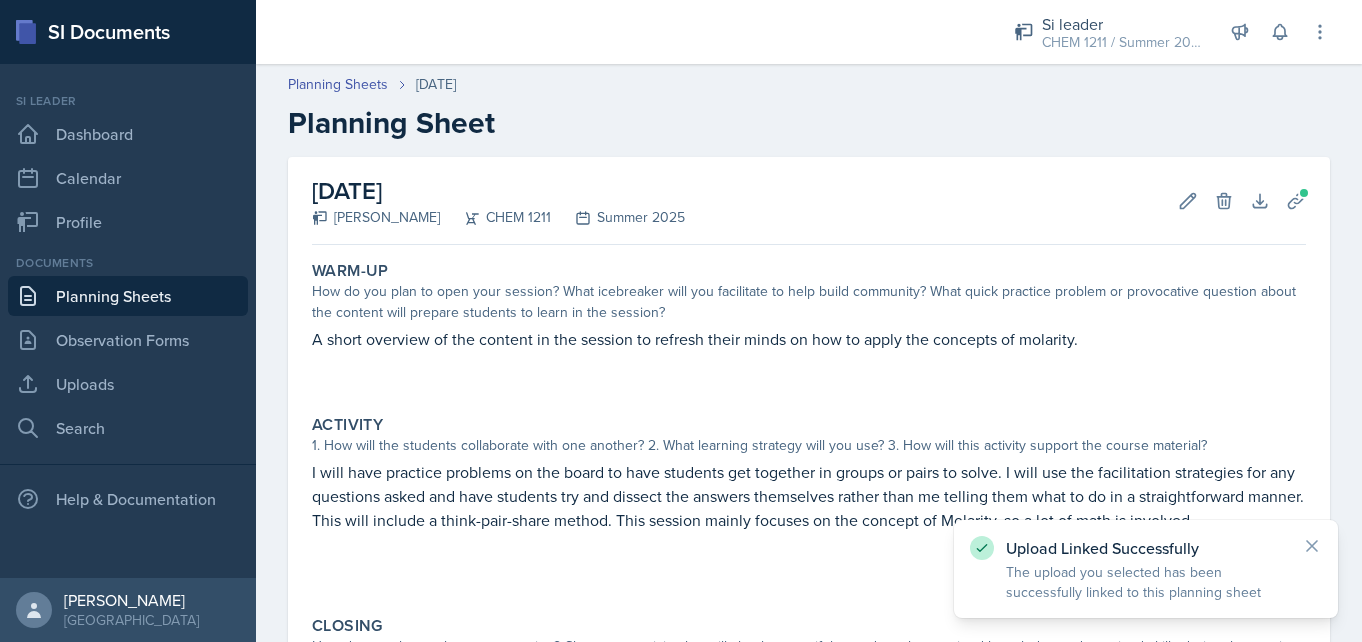 scroll, scrollTop: 201, scrollLeft: 0, axis: vertical 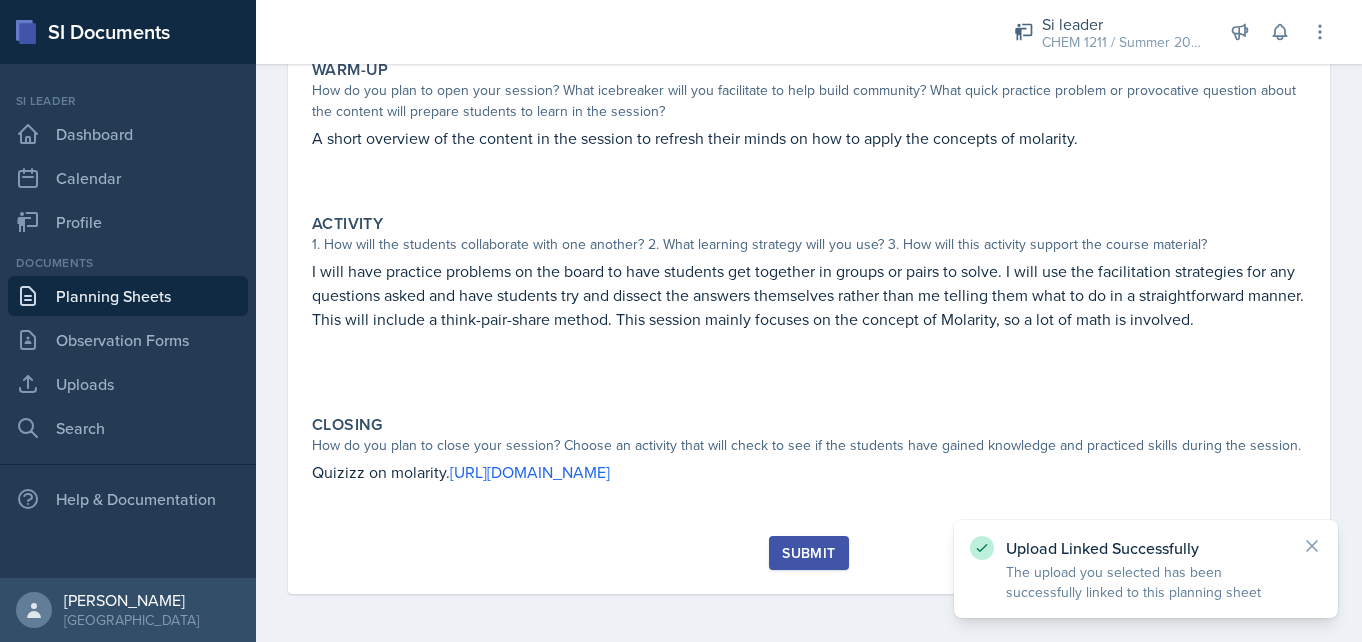 click on "Submit" at bounding box center [808, 553] 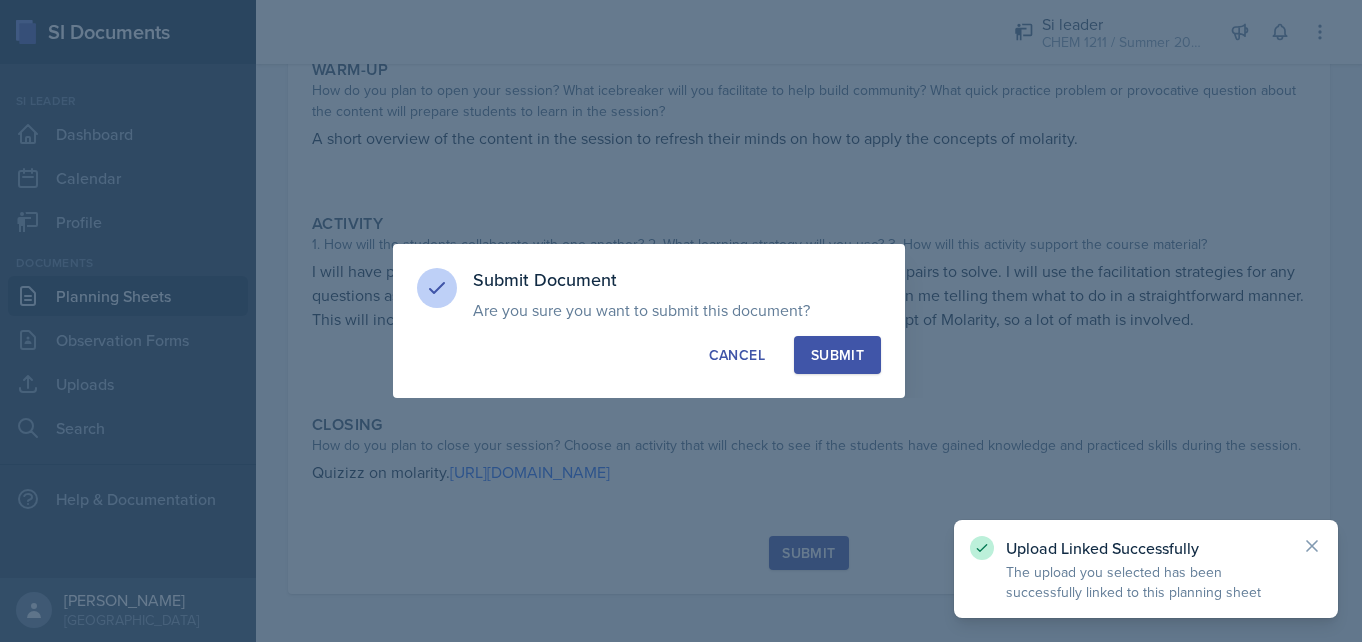 click on "Submit" at bounding box center (837, 355) 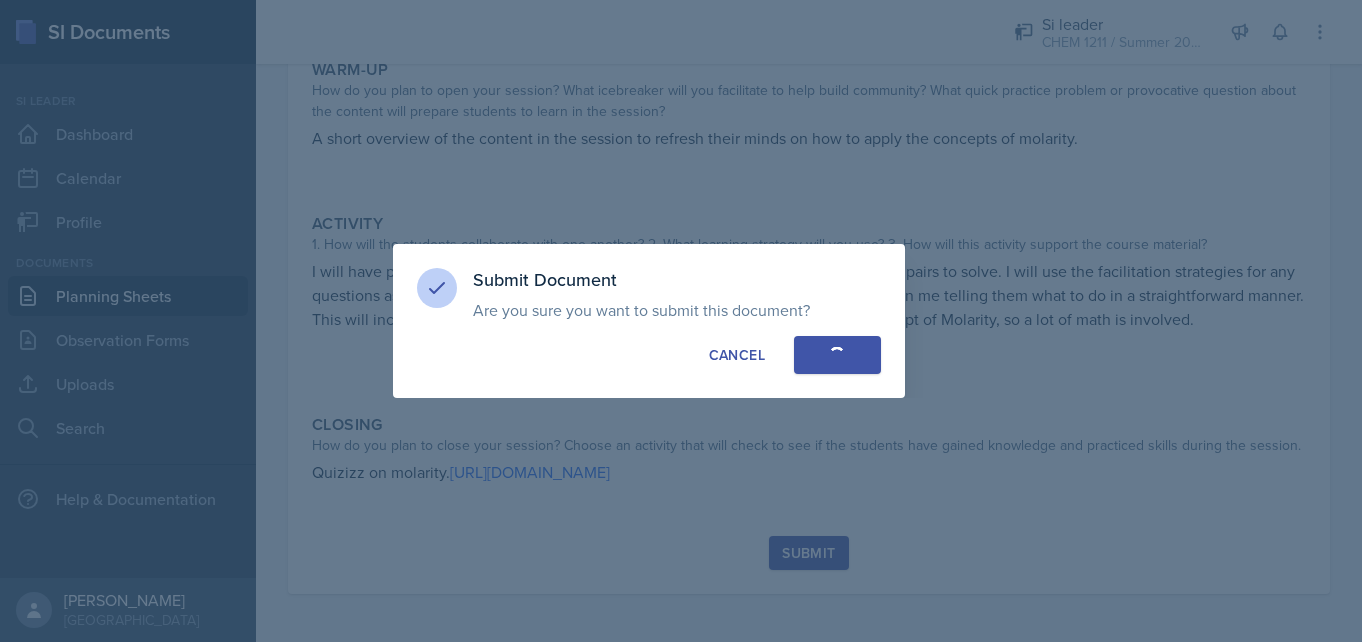 scroll, scrollTop: 143, scrollLeft: 0, axis: vertical 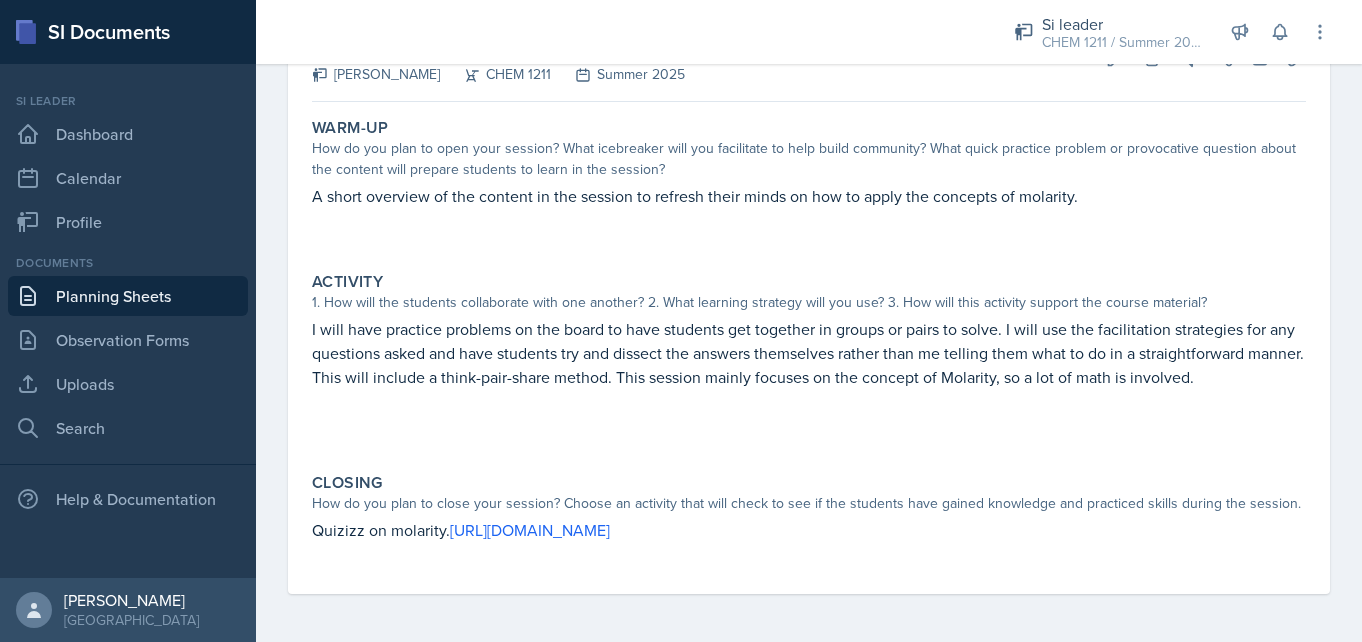 click on "1. How will the students collaborate with one another? 2. What learning strategy will you use? 3. How will this activity support the course material?" at bounding box center (809, 302) 